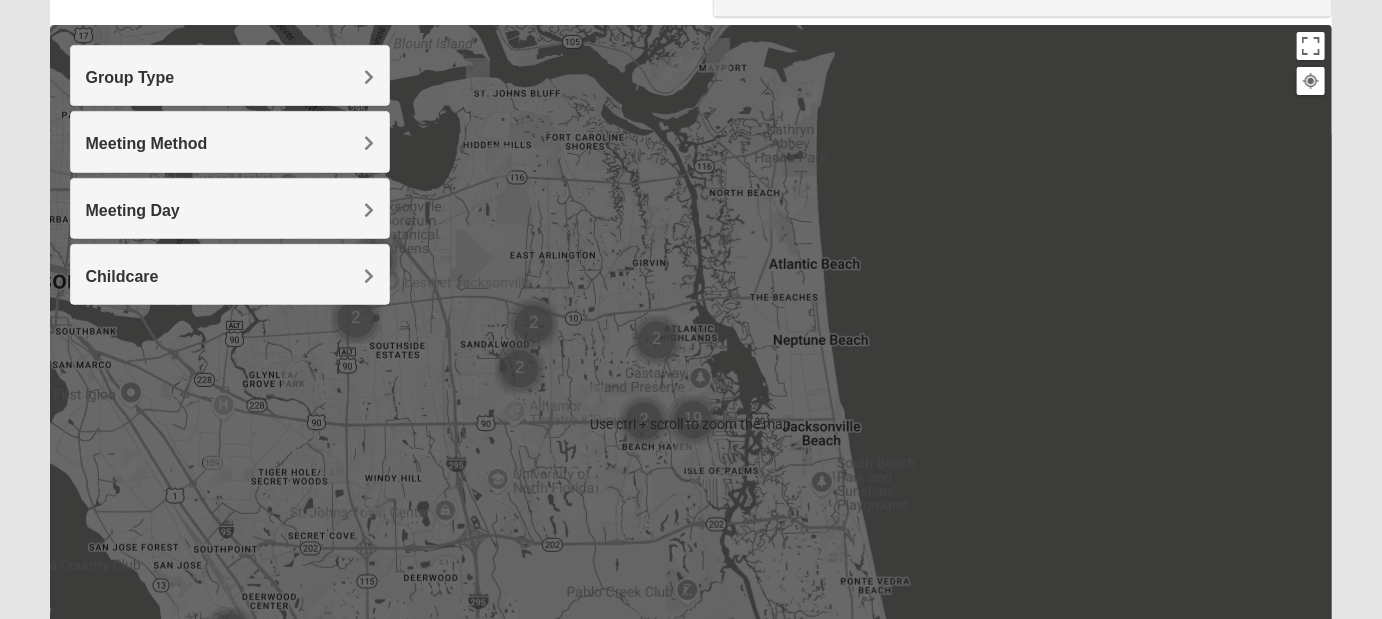 scroll, scrollTop: 300, scrollLeft: 0, axis: vertical 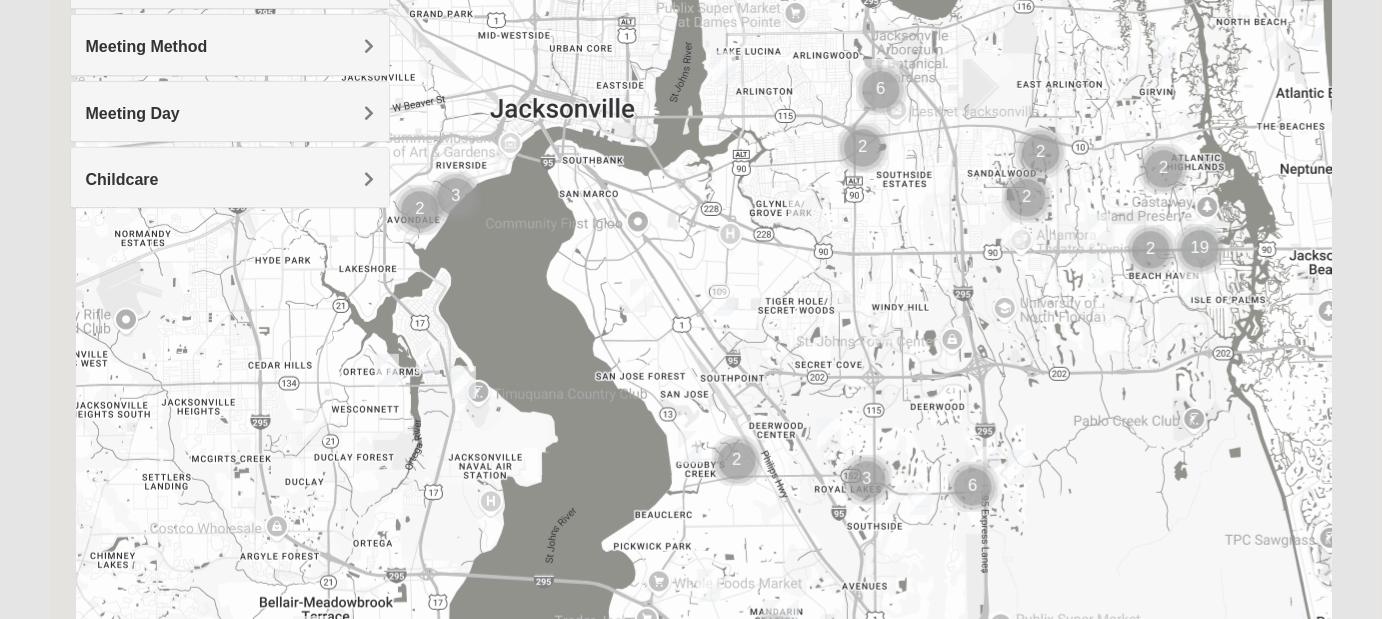 drag, startPoint x: 727, startPoint y: 318, endPoint x: 984, endPoint y: 286, distance: 258.98456 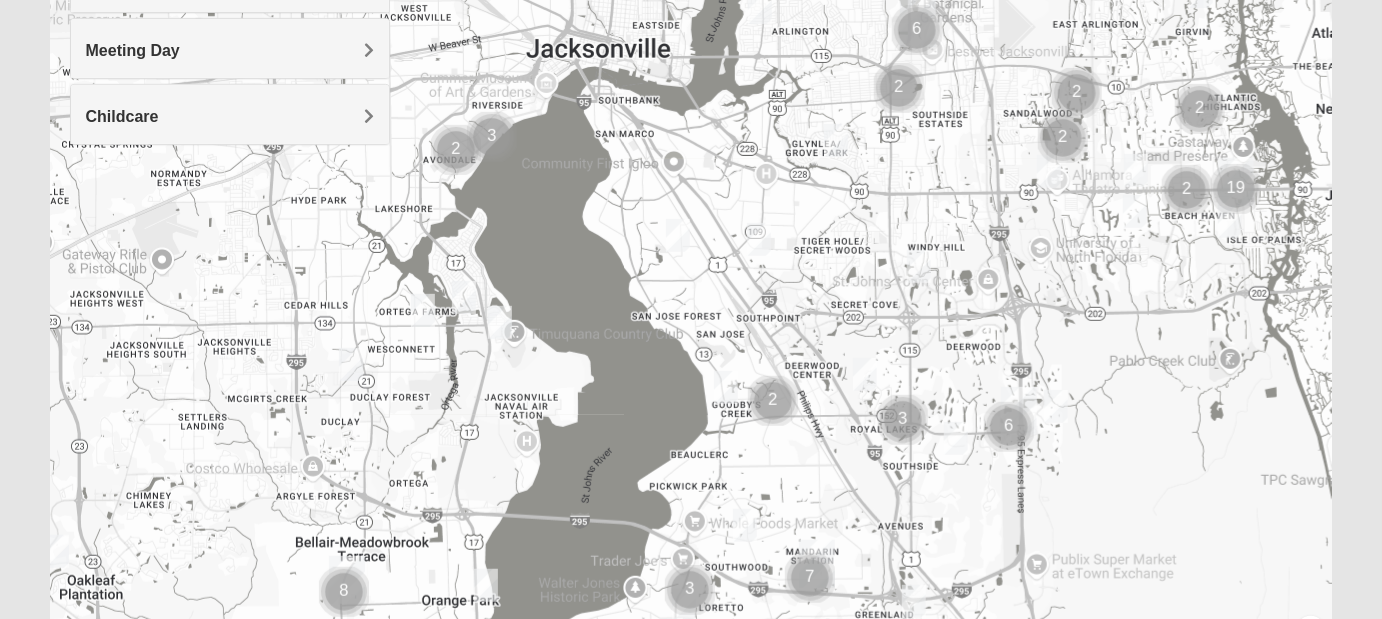 scroll, scrollTop: 482, scrollLeft: 0, axis: vertical 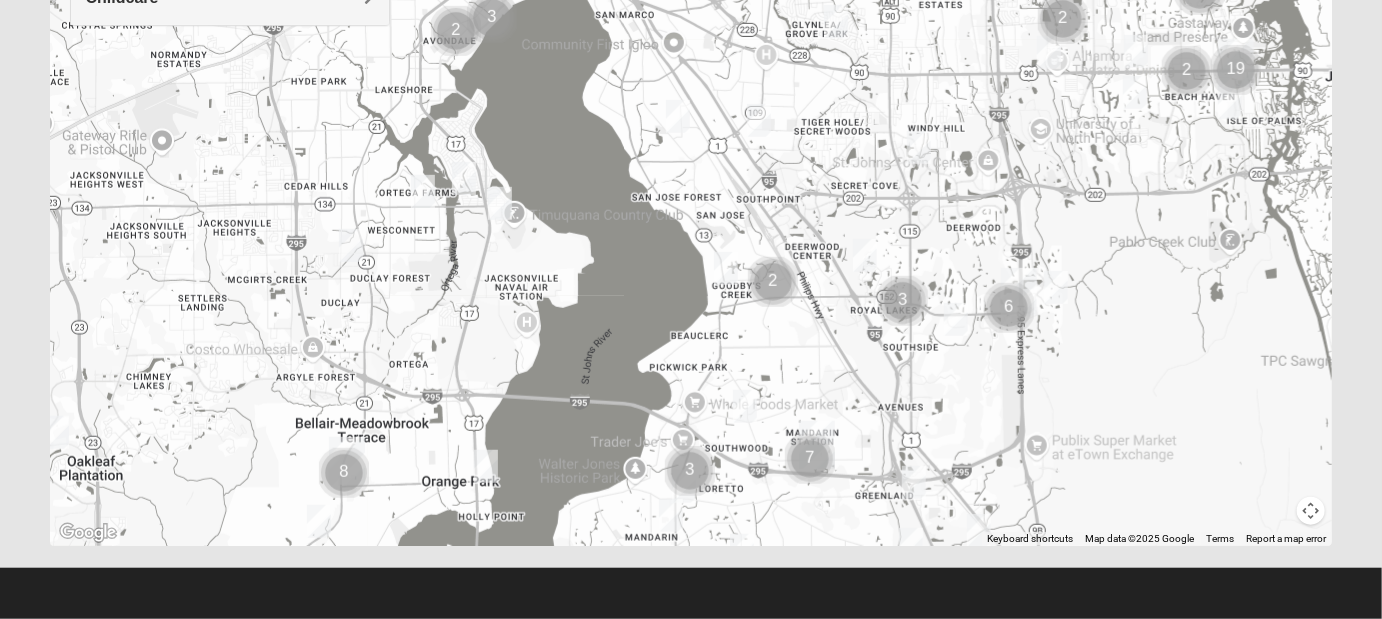 click at bounding box center [726, 268] 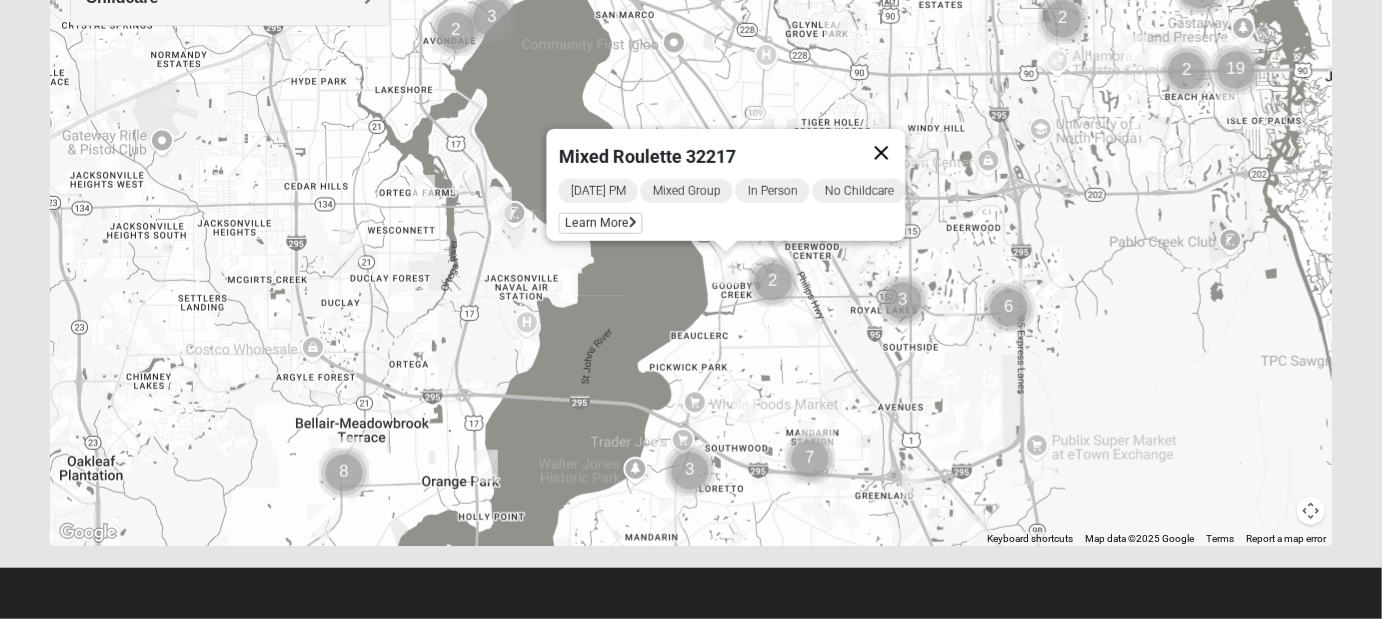 click at bounding box center [881, 153] 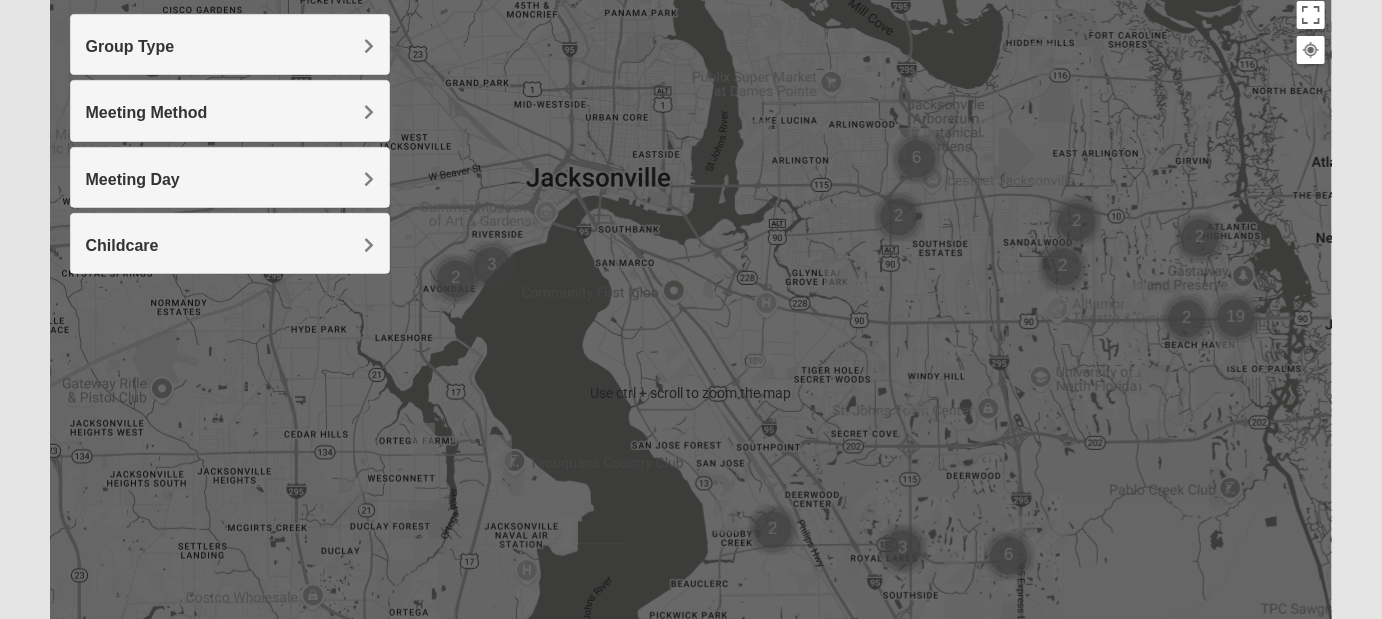 scroll, scrollTop: 182, scrollLeft: 0, axis: vertical 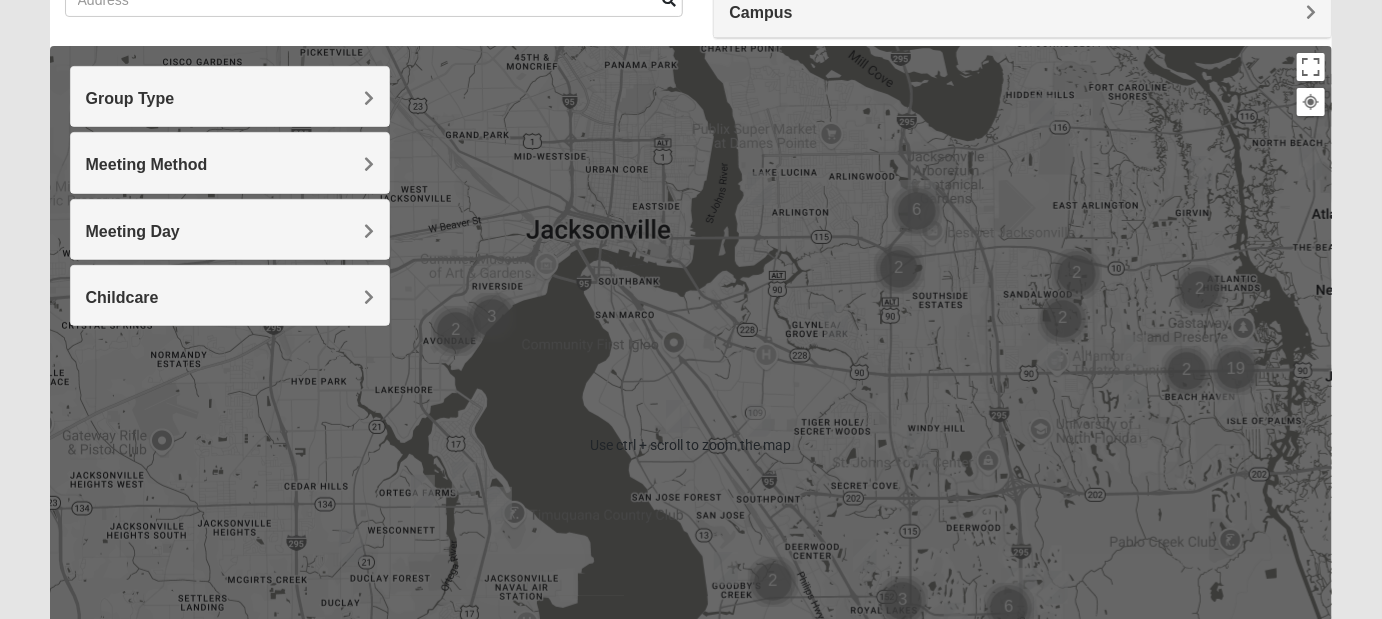 click on "Group Type" at bounding box center (230, 98) 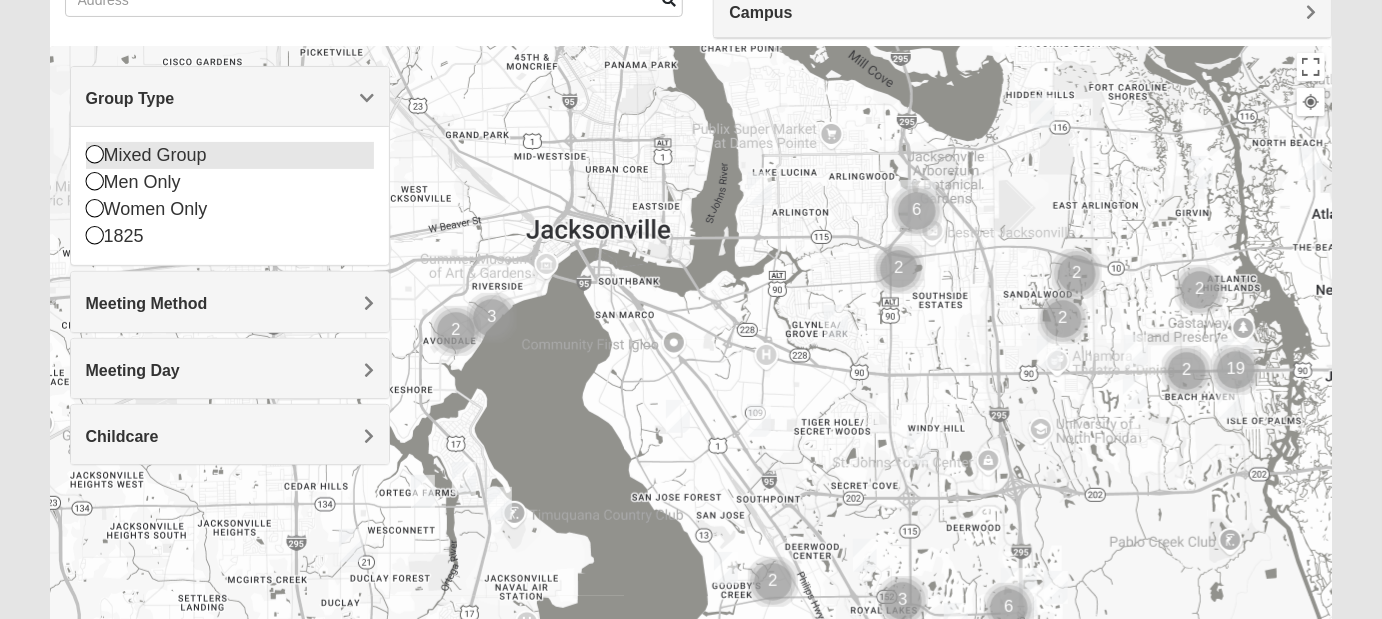 click on "Mixed Group" at bounding box center [230, 155] 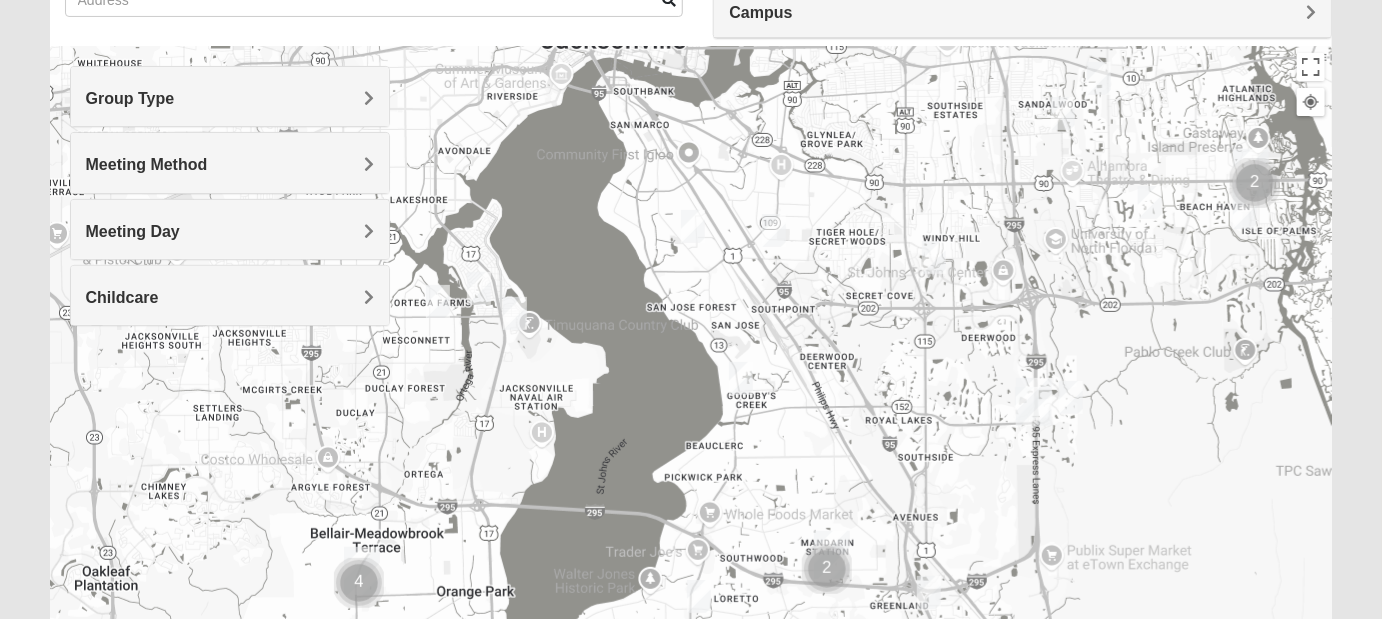 drag, startPoint x: 664, startPoint y: 317, endPoint x: 678, endPoint y: 125, distance: 192.50974 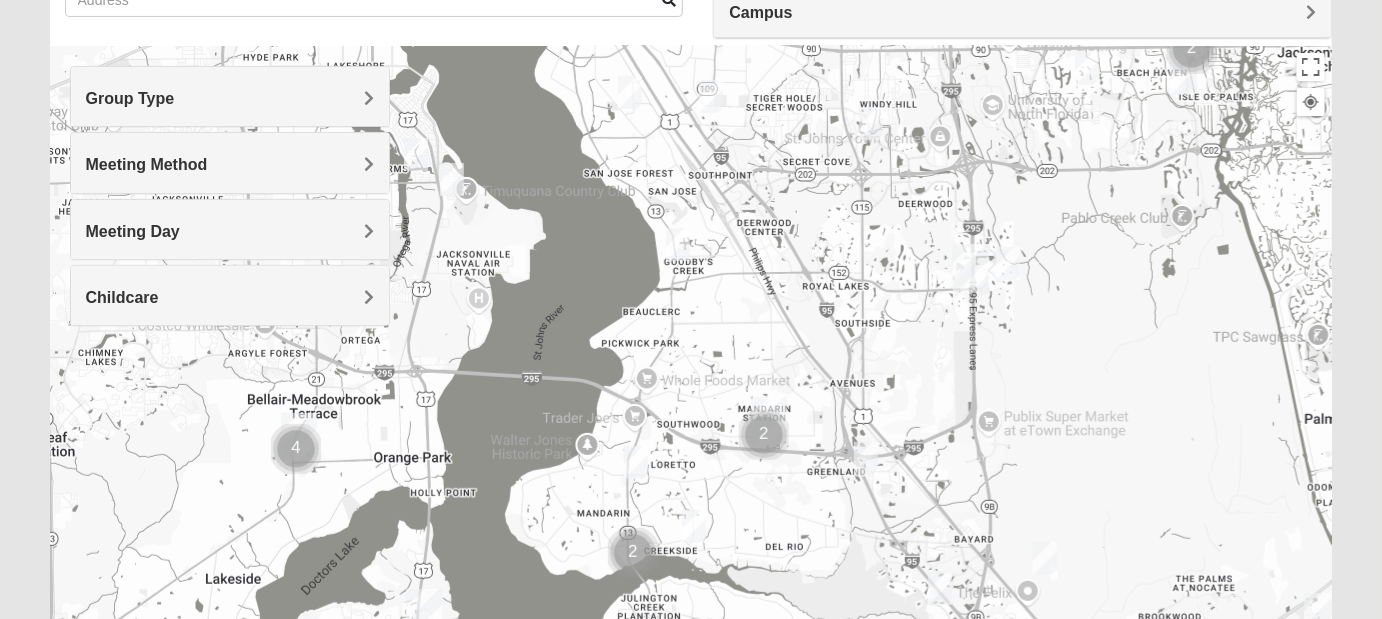 drag, startPoint x: 910, startPoint y: 291, endPoint x: 848, endPoint y: 157, distance: 147.64822 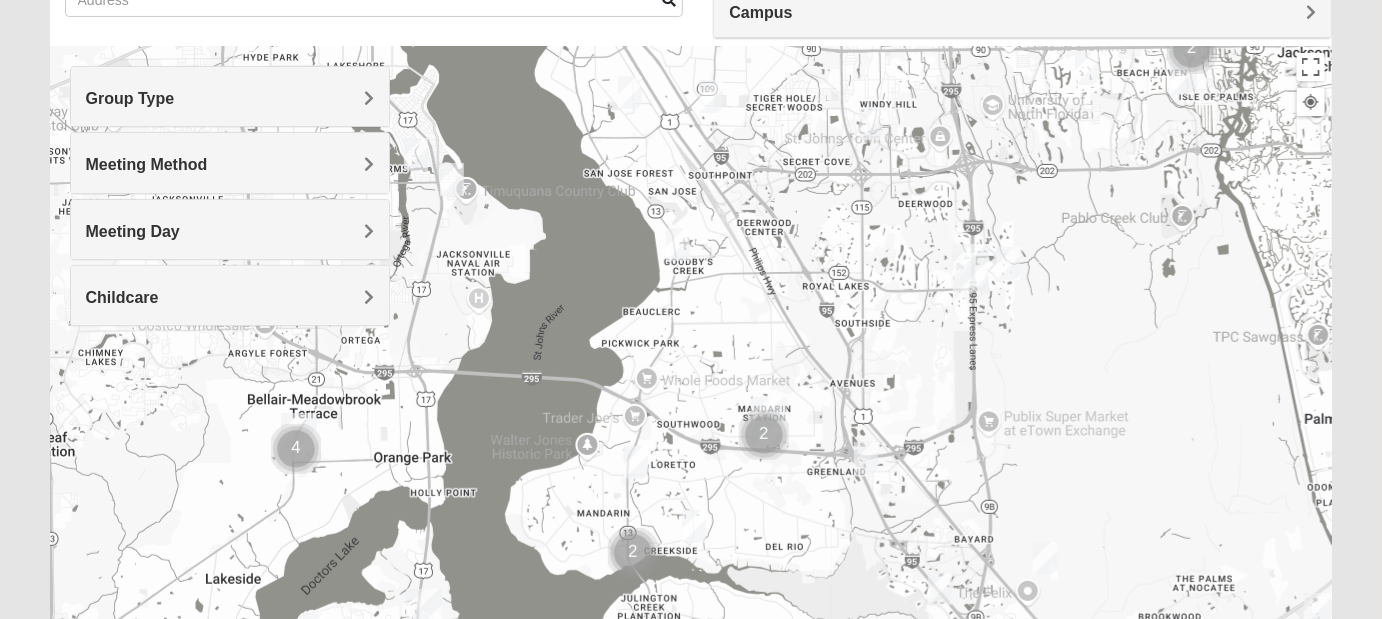 click at bounding box center [769, 421] 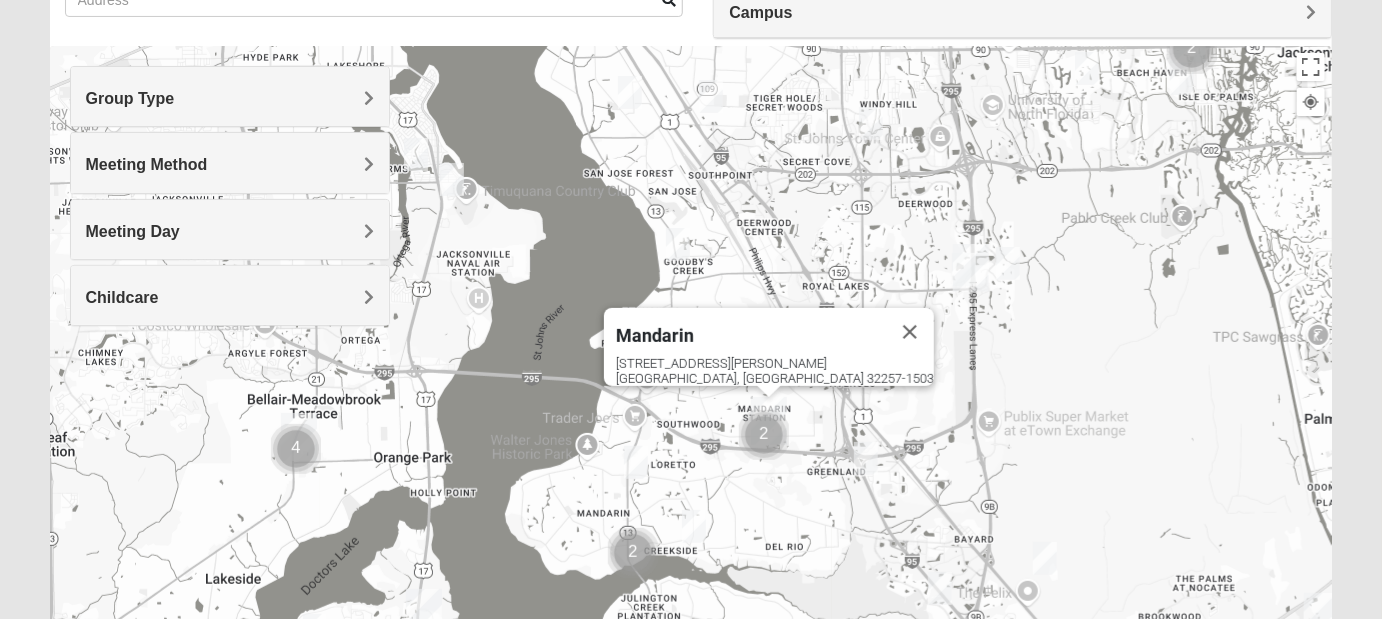 click at bounding box center (764, 435) 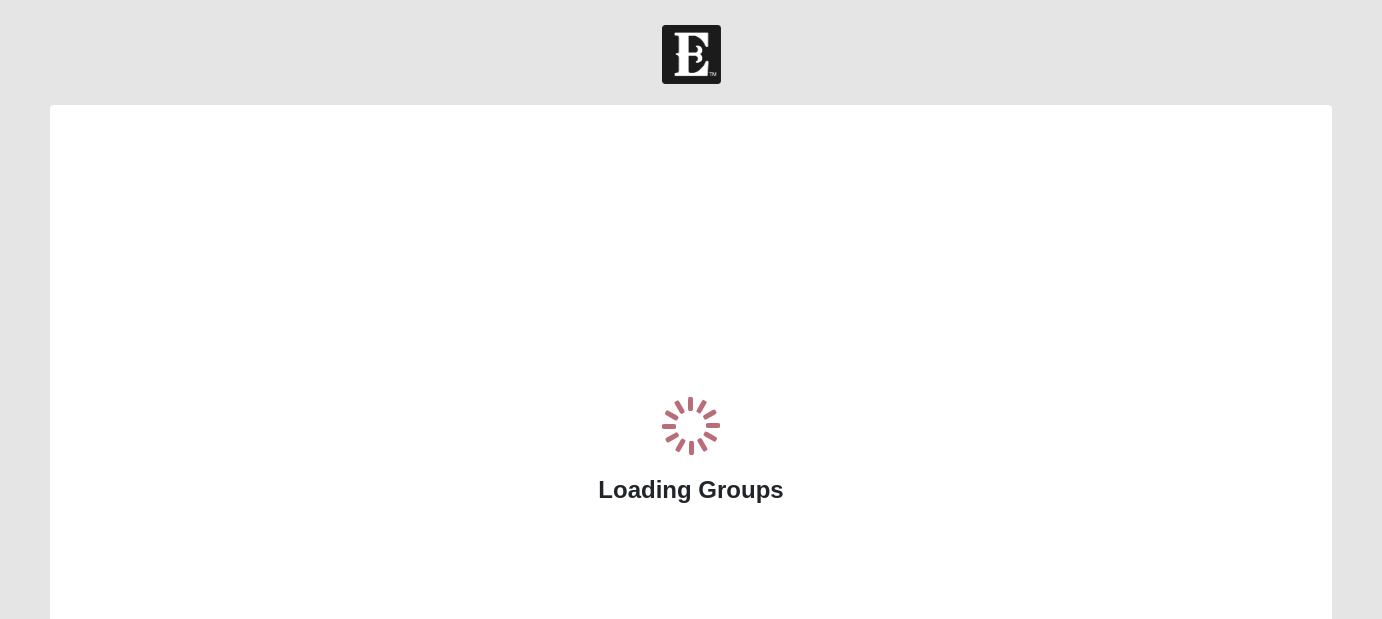 scroll, scrollTop: 0, scrollLeft: 0, axis: both 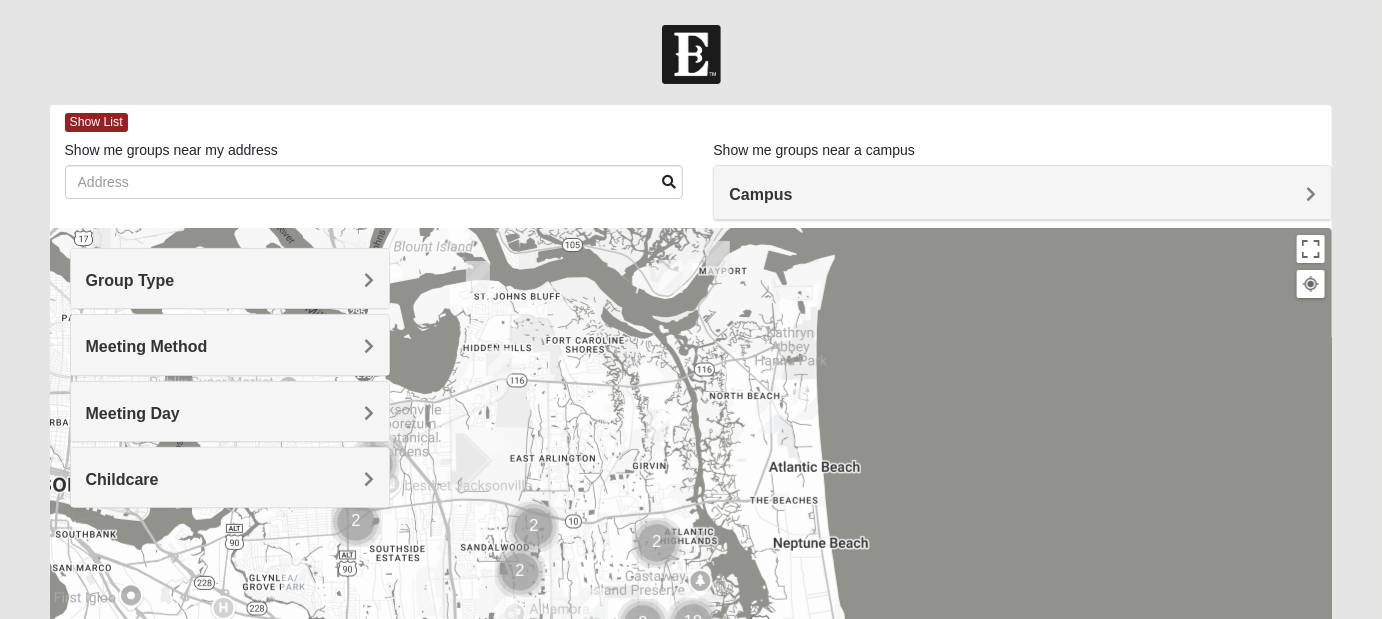 click on "Group Type" at bounding box center (230, 280) 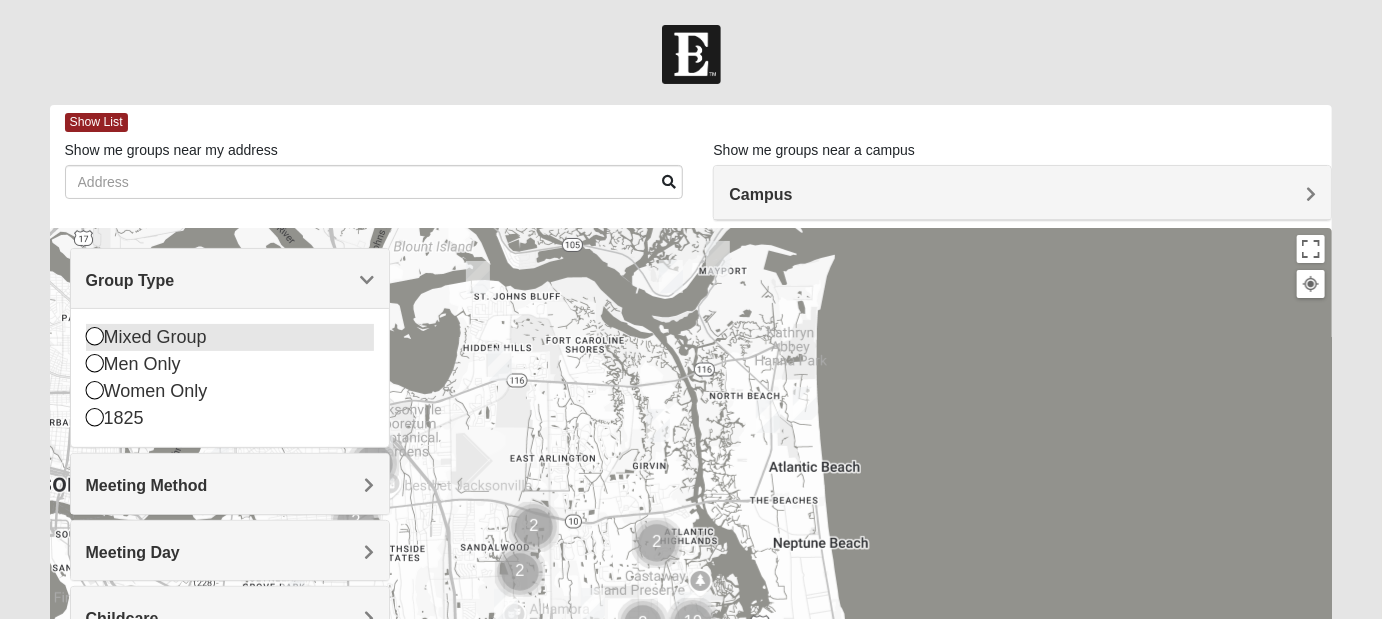 click on "Mixed Group" at bounding box center [230, 337] 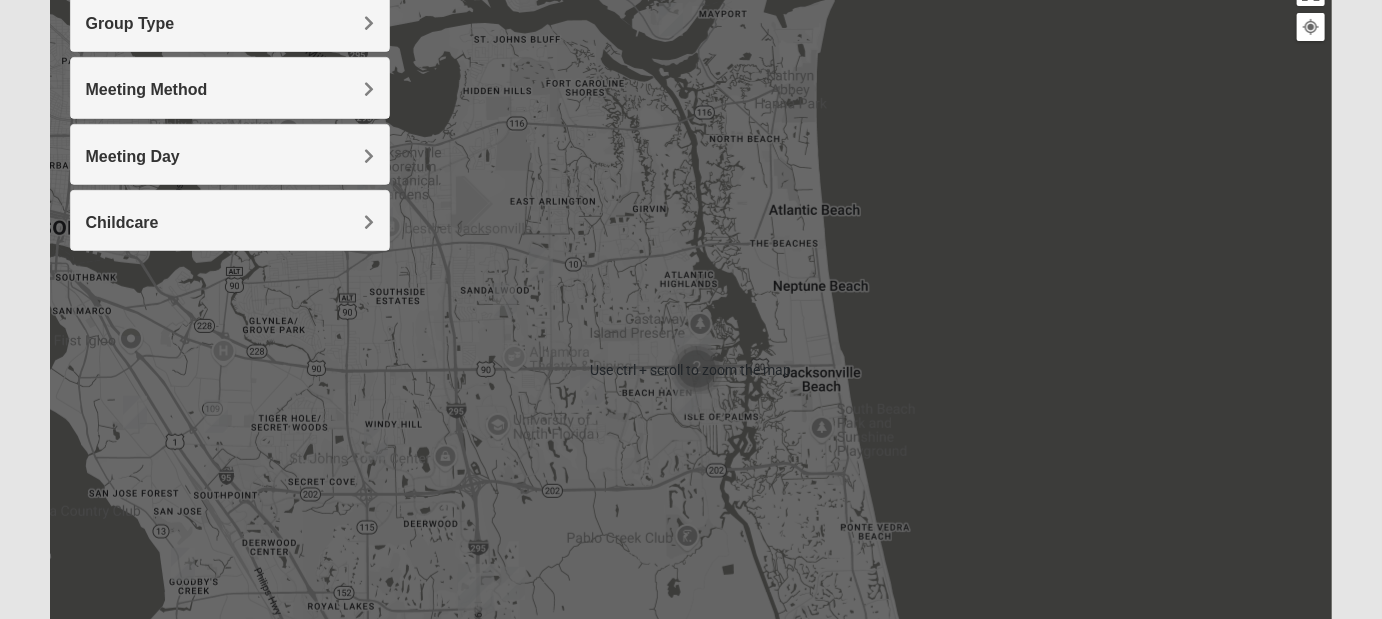 scroll, scrollTop: 300, scrollLeft: 0, axis: vertical 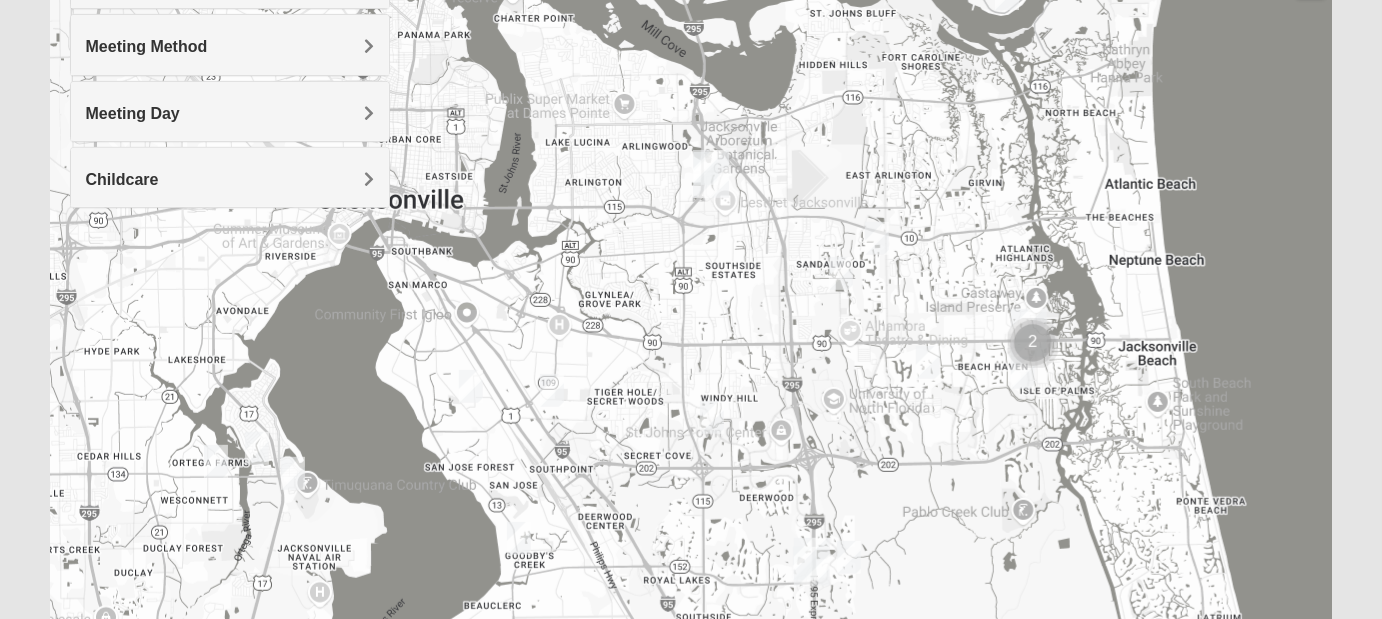 drag, startPoint x: 510, startPoint y: 369, endPoint x: 850, endPoint y: 386, distance: 340.42474 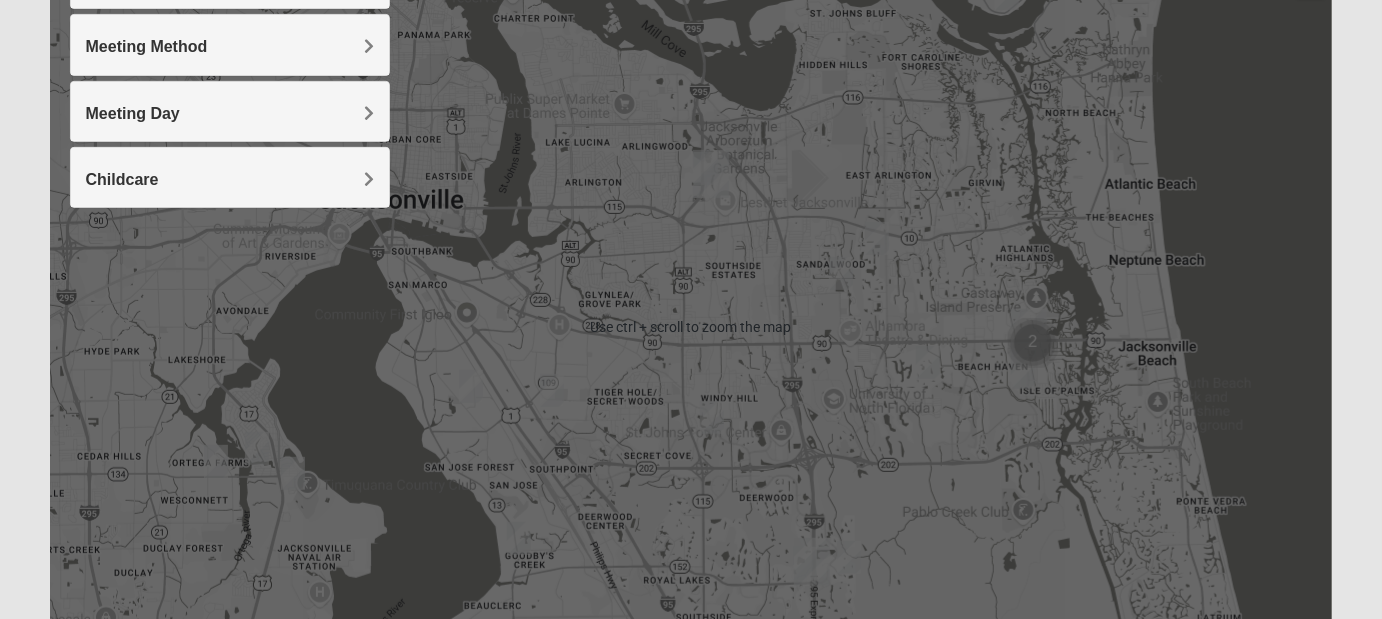 scroll, scrollTop: 0, scrollLeft: 0, axis: both 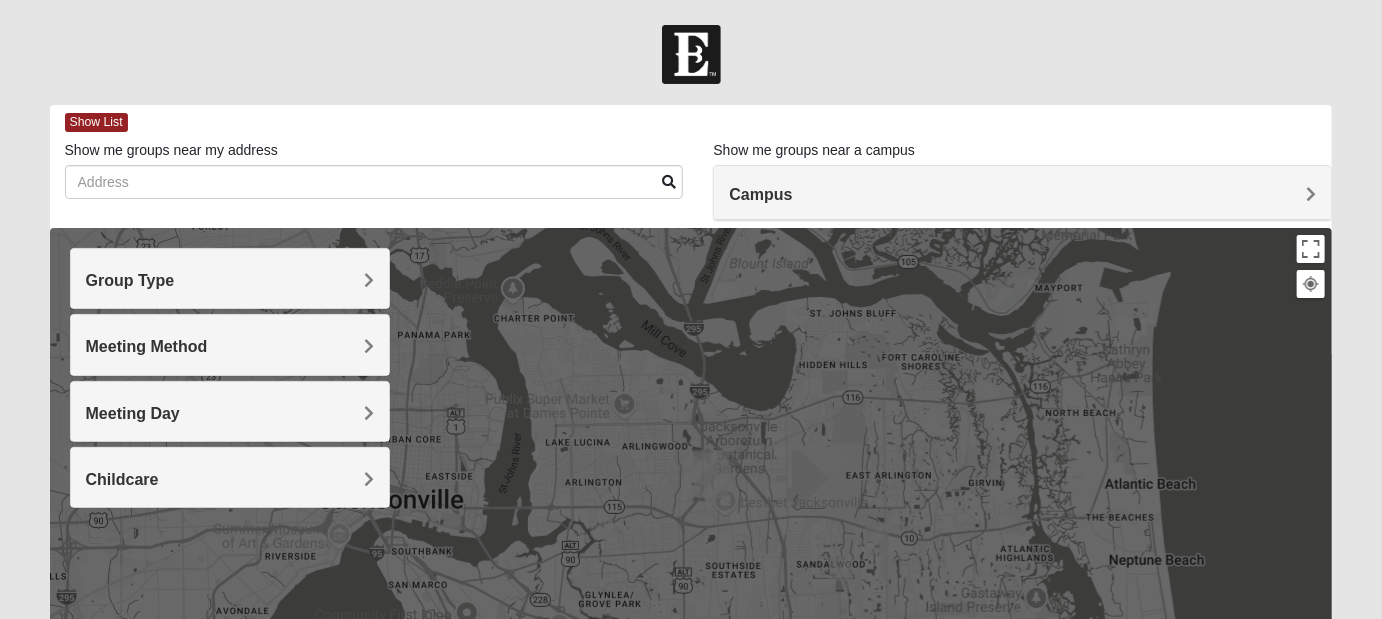 click on "Campus" at bounding box center [1022, 194] 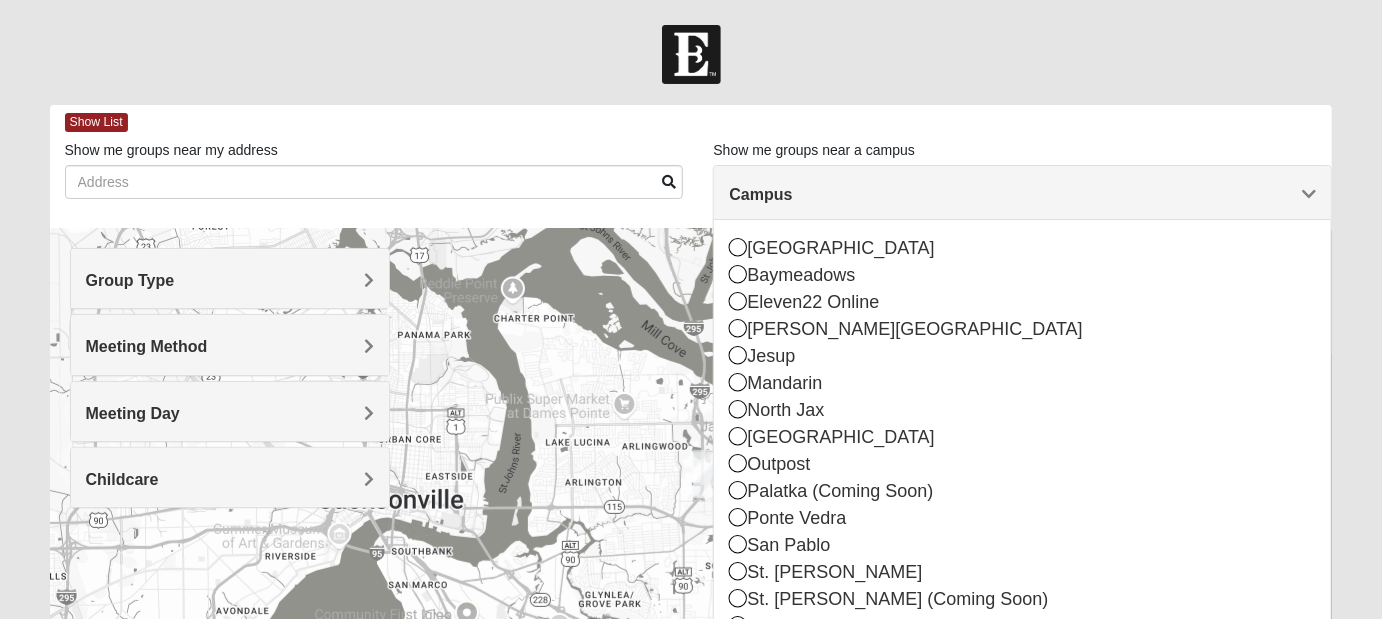 click on "Campus" at bounding box center (1022, 194) 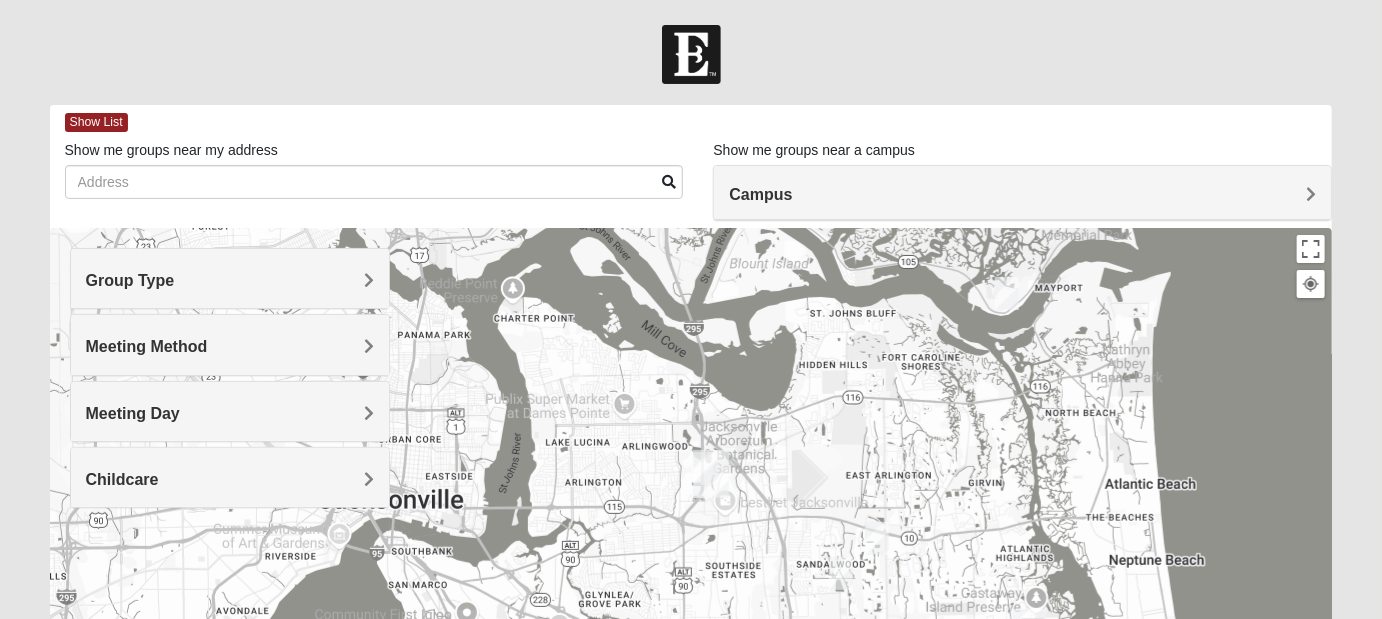 click on "Campus" at bounding box center (1022, 194) 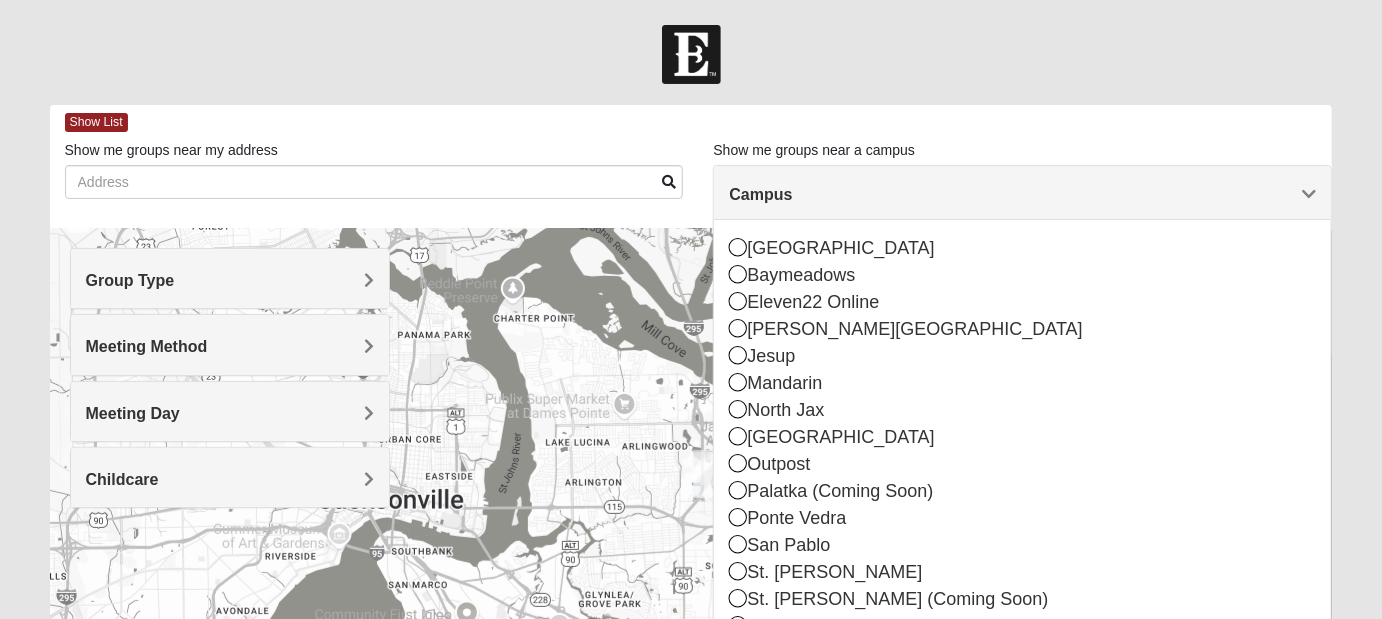 click on "Campus" at bounding box center (1022, 194) 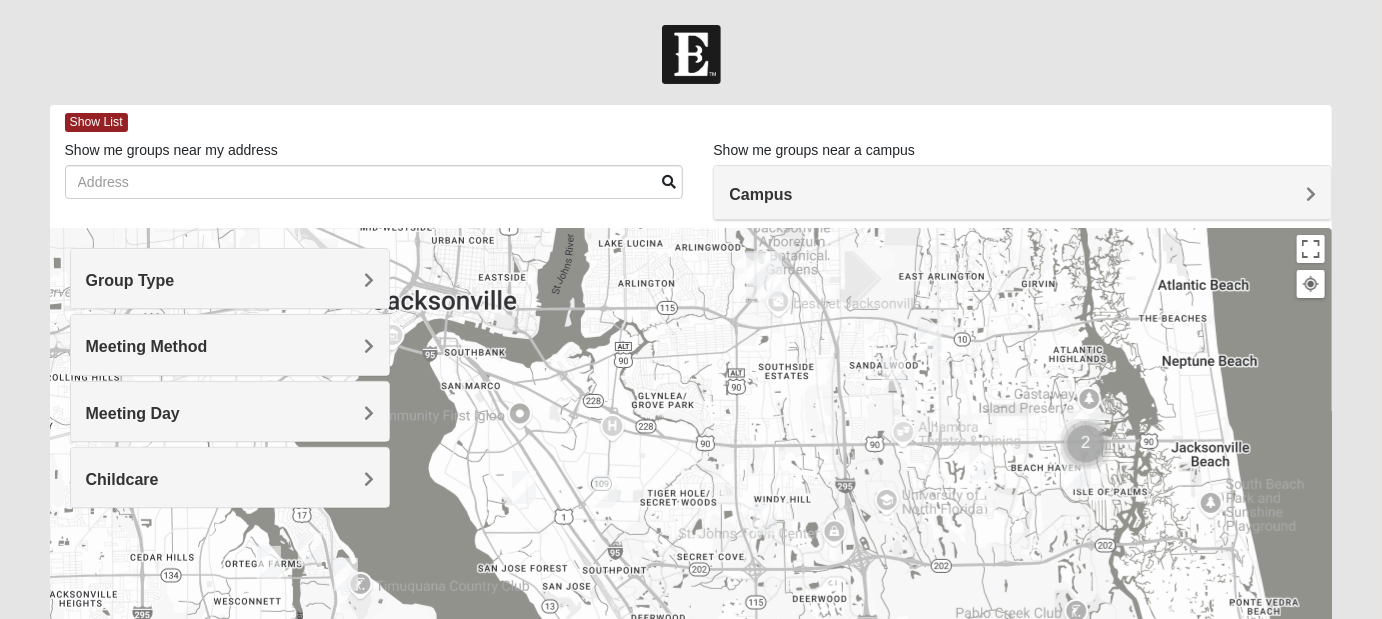 drag, startPoint x: 490, startPoint y: 495, endPoint x: 581, endPoint y: 221, distance: 288.71613 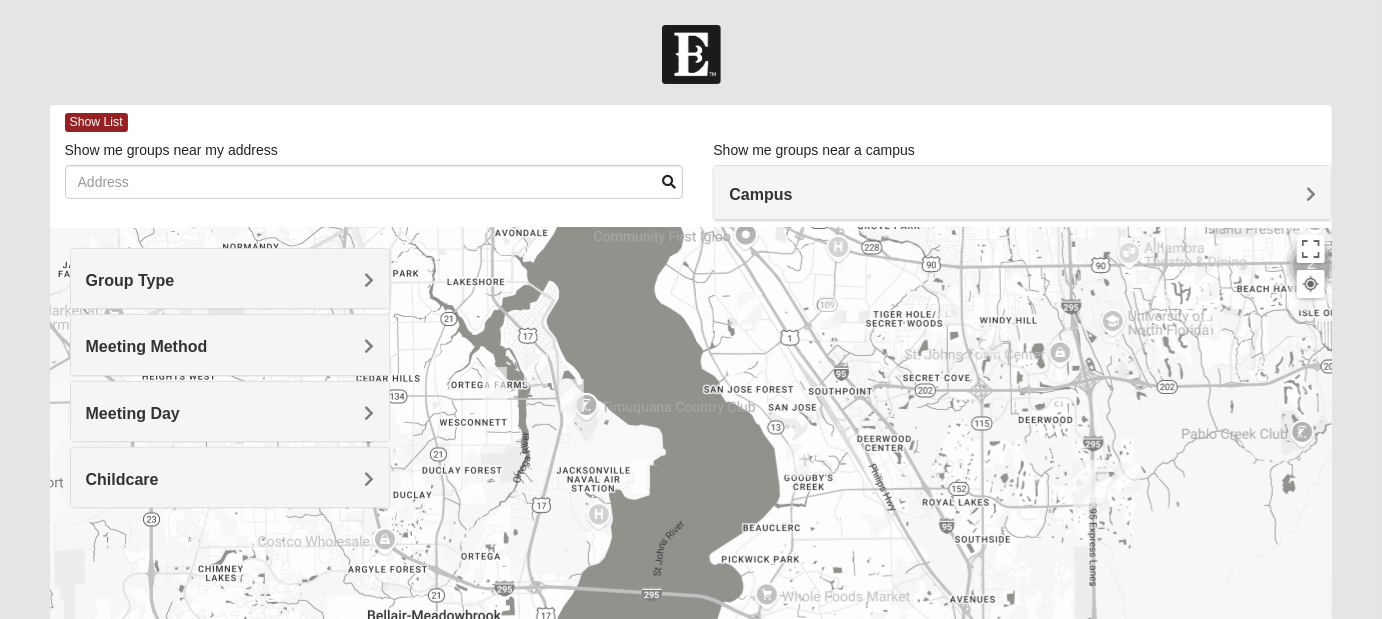 drag, startPoint x: 852, startPoint y: 354, endPoint x: 922, endPoint y: 325, distance: 75.76939 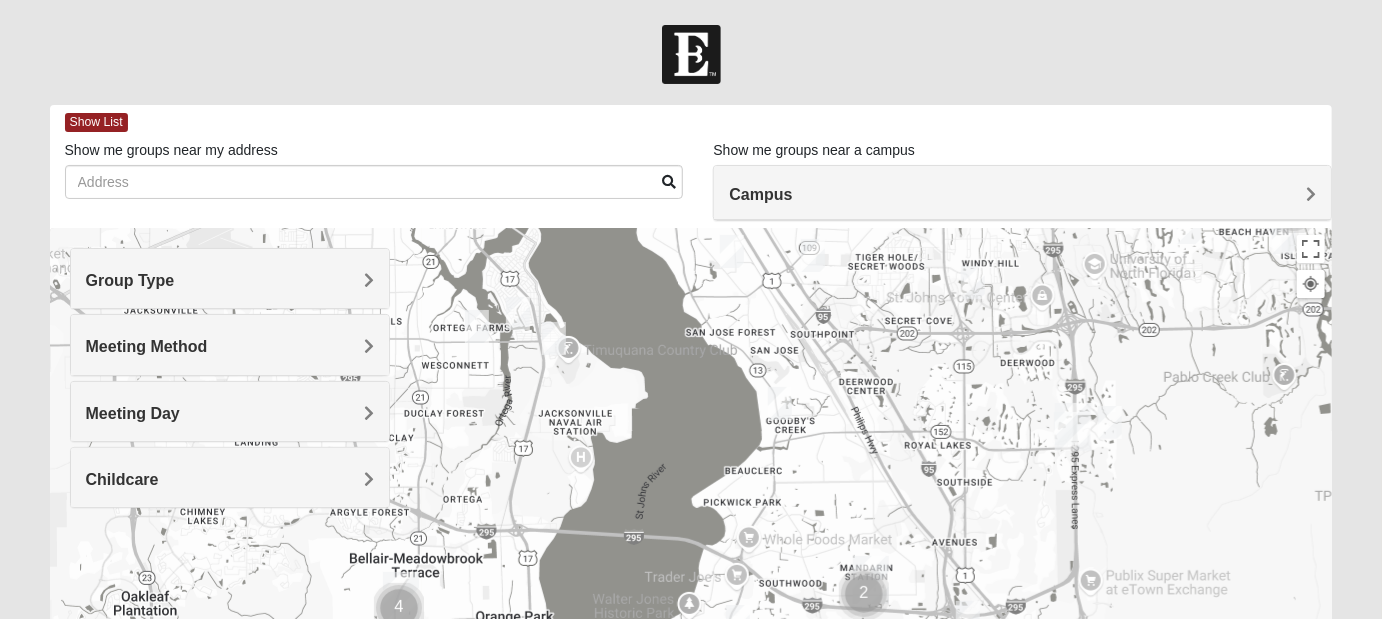 drag, startPoint x: 859, startPoint y: 432, endPoint x: 831, endPoint y: 331, distance: 104.80935 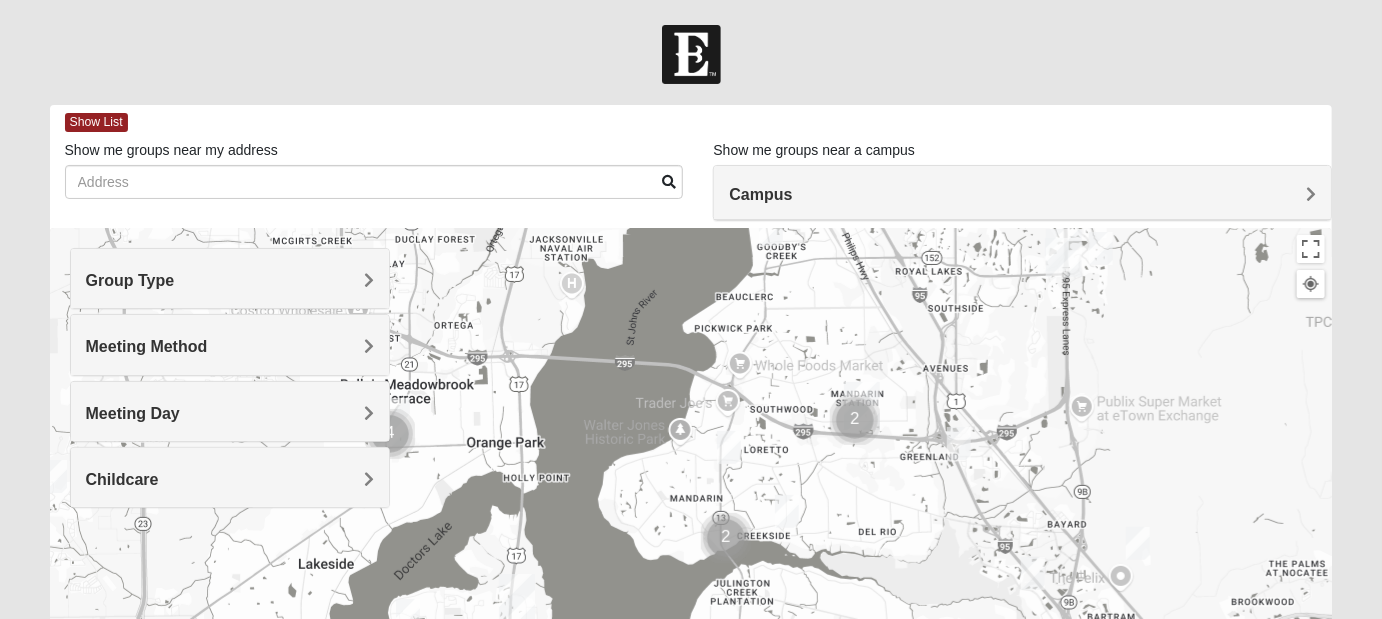 drag, startPoint x: 859, startPoint y: 449, endPoint x: 863, endPoint y: 307, distance: 142.05632 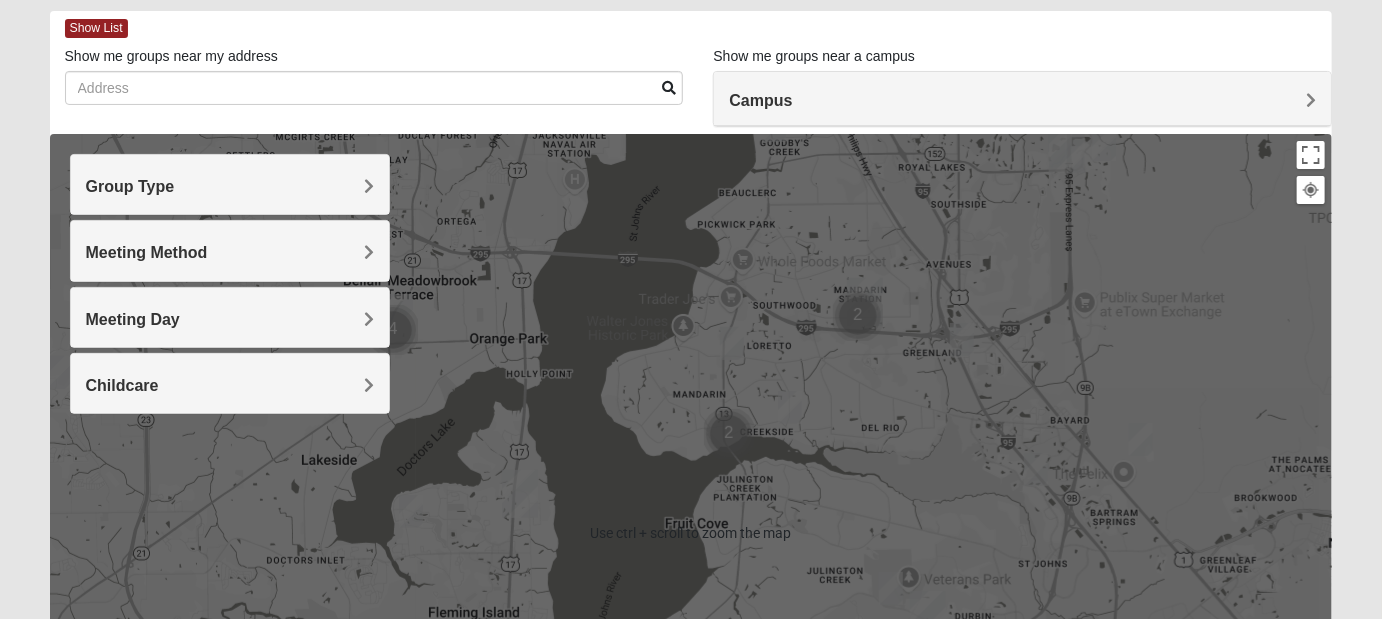 scroll, scrollTop: 82, scrollLeft: 0, axis: vertical 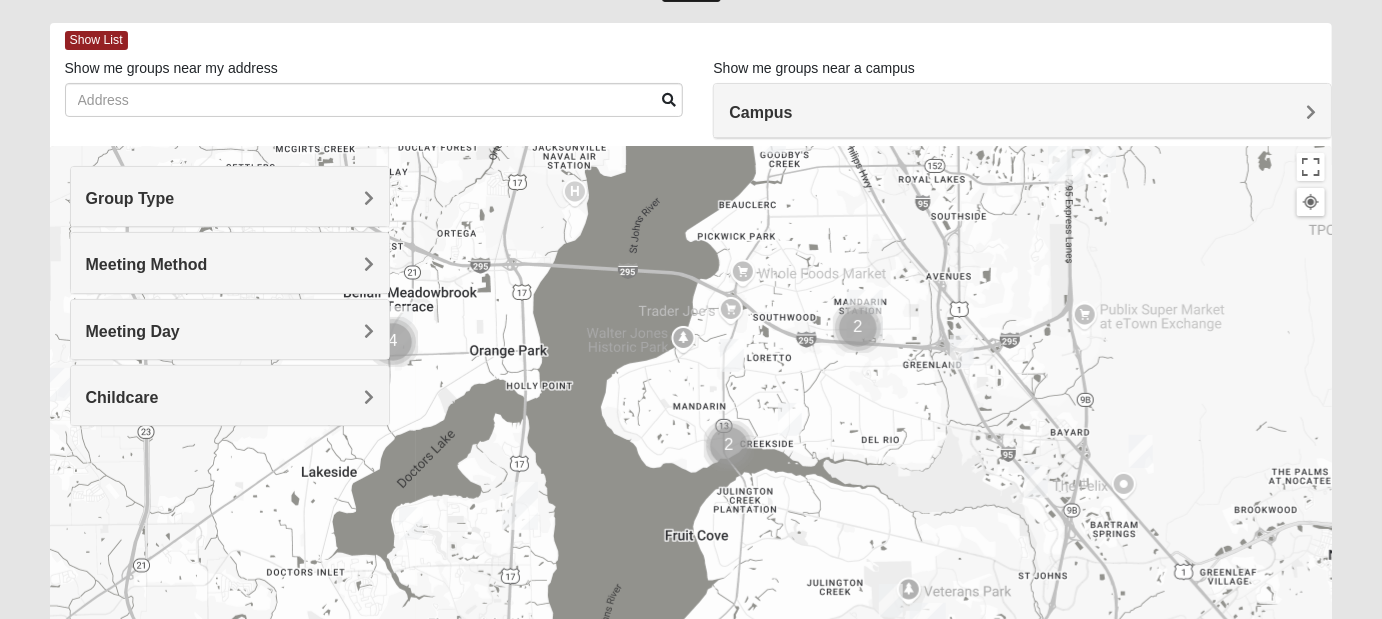 click at bounding box center [691, 546] 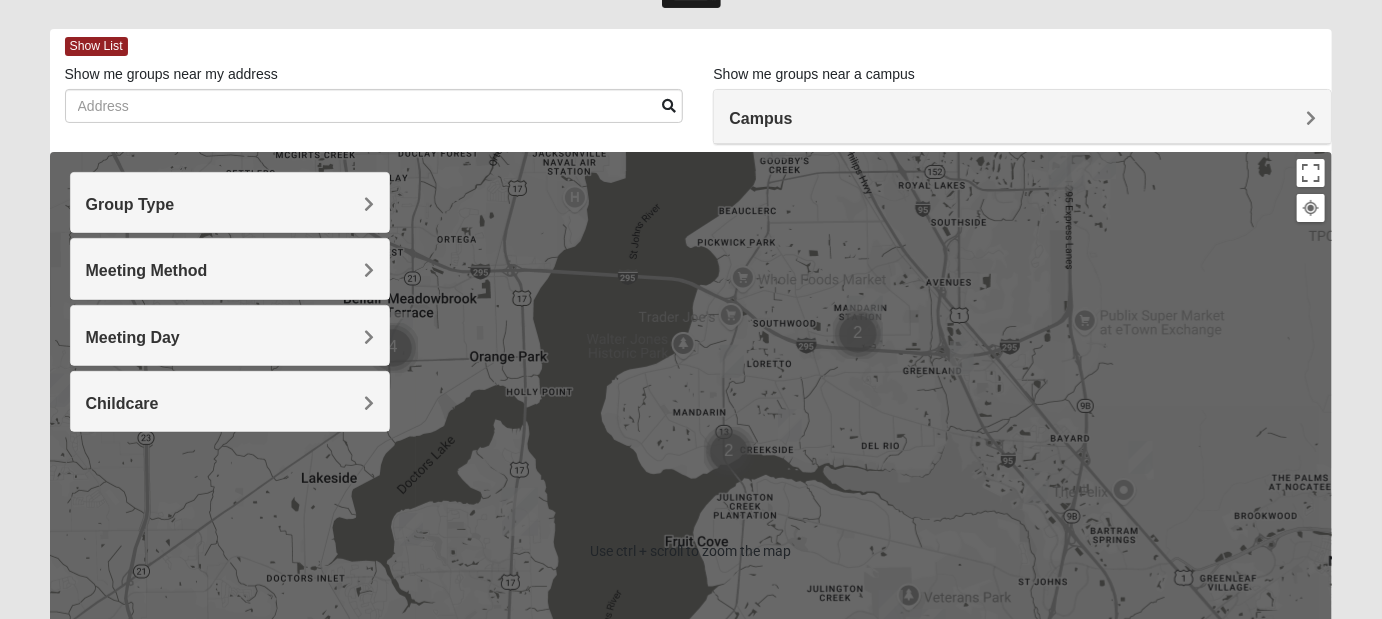 scroll, scrollTop: 100, scrollLeft: 0, axis: vertical 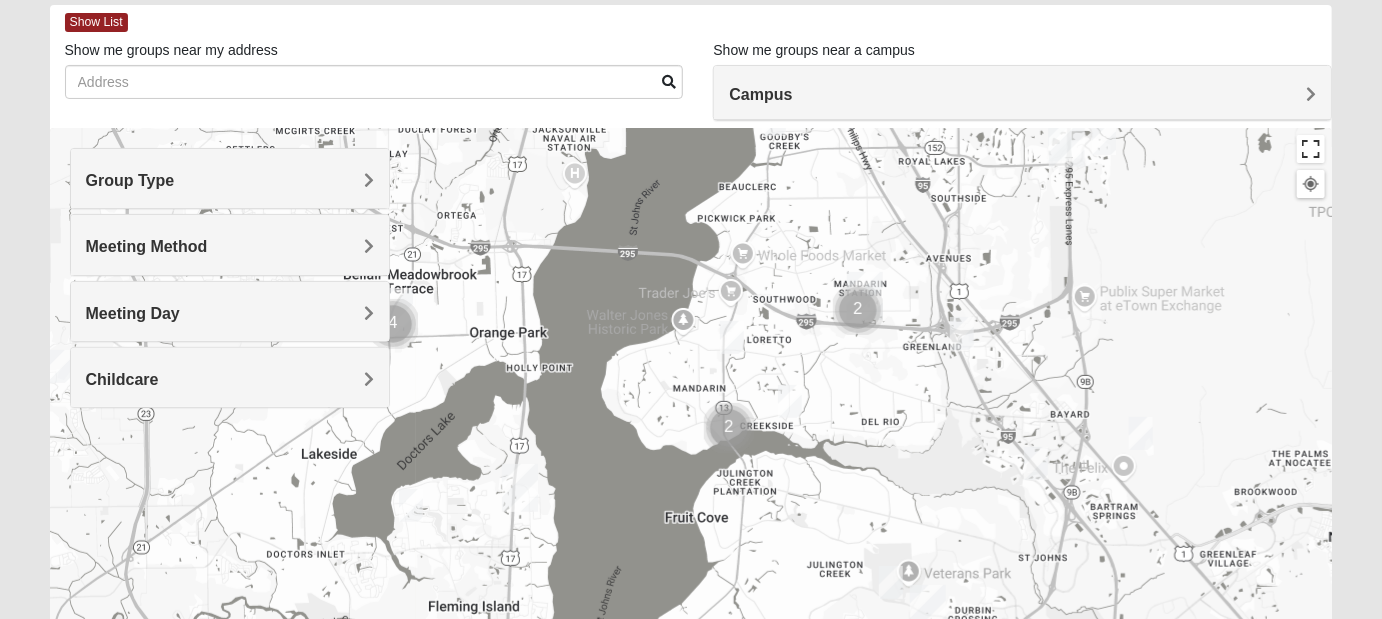 click at bounding box center (1311, 149) 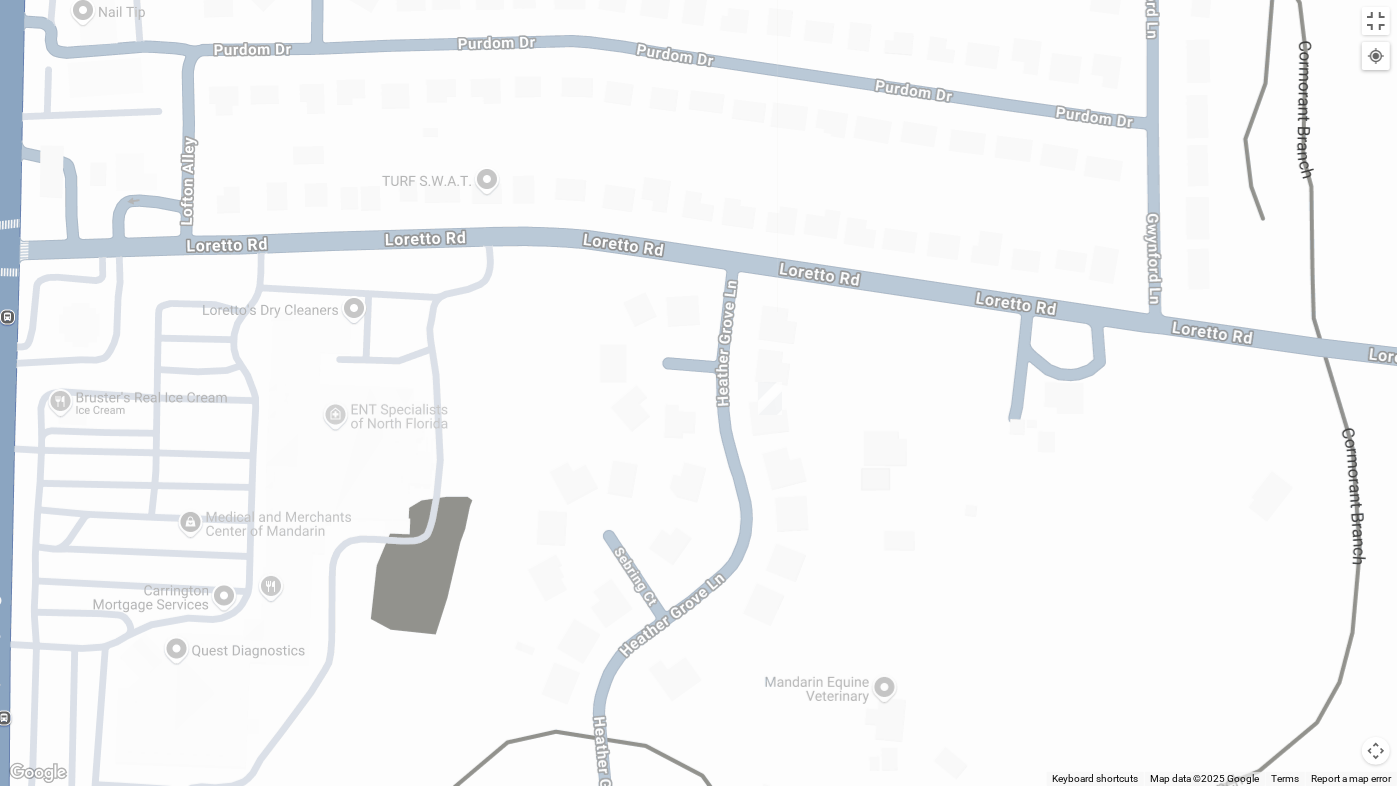 click at bounding box center (770, 398) 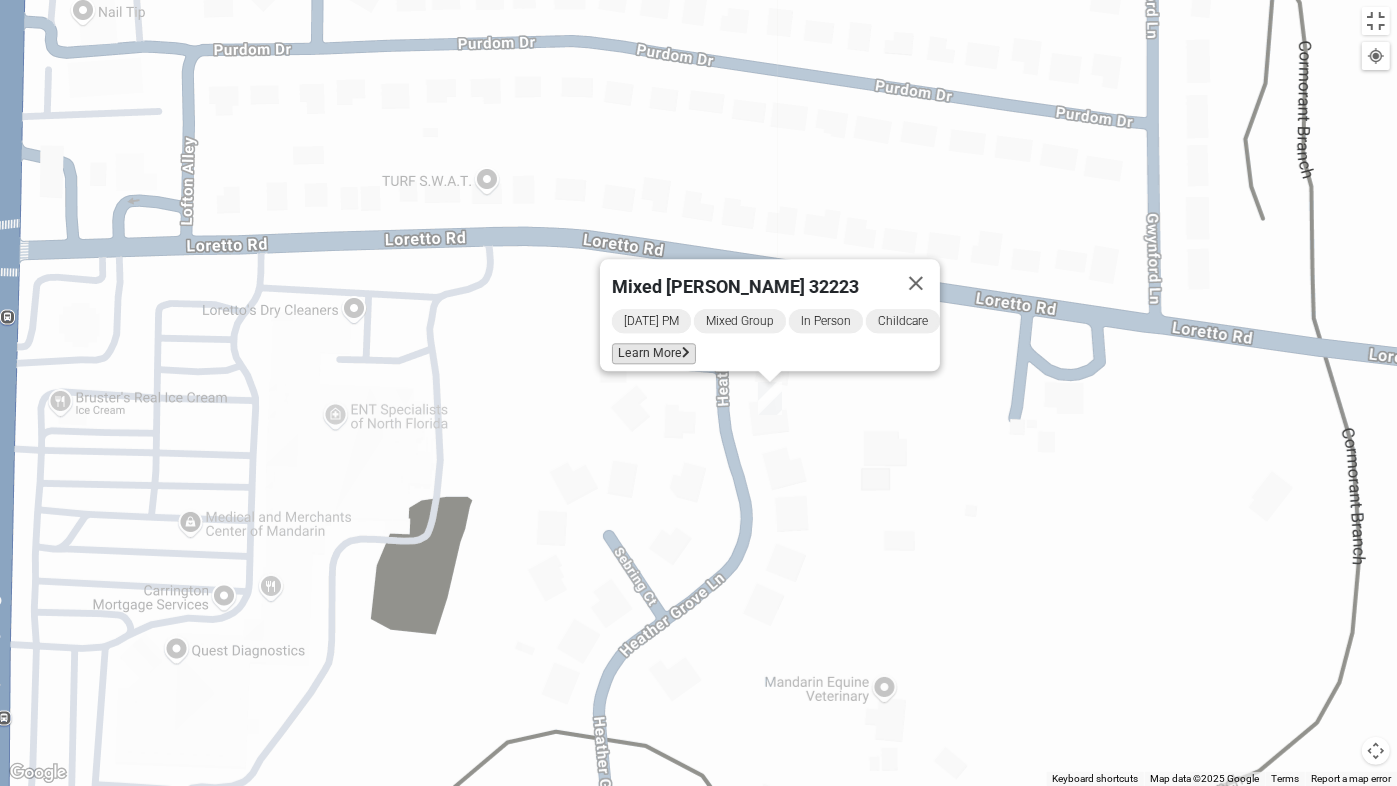 click on "Learn More" at bounding box center (654, 353) 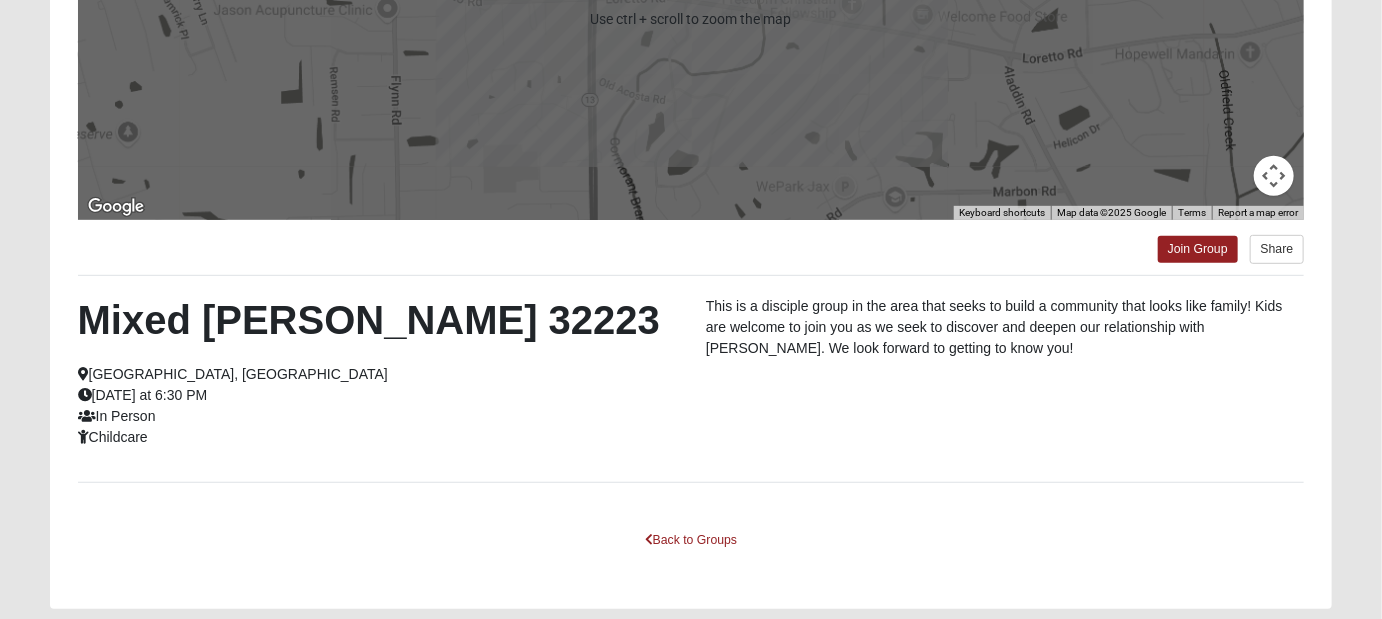 scroll, scrollTop: 100, scrollLeft: 0, axis: vertical 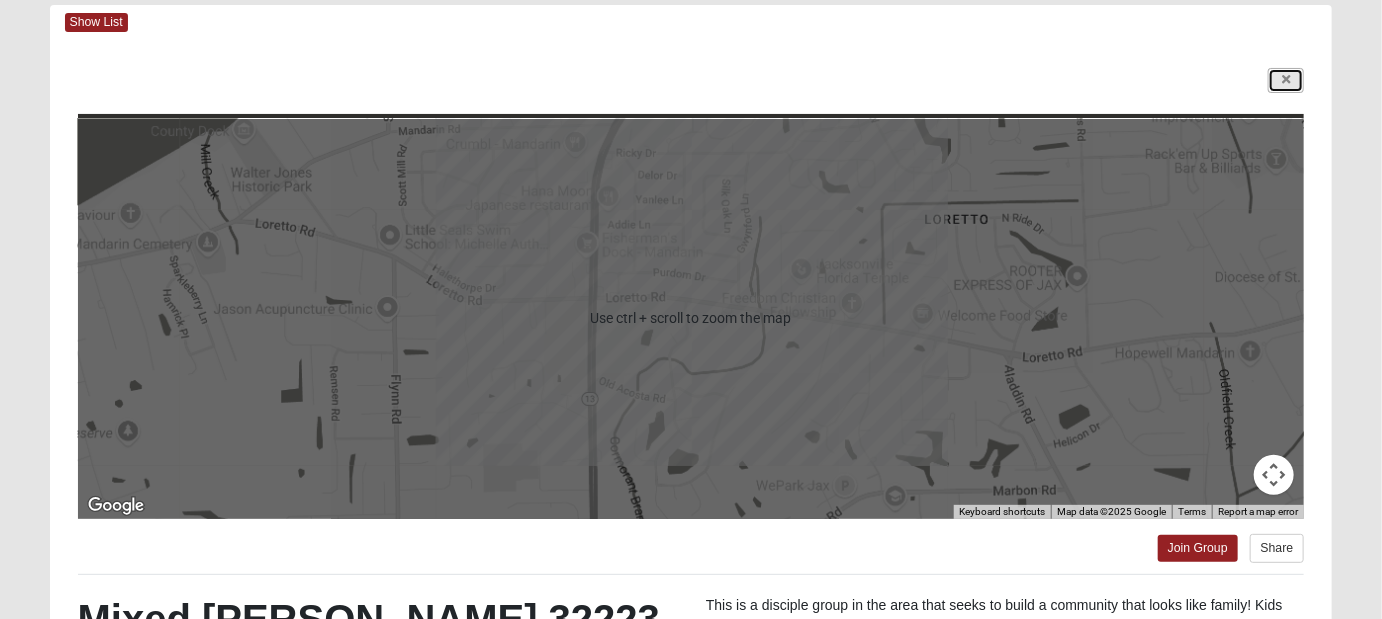click at bounding box center [1286, 80] 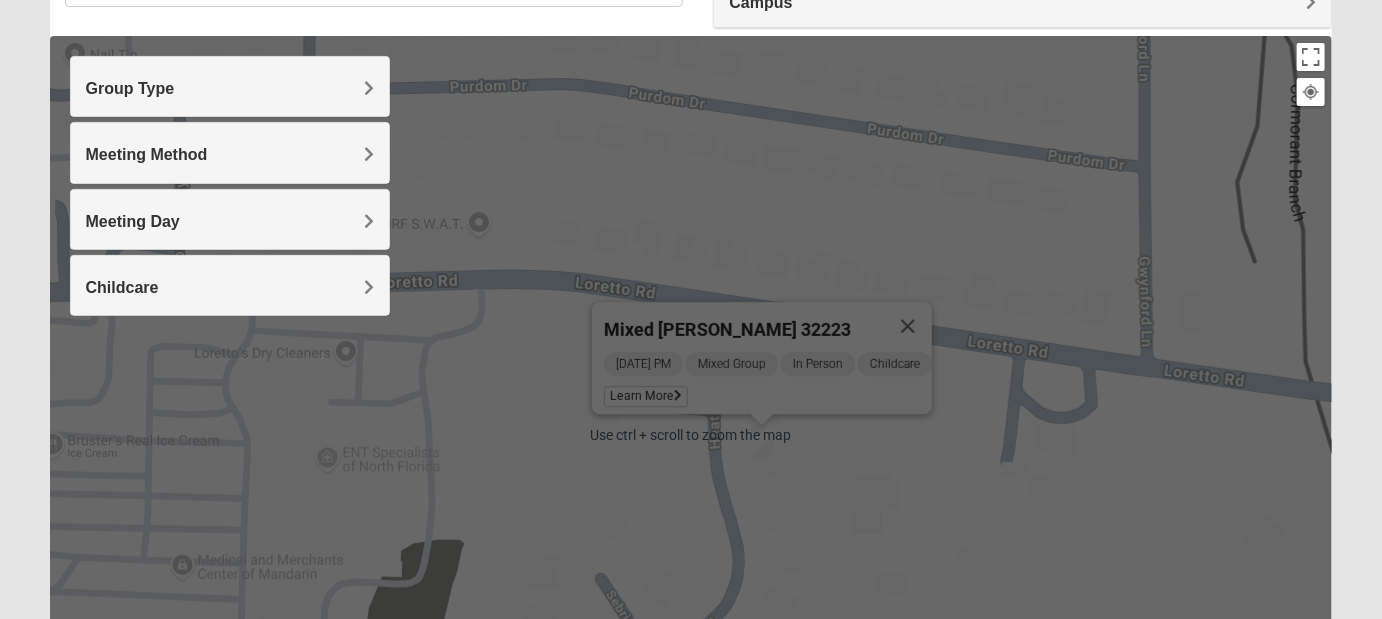scroll, scrollTop: 182, scrollLeft: 0, axis: vertical 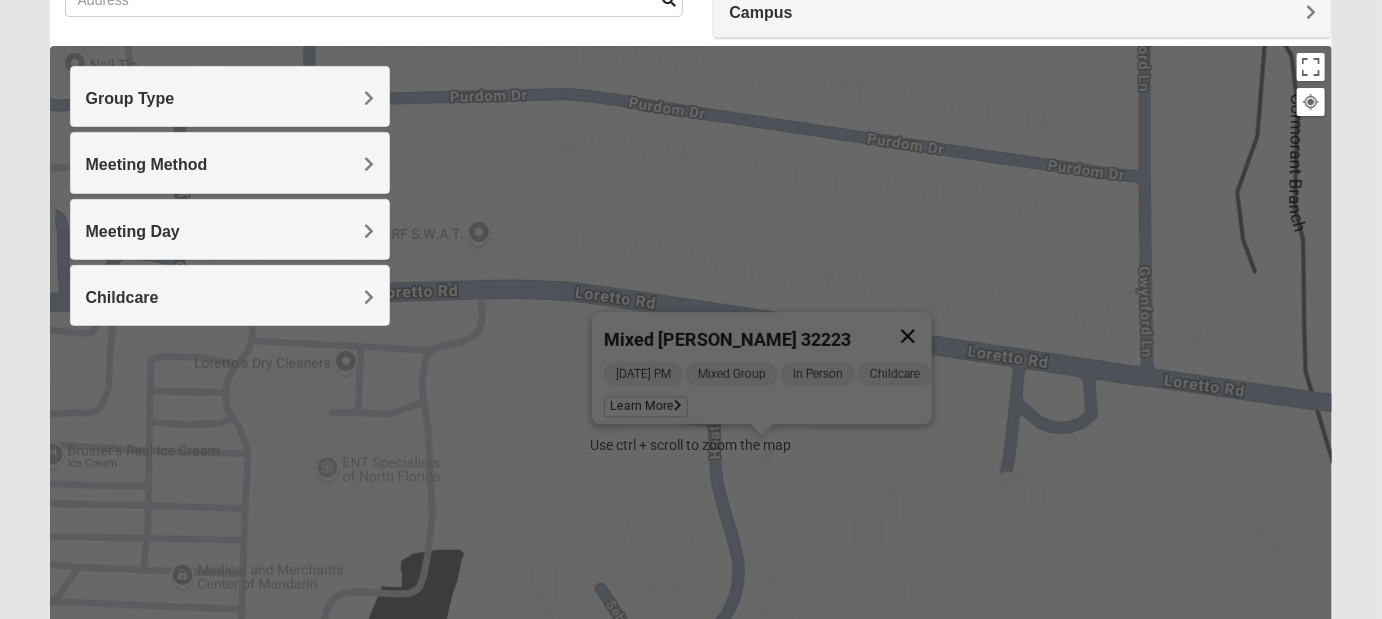 click at bounding box center [908, 336] 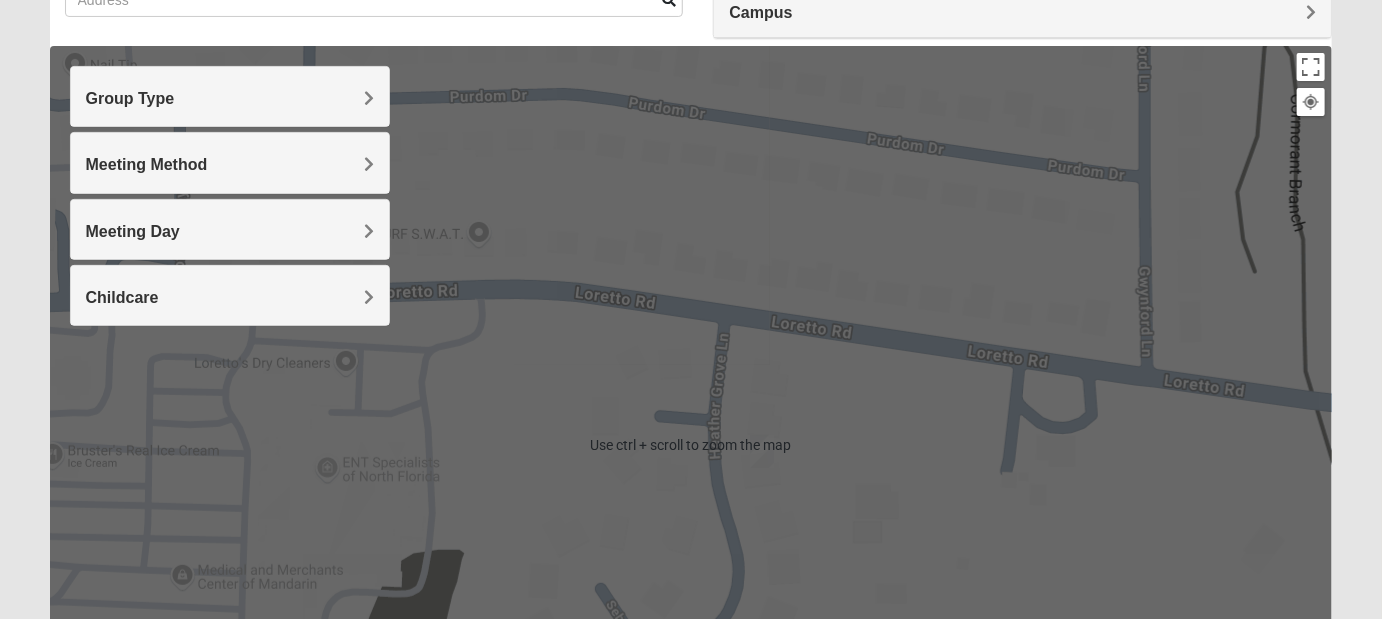 scroll, scrollTop: 100, scrollLeft: 0, axis: vertical 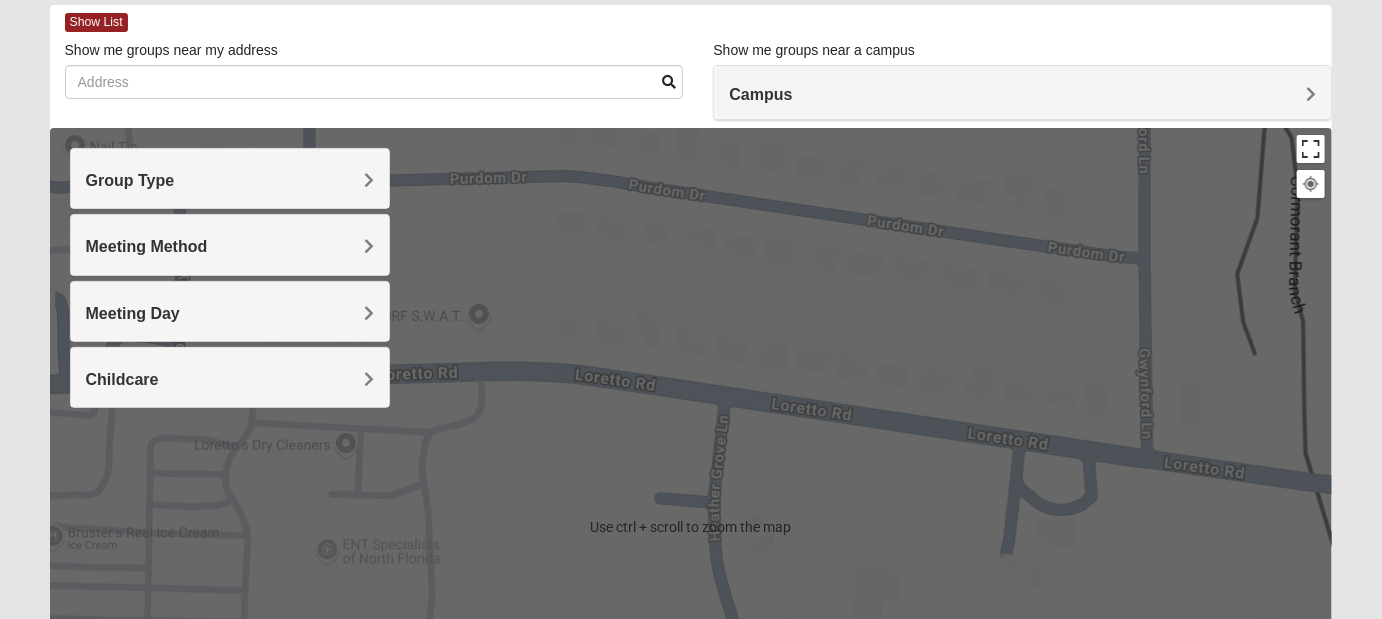 click at bounding box center (1311, 149) 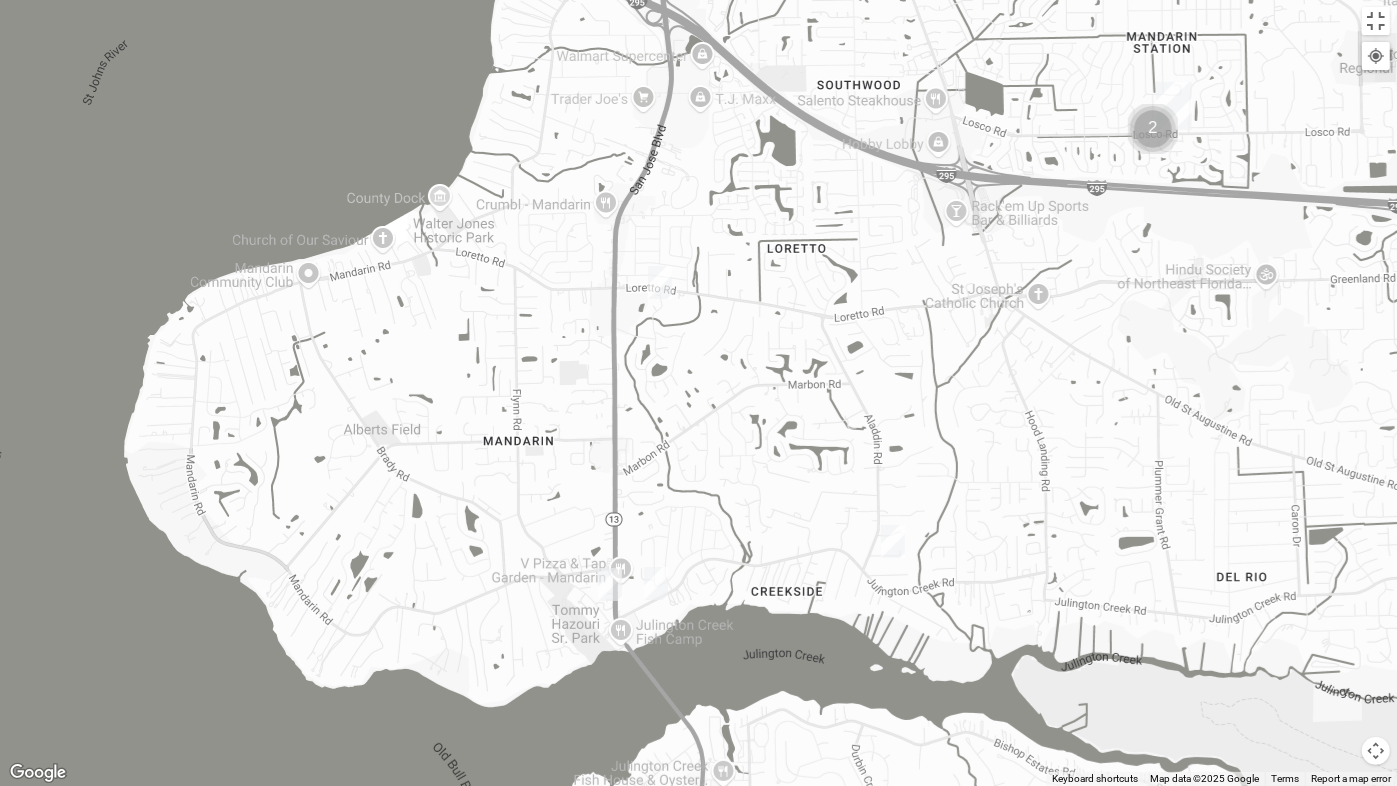 drag, startPoint x: 1035, startPoint y: 293, endPoint x: 787, endPoint y: 245, distance: 252.60245 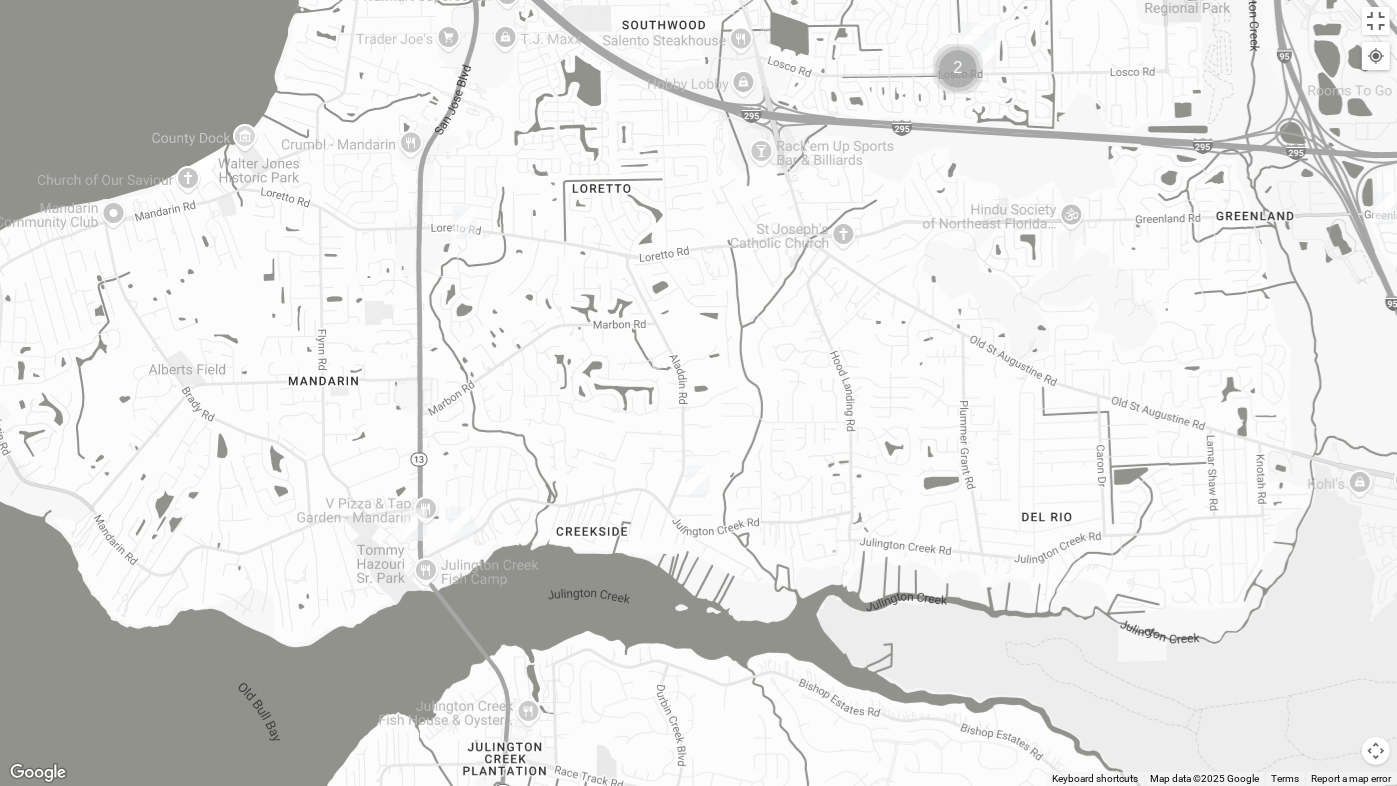 drag, startPoint x: 813, startPoint y: 452, endPoint x: 750, endPoint y: 421, distance: 70.21396 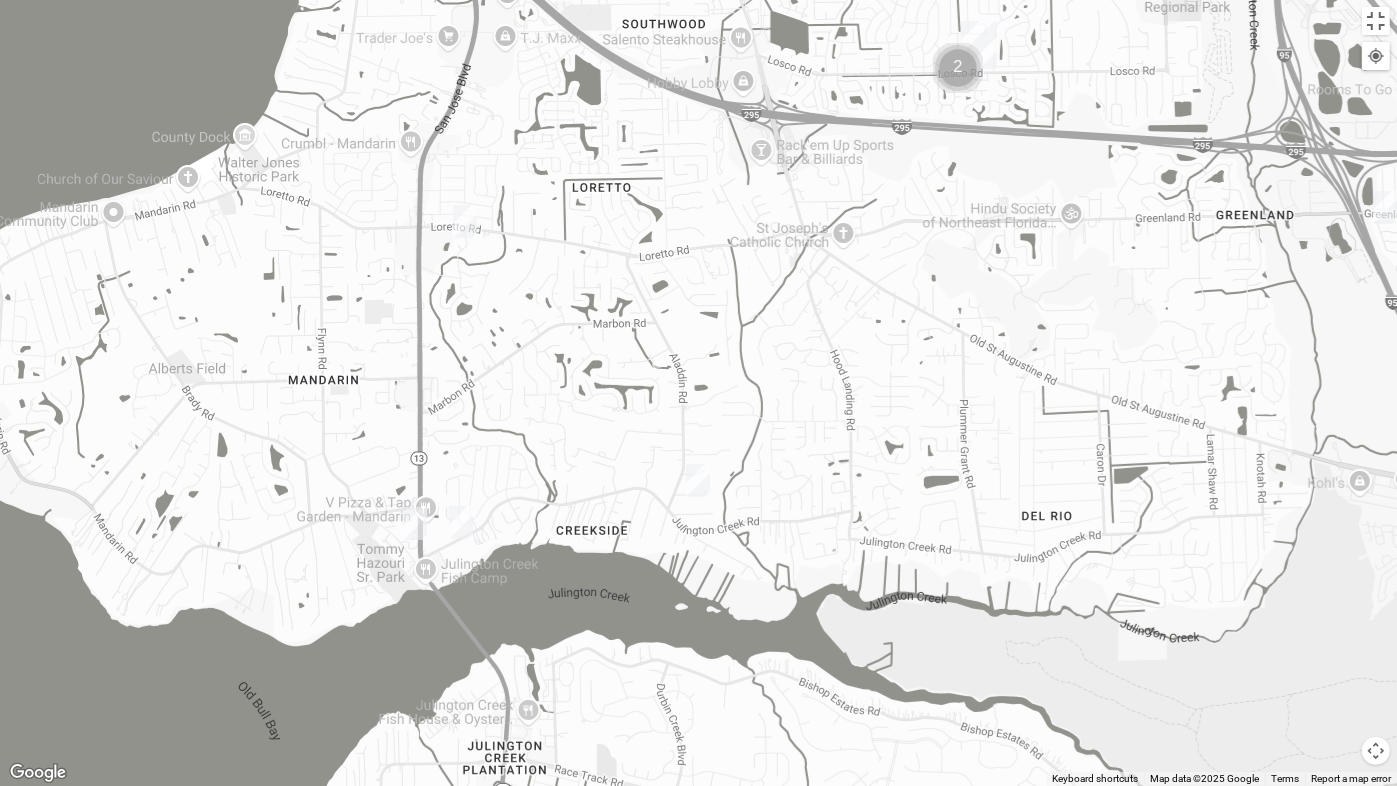 click at bounding box center (698, 480) 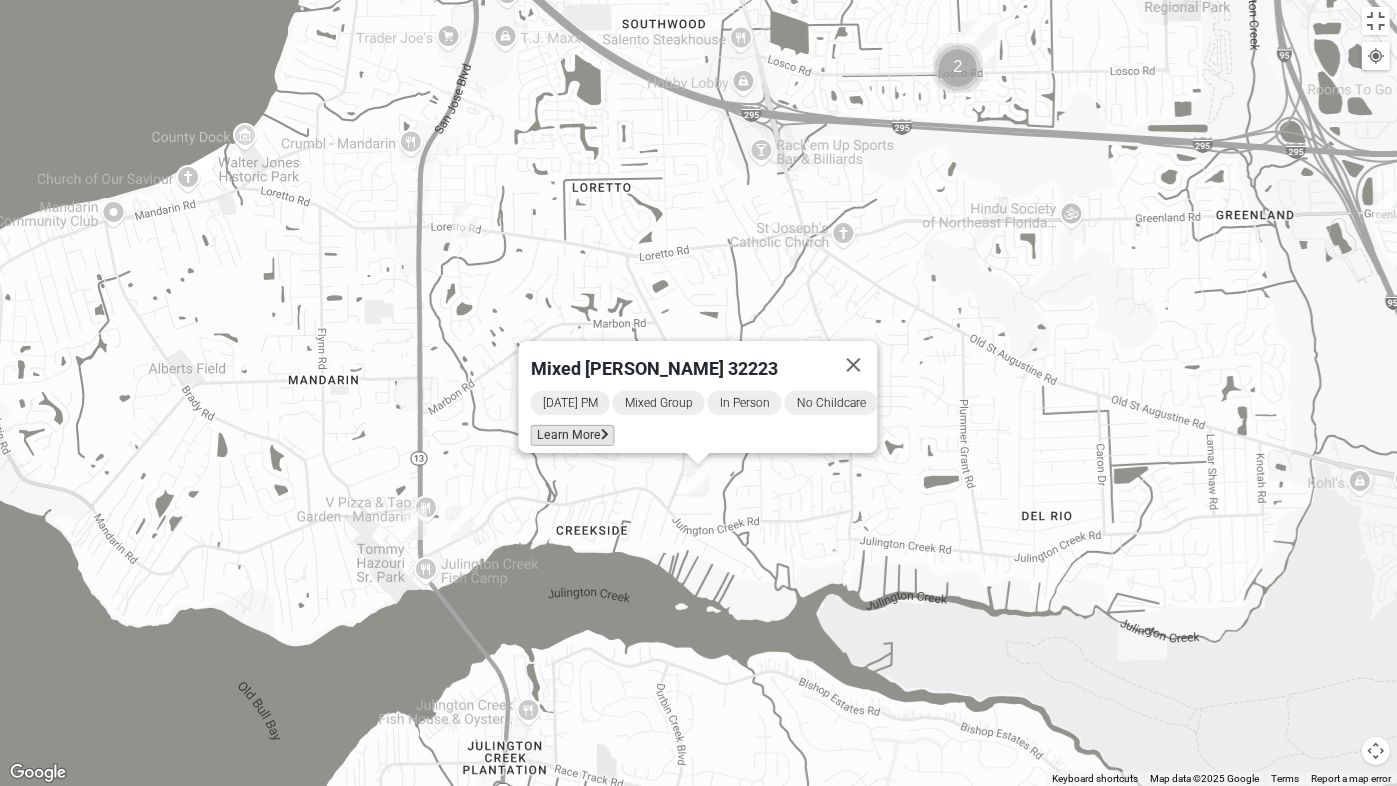 click on "Learn More" at bounding box center (572, 435) 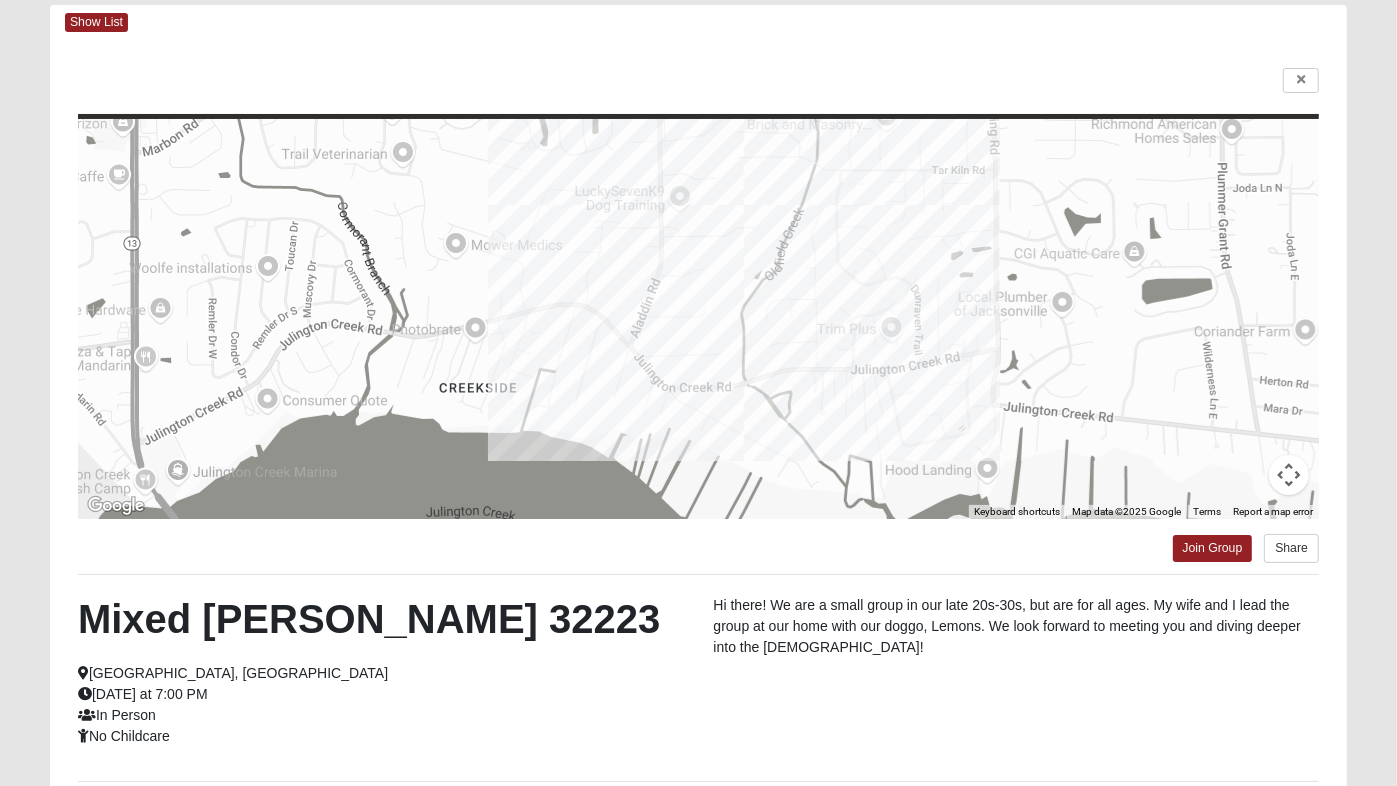 click on "Log In
Find A Group
Error
Show List
Loading Groups" at bounding box center [698, 440] 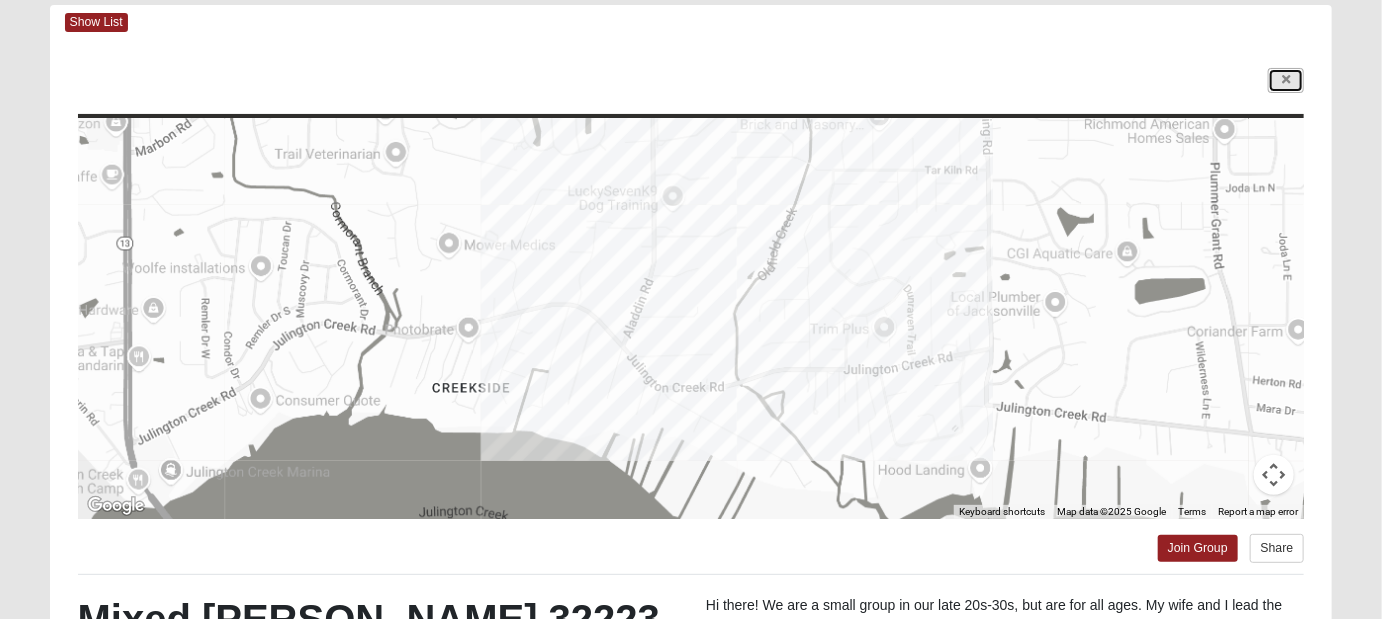 click at bounding box center [1286, 80] 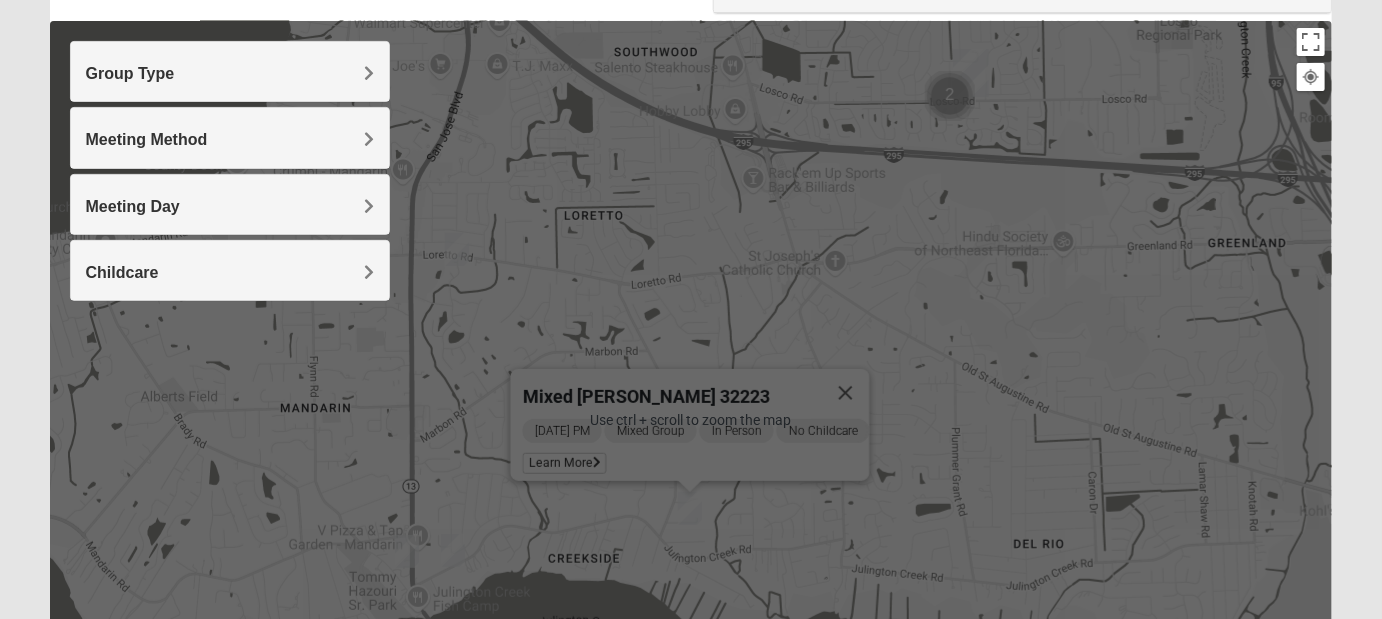 scroll, scrollTop: 100, scrollLeft: 0, axis: vertical 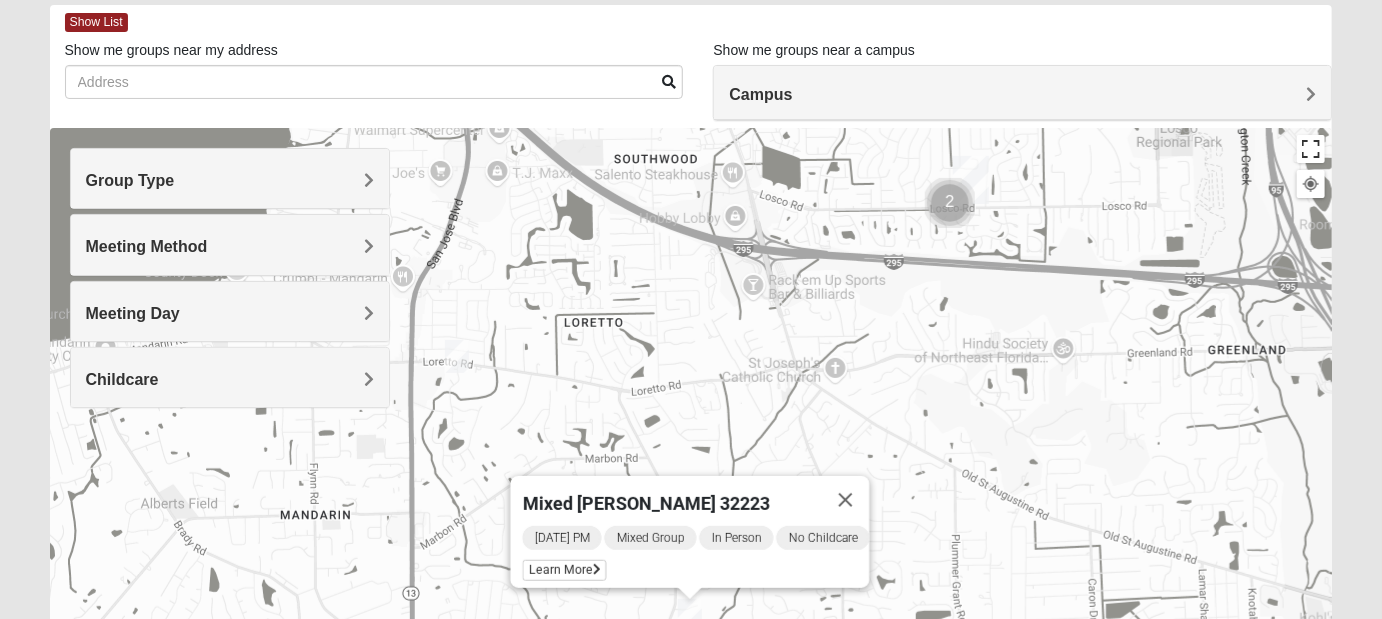 click at bounding box center [1311, 149] 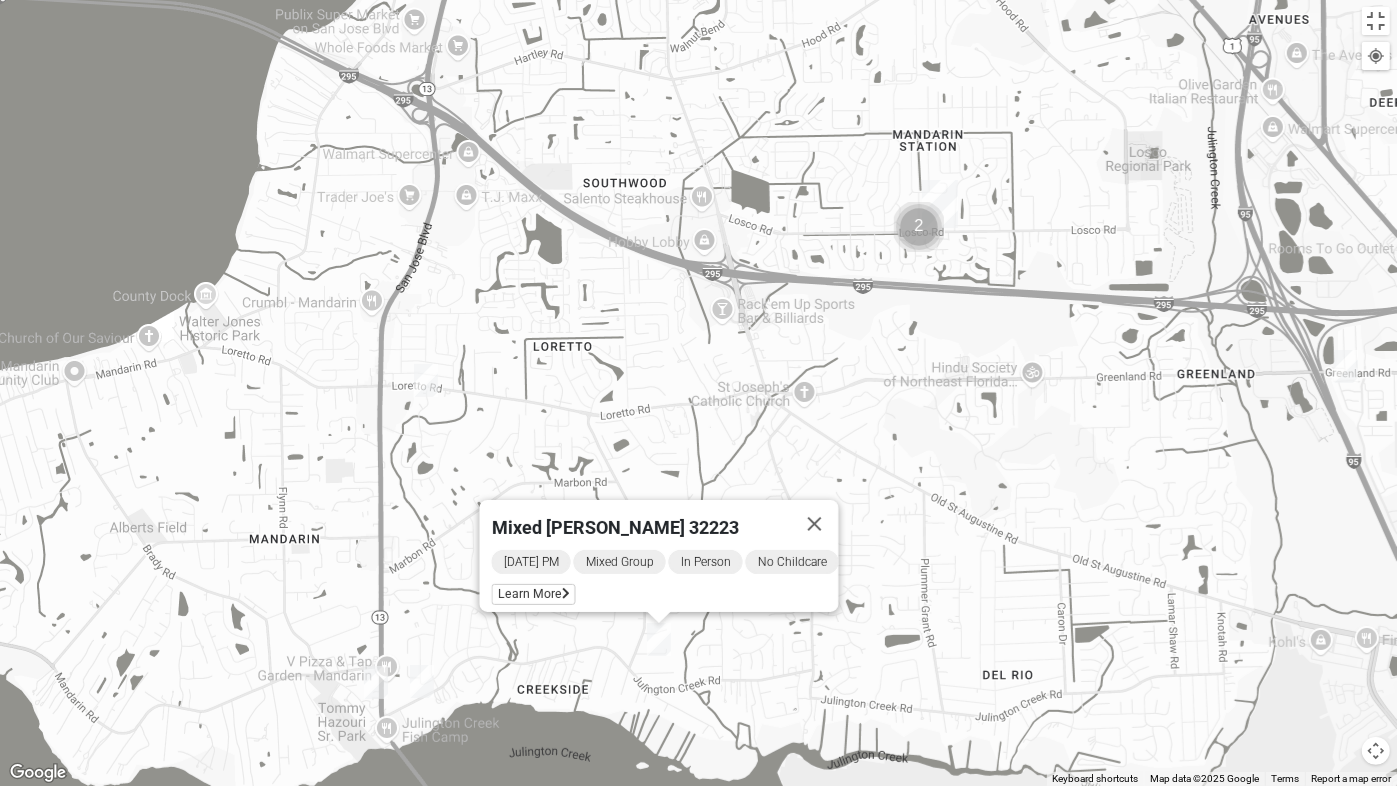 drag, startPoint x: 1028, startPoint y: 345, endPoint x: 986, endPoint y: 506, distance: 166.3881 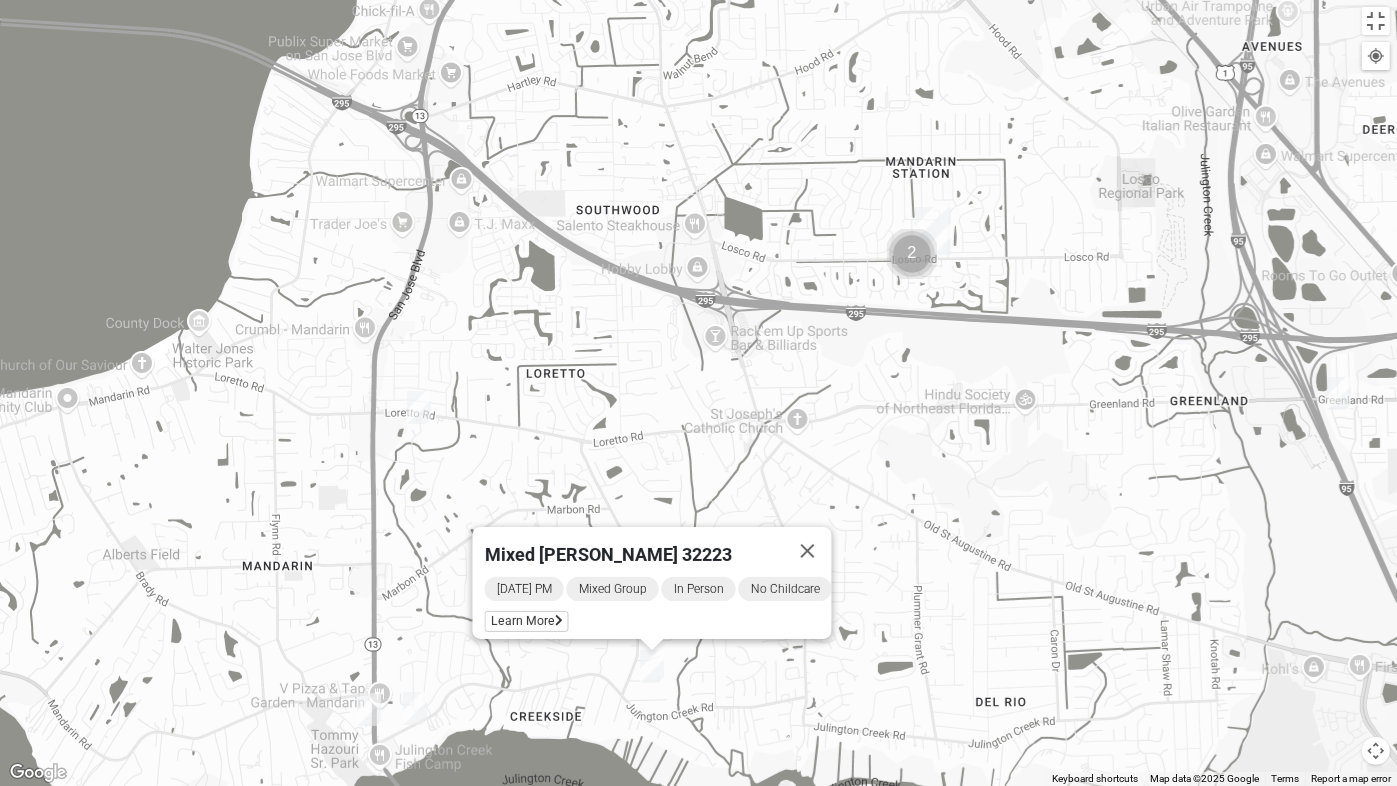 click at bounding box center (912, 254) 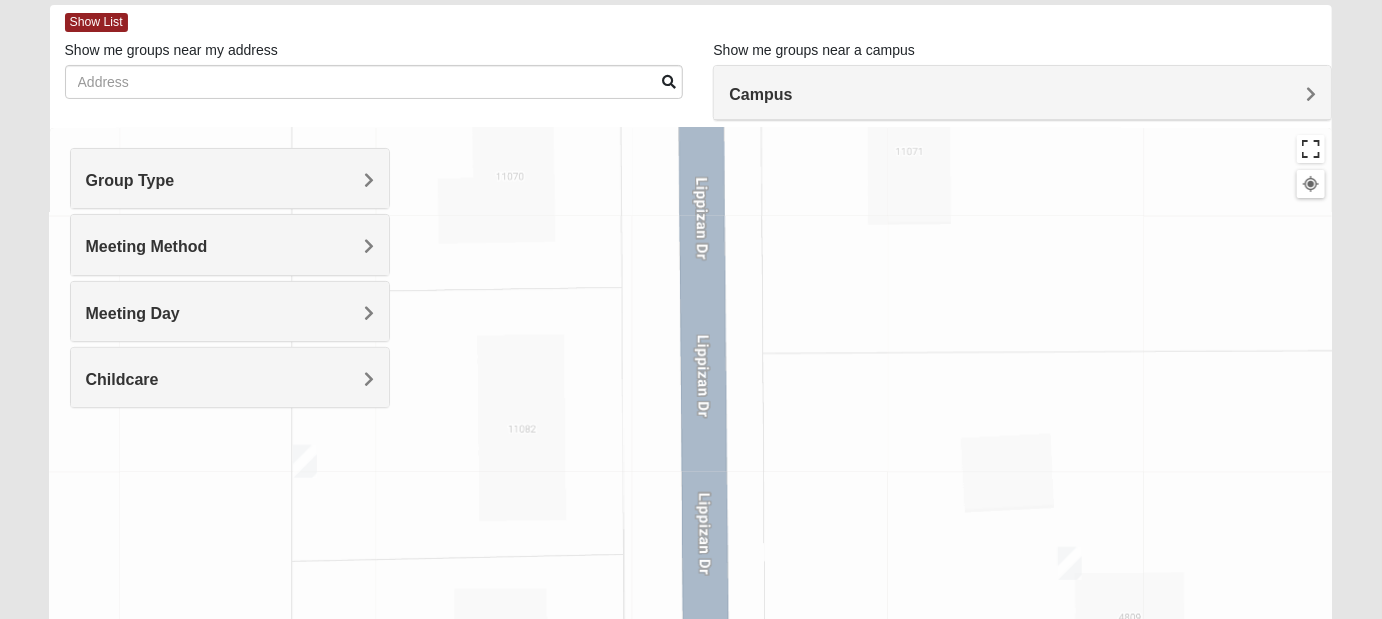 click at bounding box center [1311, 149] 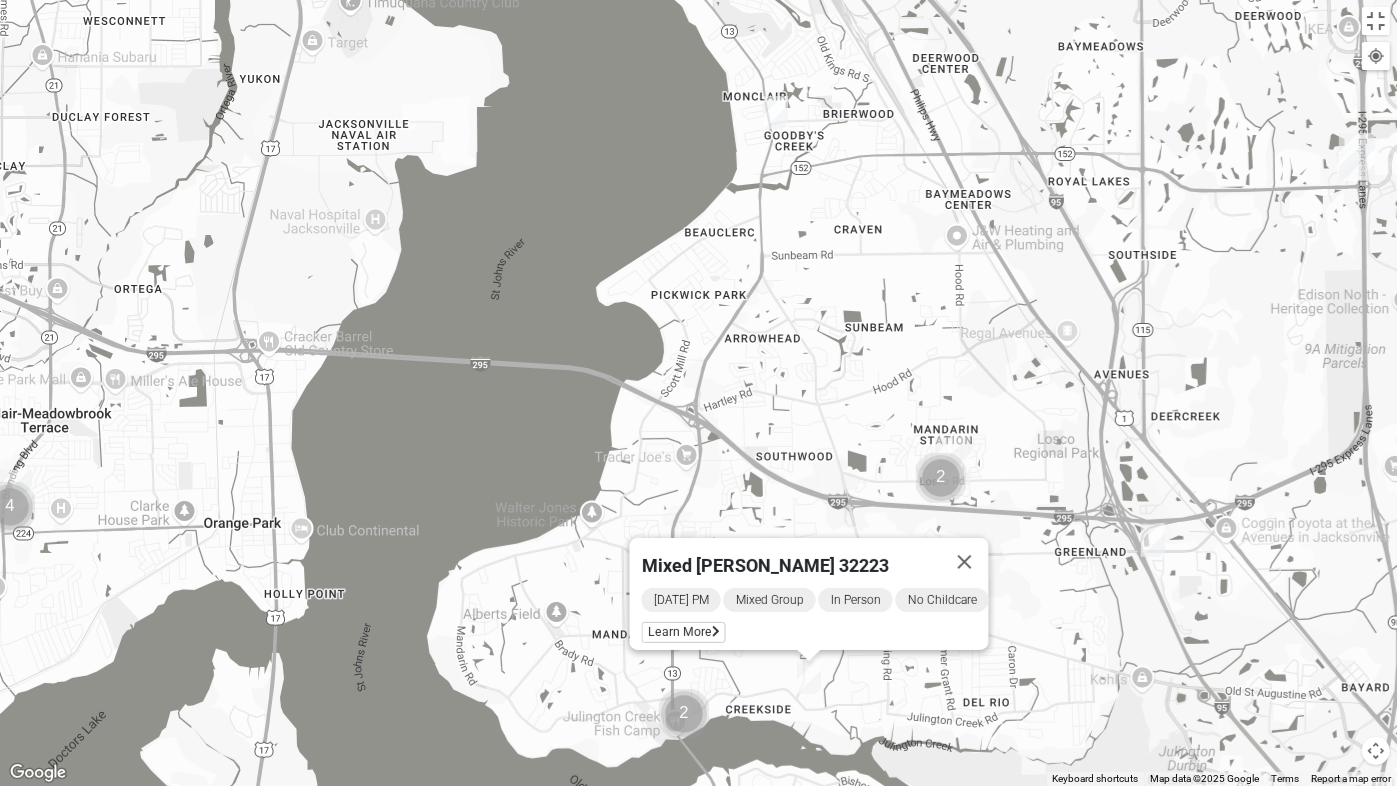 drag, startPoint x: 1055, startPoint y: 291, endPoint x: 1059, endPoint y: 454, distance: 163.04907 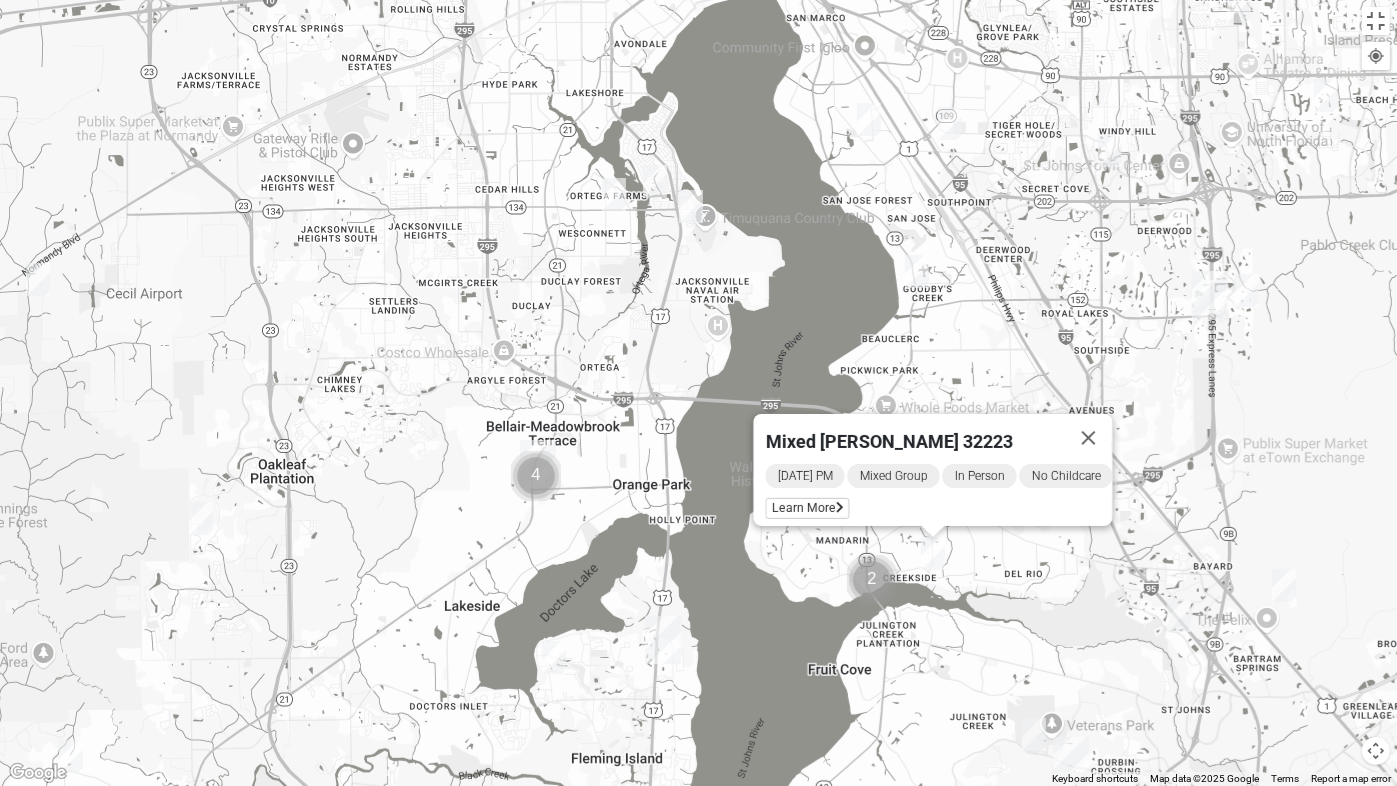 click at bounding box center [1088, 438] 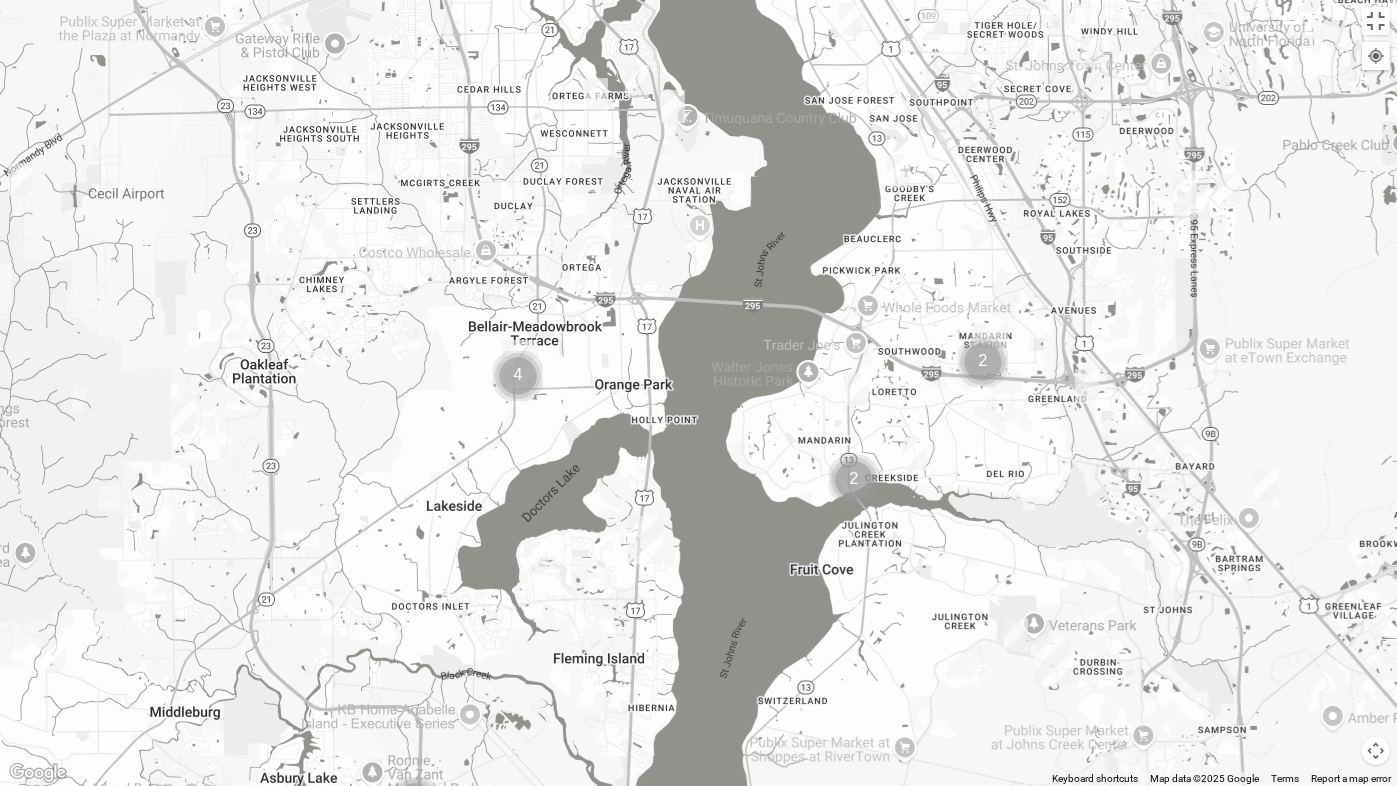 drag, startPoint x: 1030, startPoint y: 534, endPoint x: 1007, endPoint y: 375, distance: 160.6549 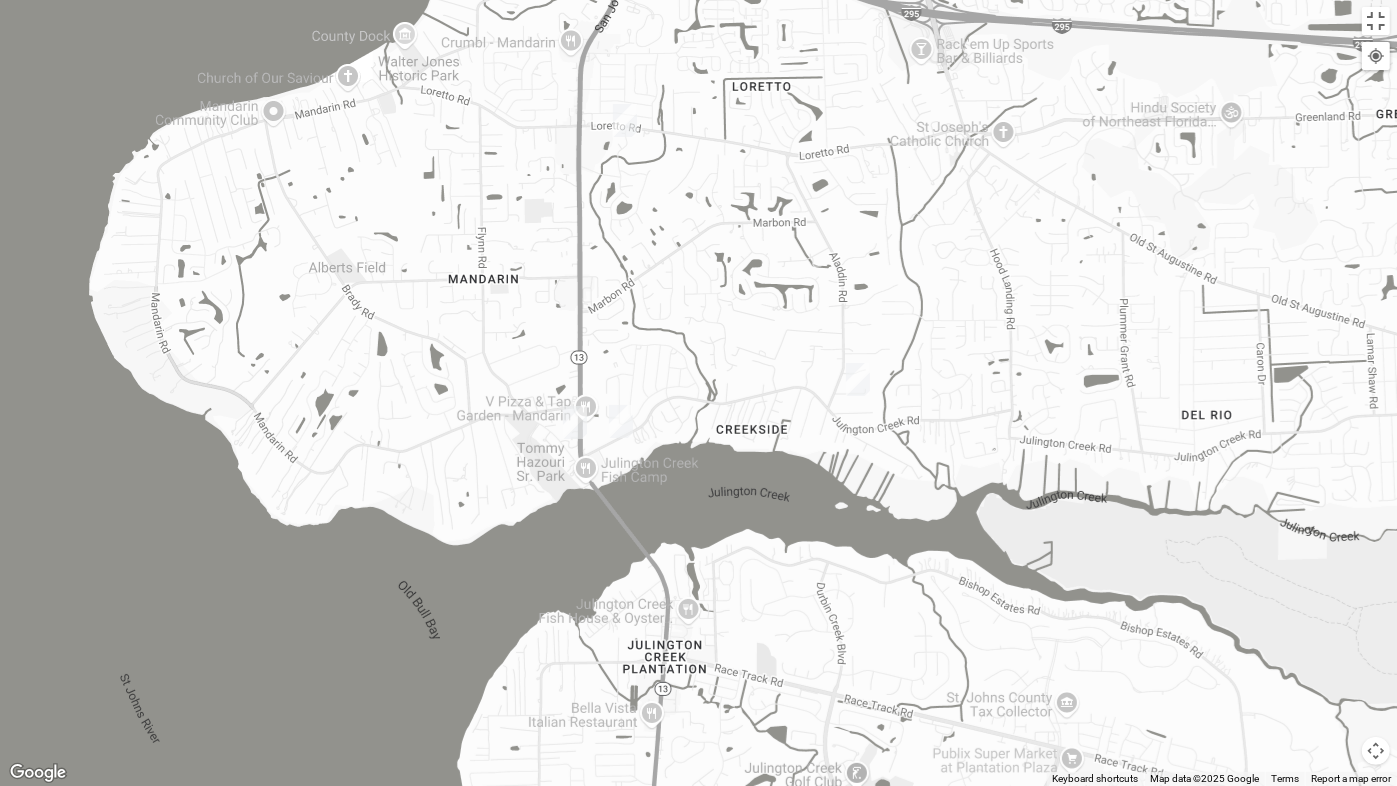 click at bounding box center (621, 421) 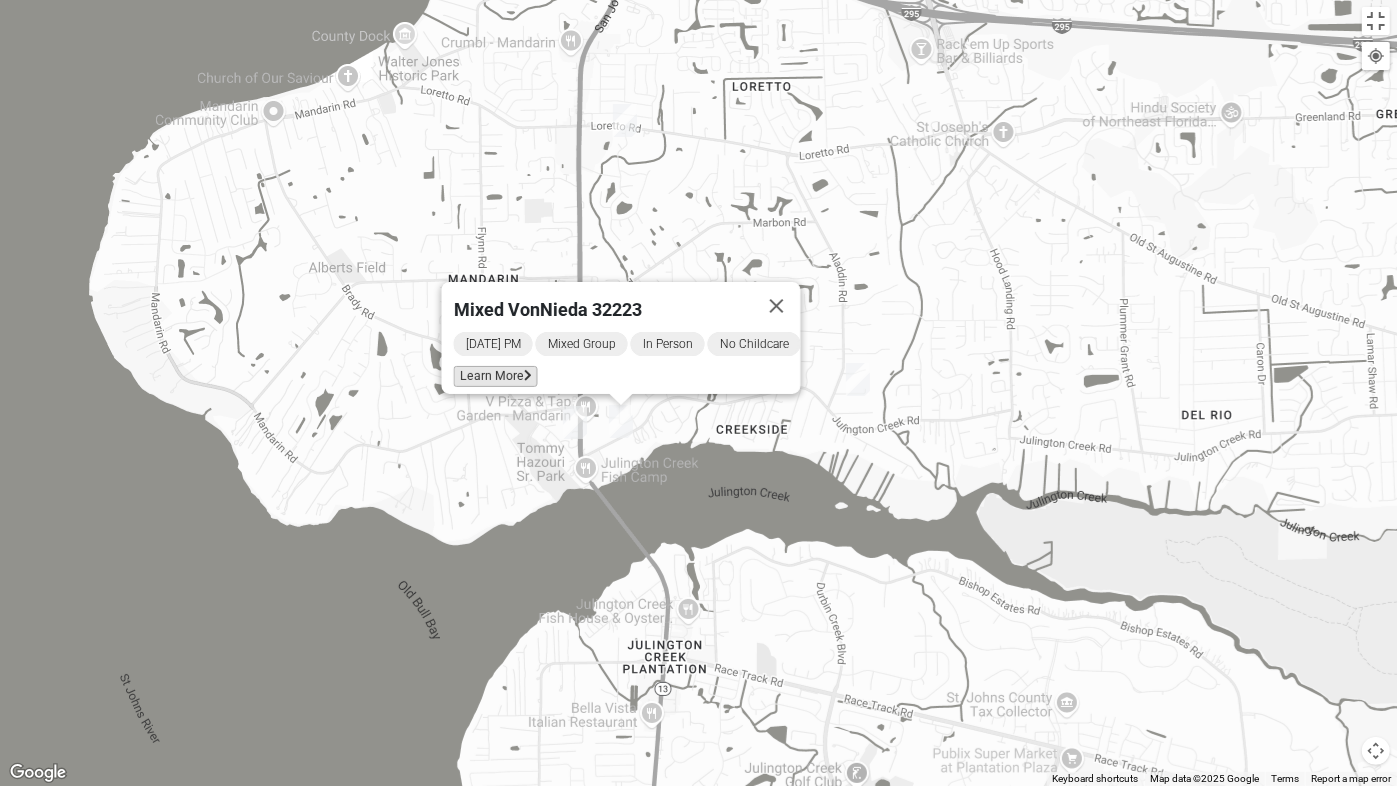 click on "Learn More" at bounding box center [495, 376] 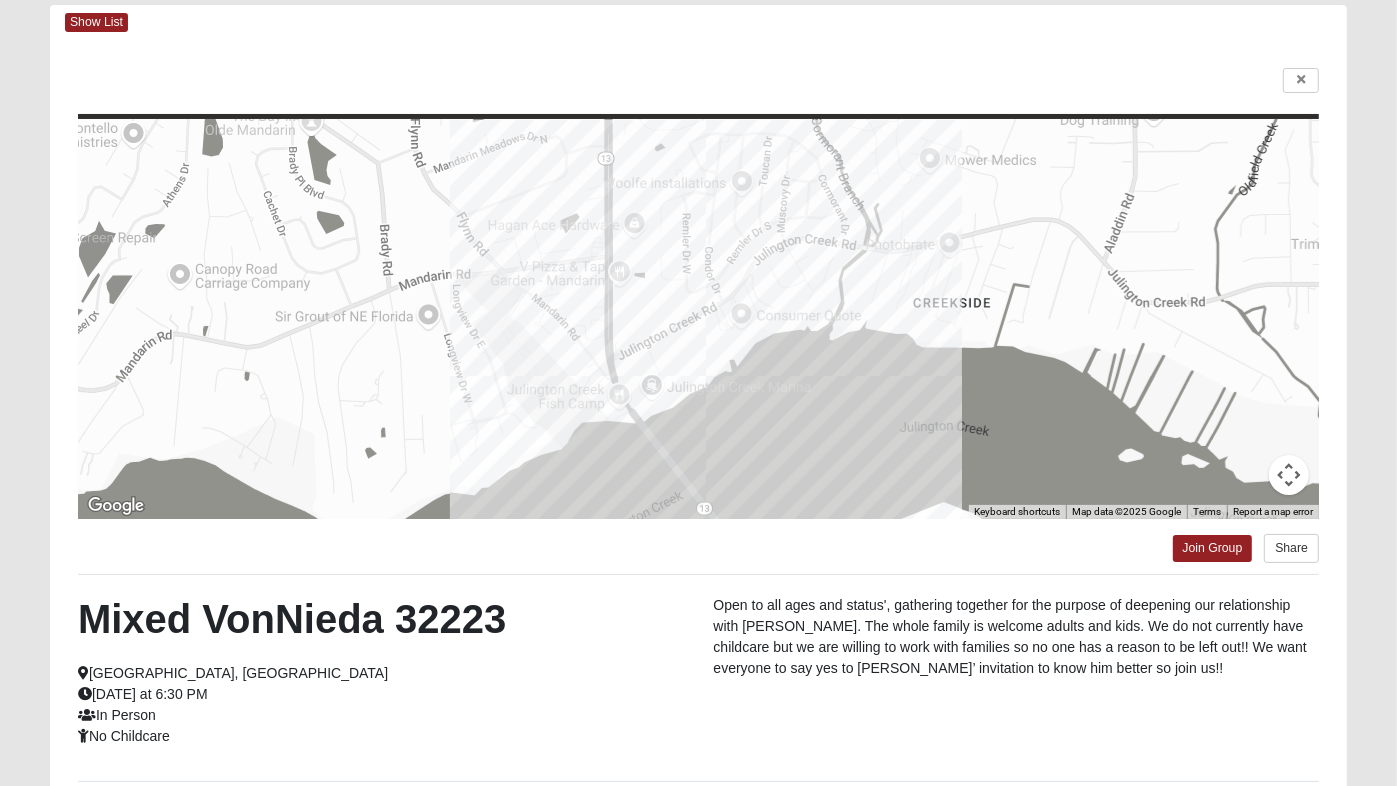 click on "Log In
Find A Group
Error
Show List
Loading Groups" at bounding box center (698, 440) 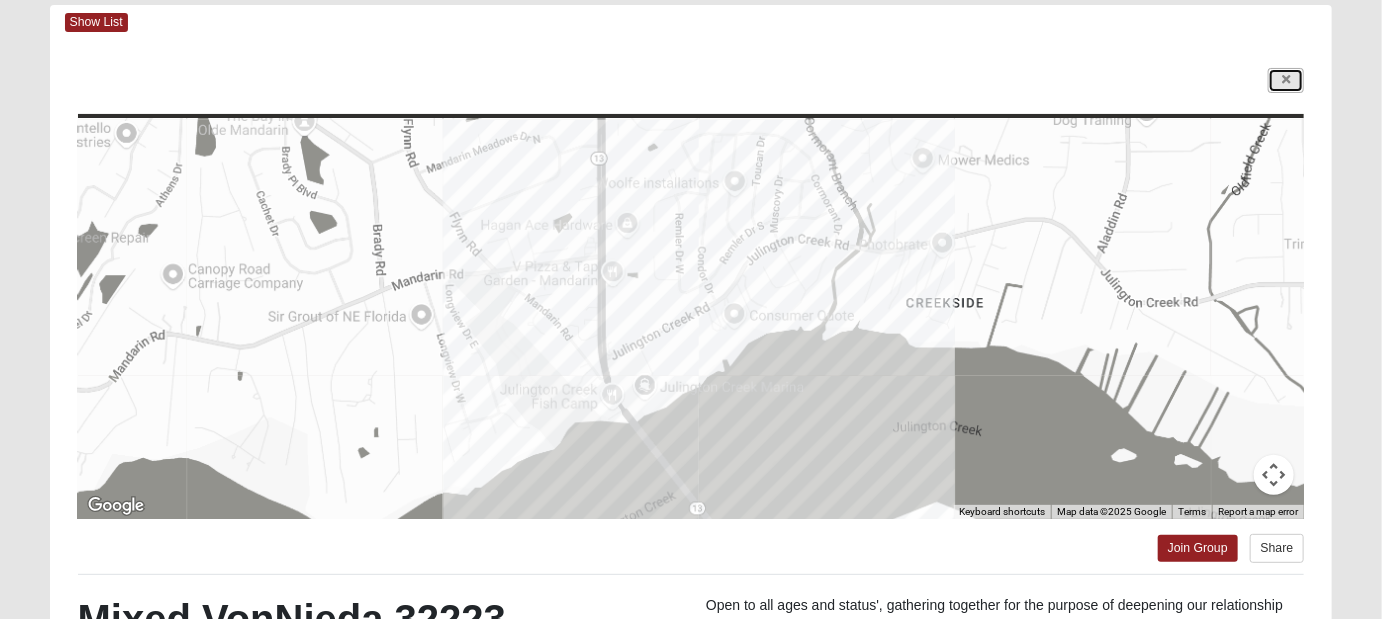 click at bounding box center [1286, 80] 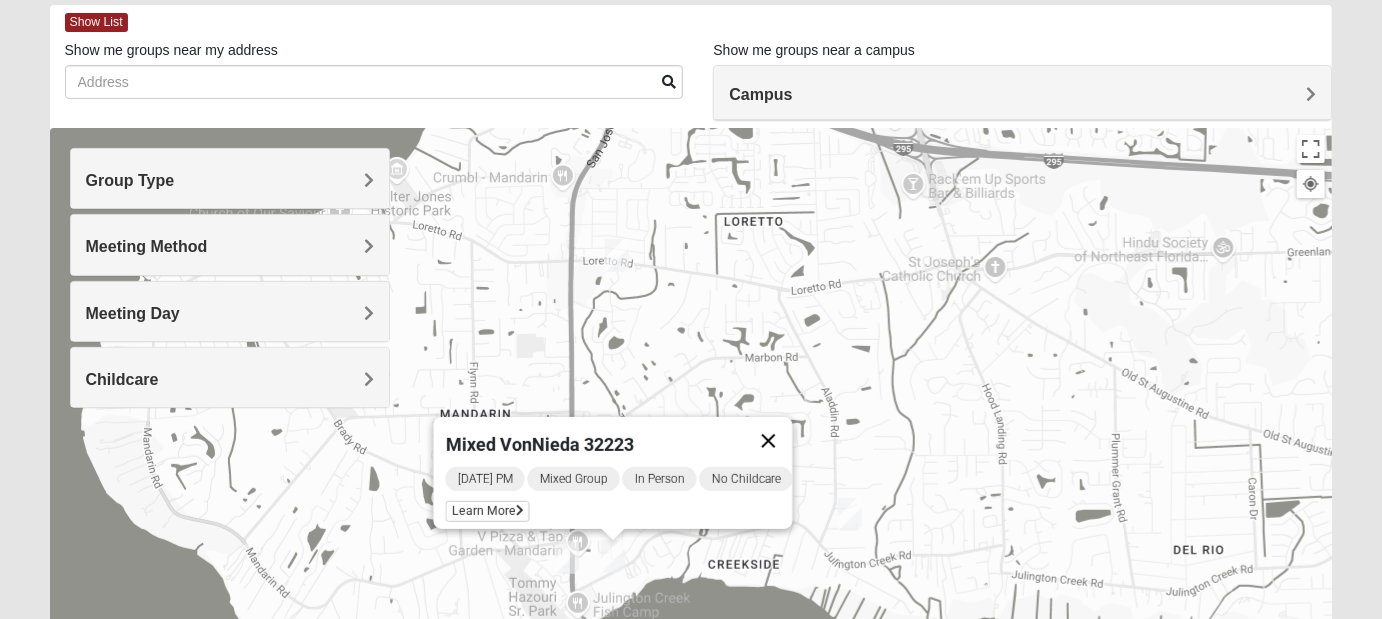 click at bounding box center [768, 441] 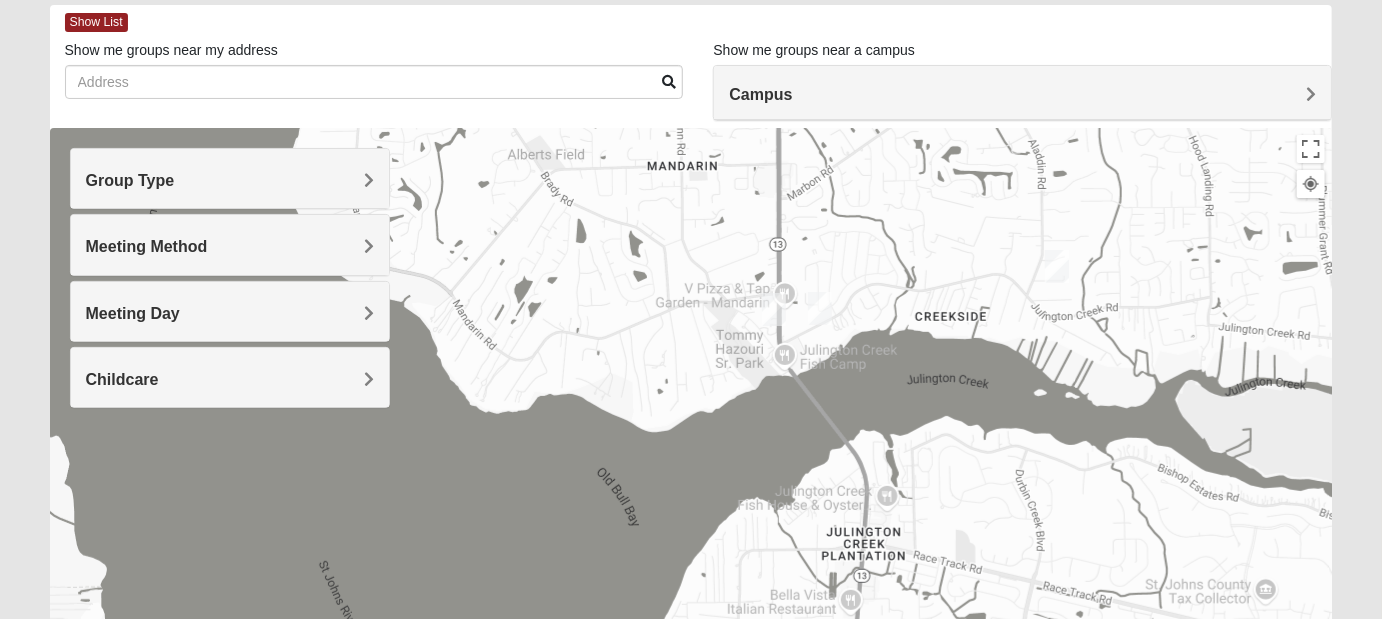 drag, startPoint x: 749, startPoint y: 441, endPoint x: 944, endPoint y: 205, distance: 306.13885 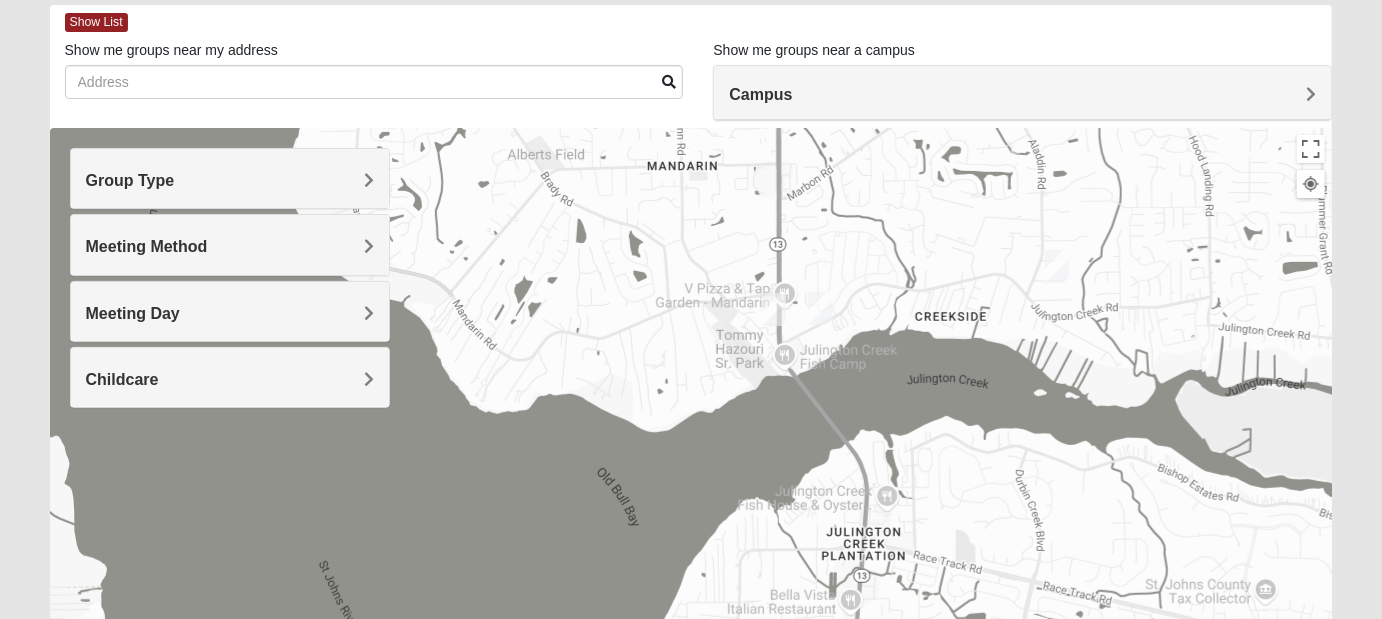 click at bounding box center [774, 309] 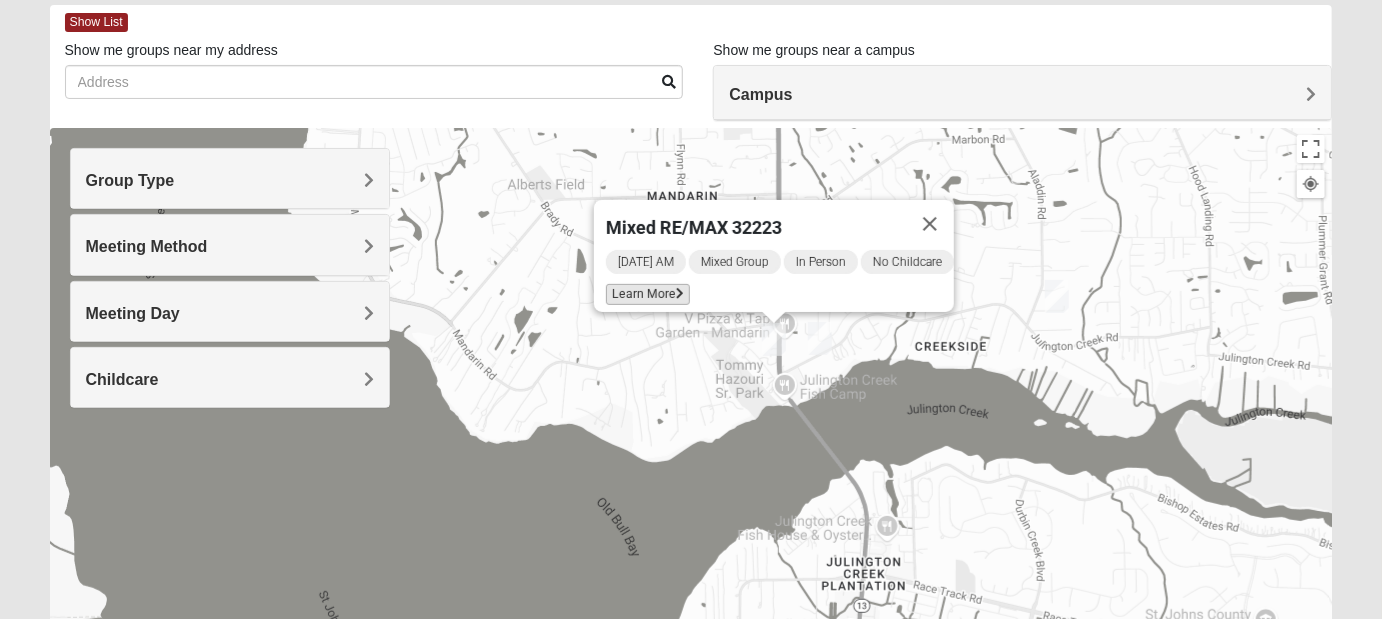 click on "Learn More" at bounding box center [648, 294] 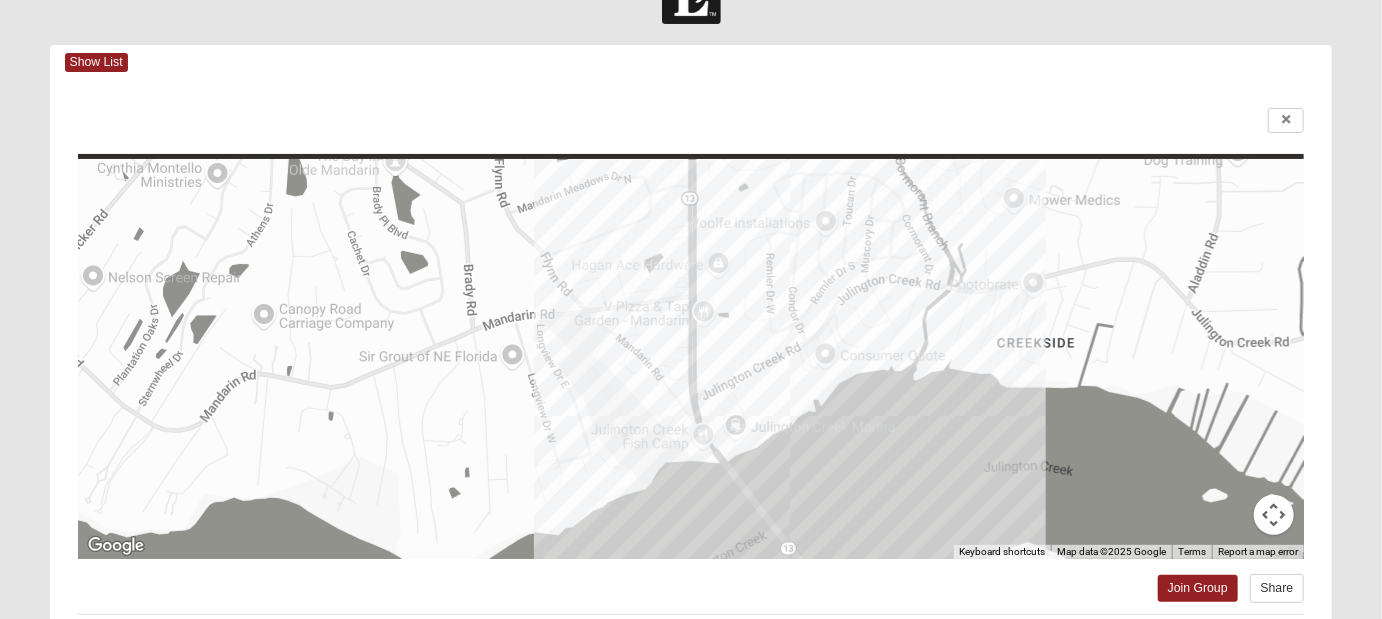 scroll, scrollTop: 0, scrollLeft: 0, axis: both 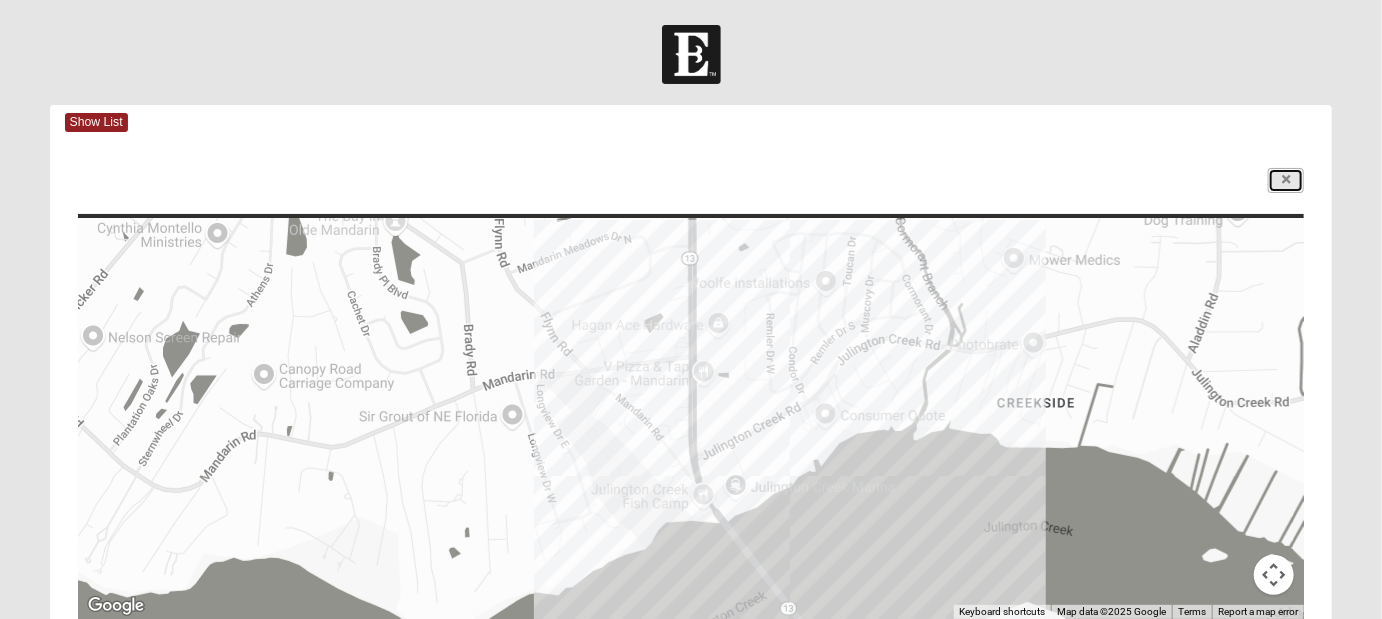 click at bounding box center (1286, 180) 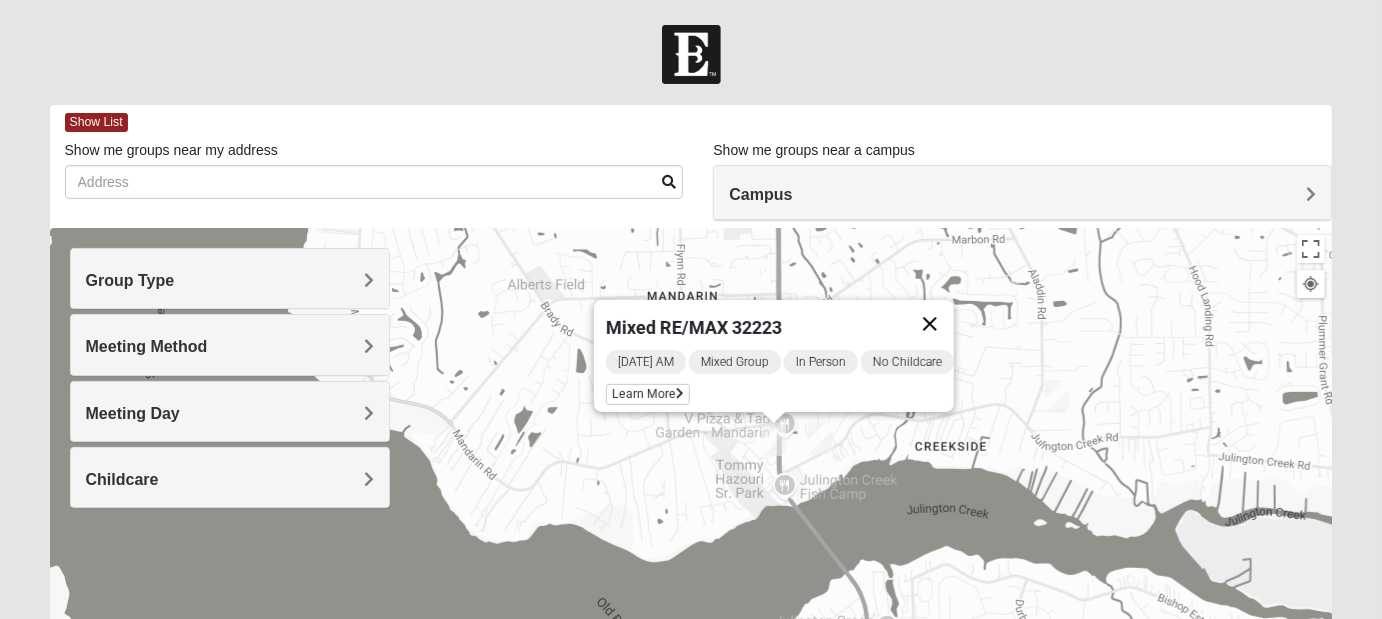 click at bounding box center (930, 324) 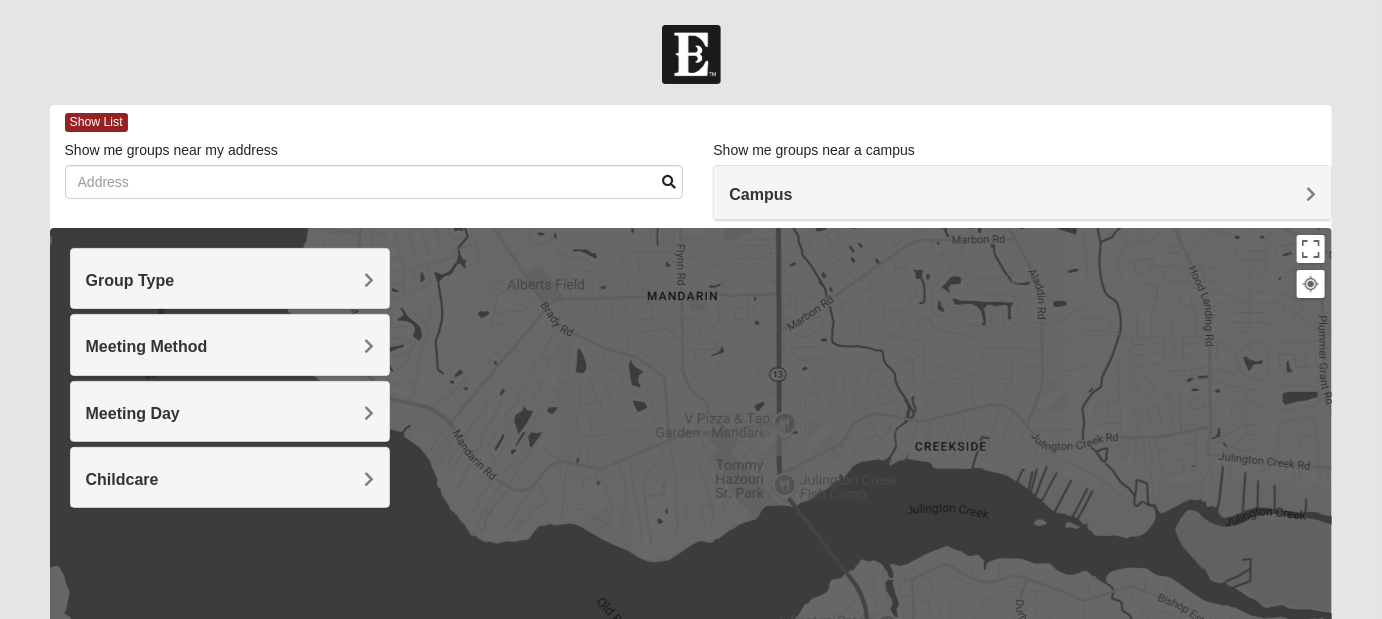 scroll, scrollTop: 0, scrollLeft: 0, axis: both 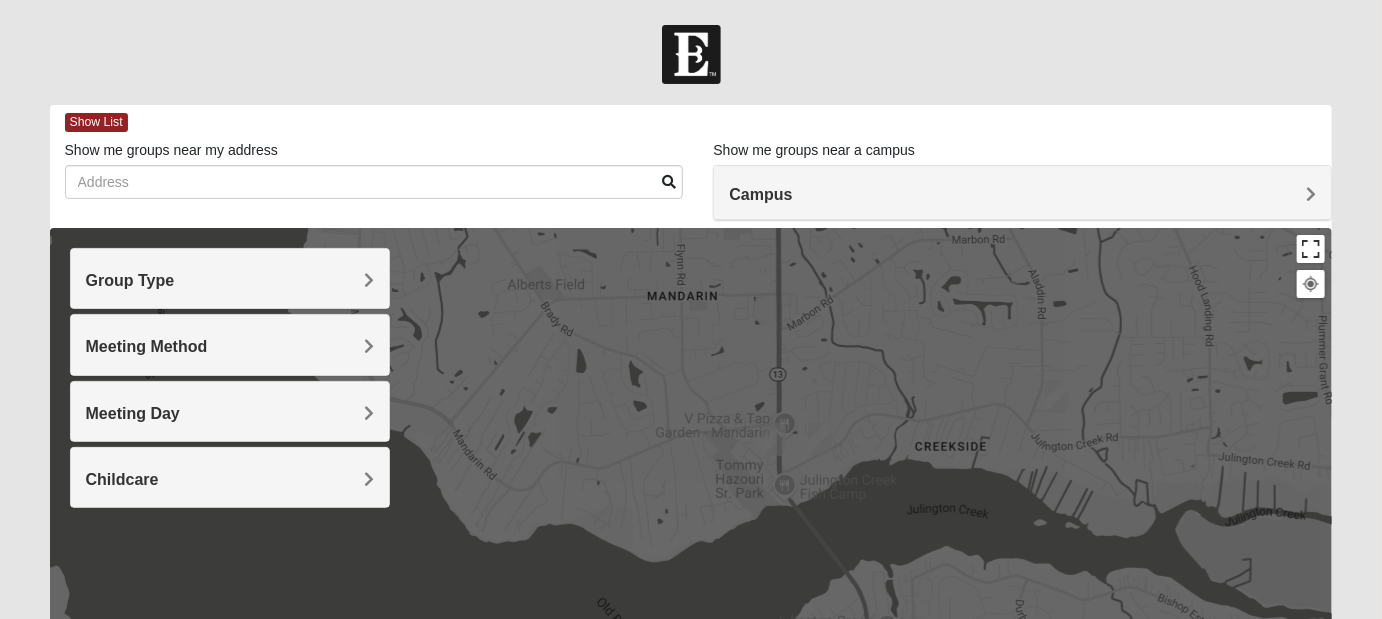click at bounding box center (1311, 249) 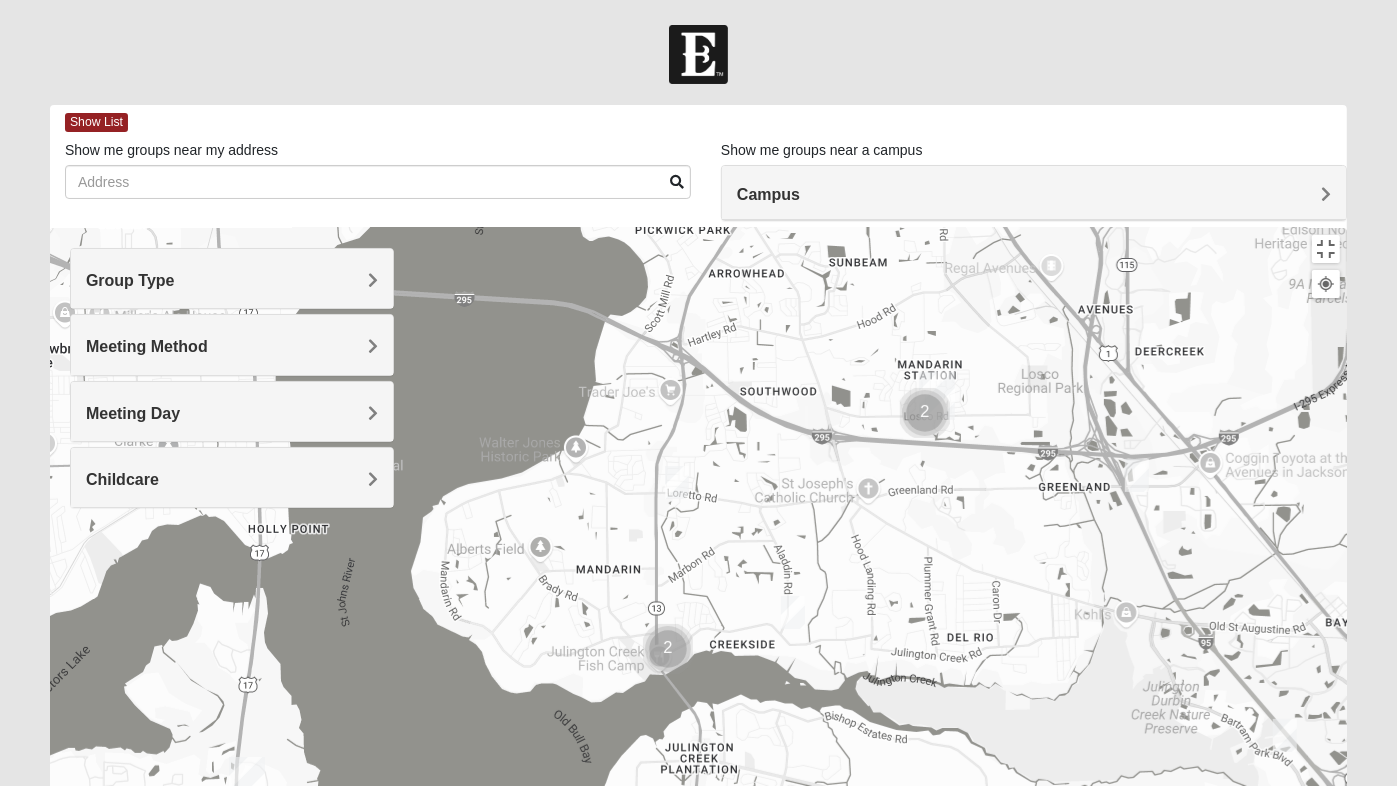 drag, startPoint x: 970, startPoint y: 350, endPoint x: 753, endPoint y: 452, distance: 239.77698 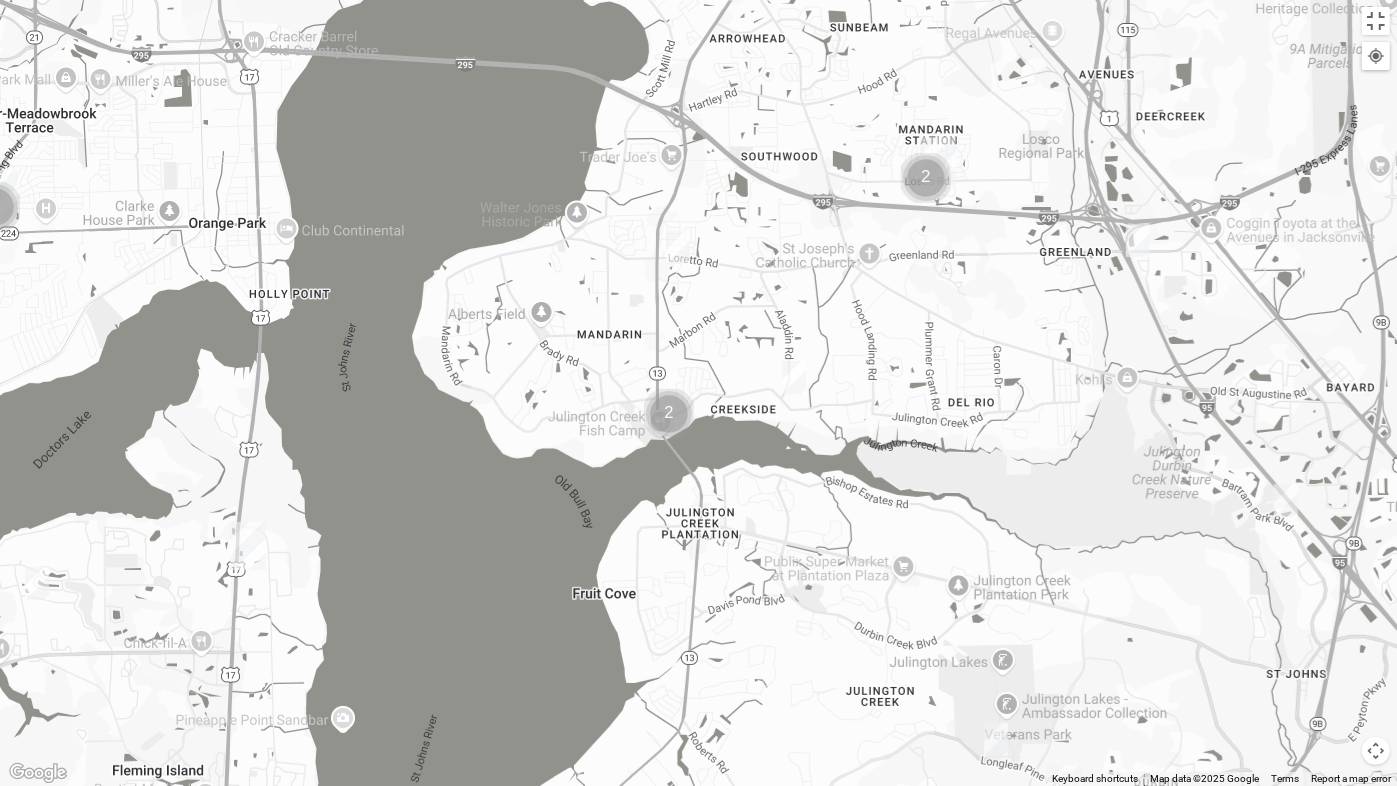 click at bounding box center (698, 393) 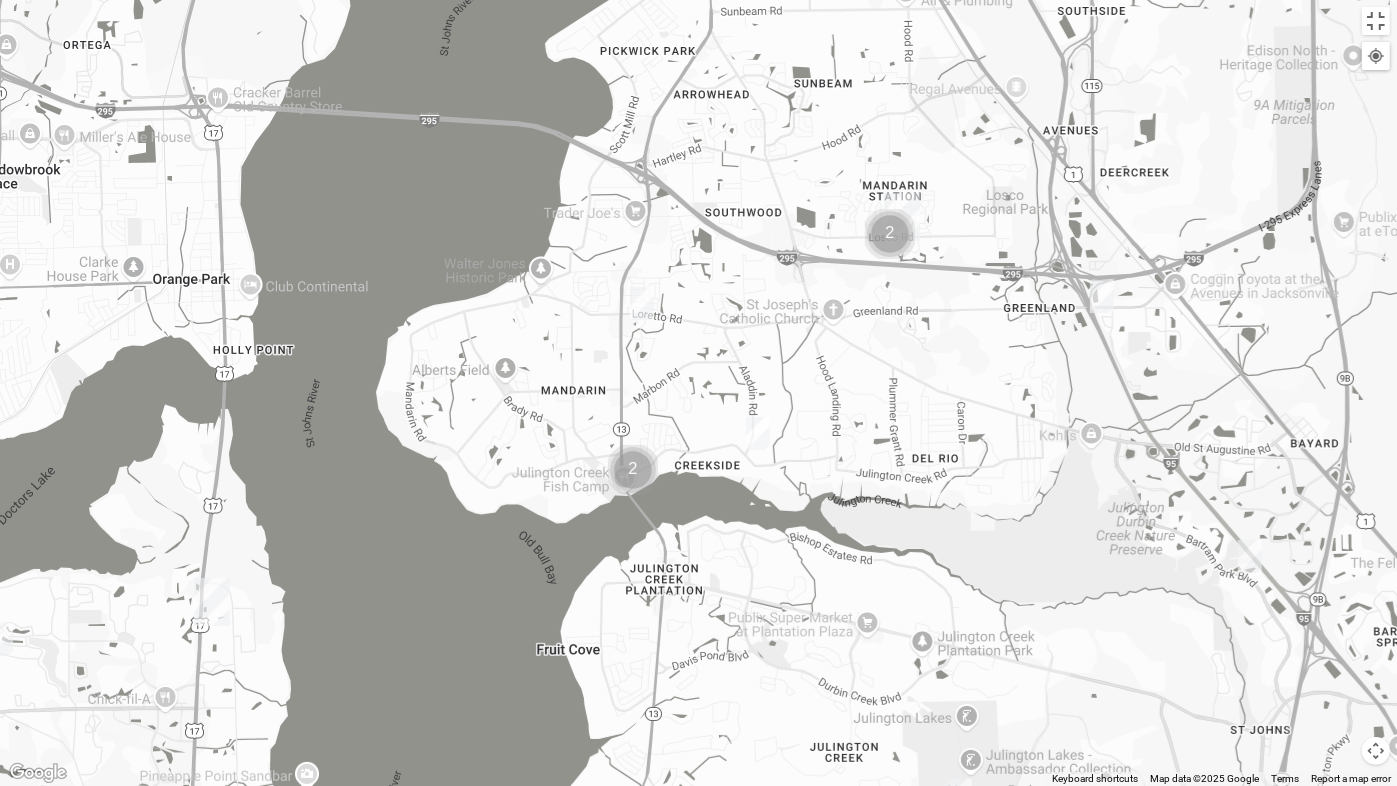 drag, startPoint x: 822, startPoint y: 431, endPoint x: 767, endPoint y: 524, distance: 108.04629 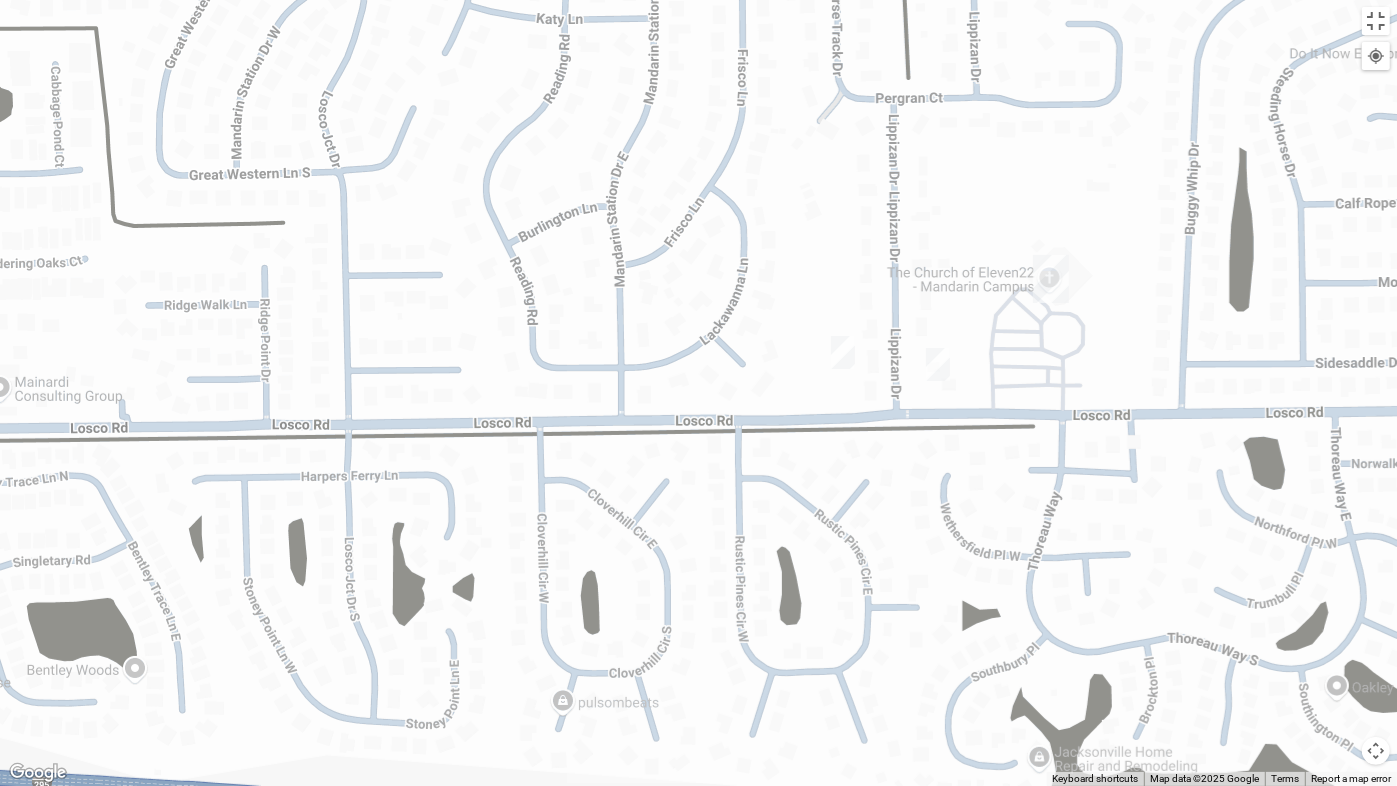 click at bounding box center [843, 352] 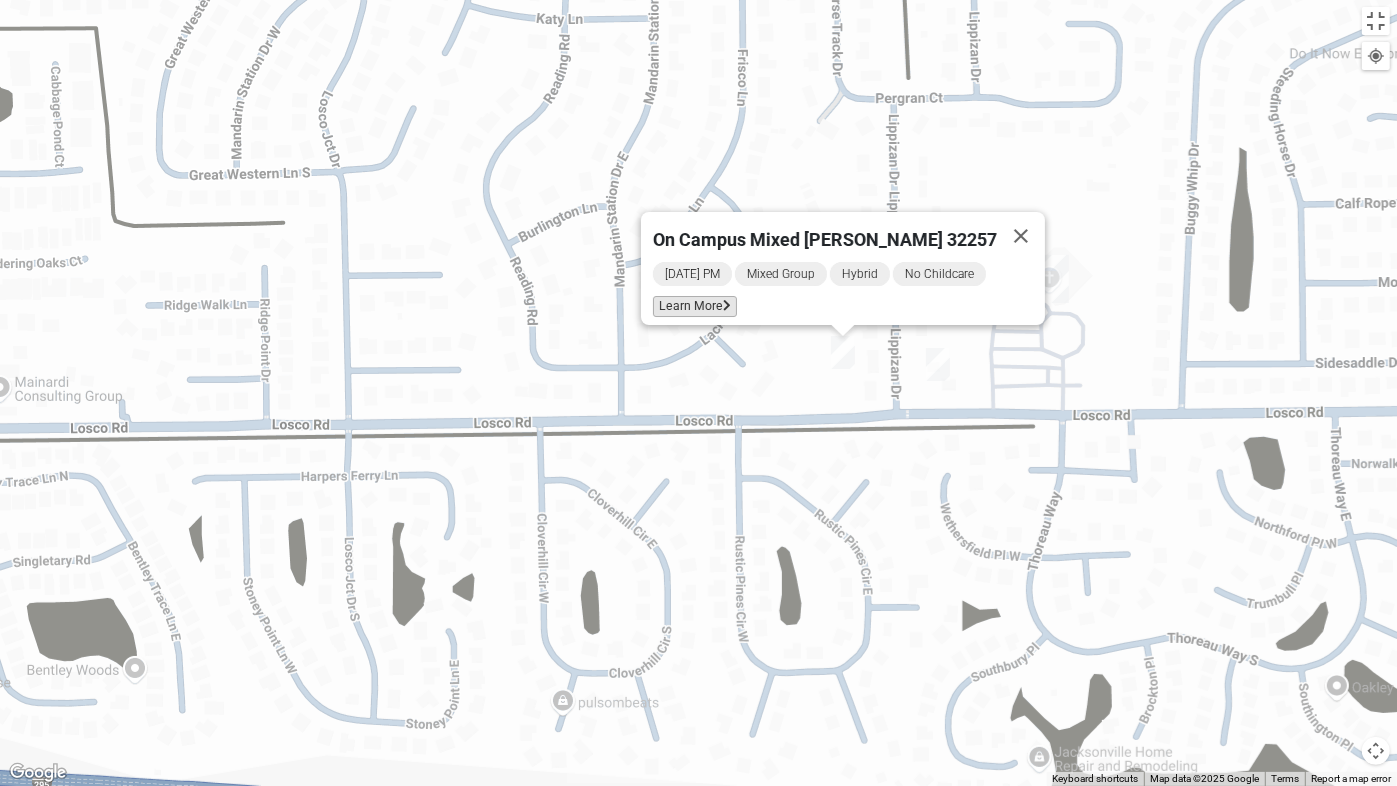 click on "Learn More" at bounding box center (695, 306) 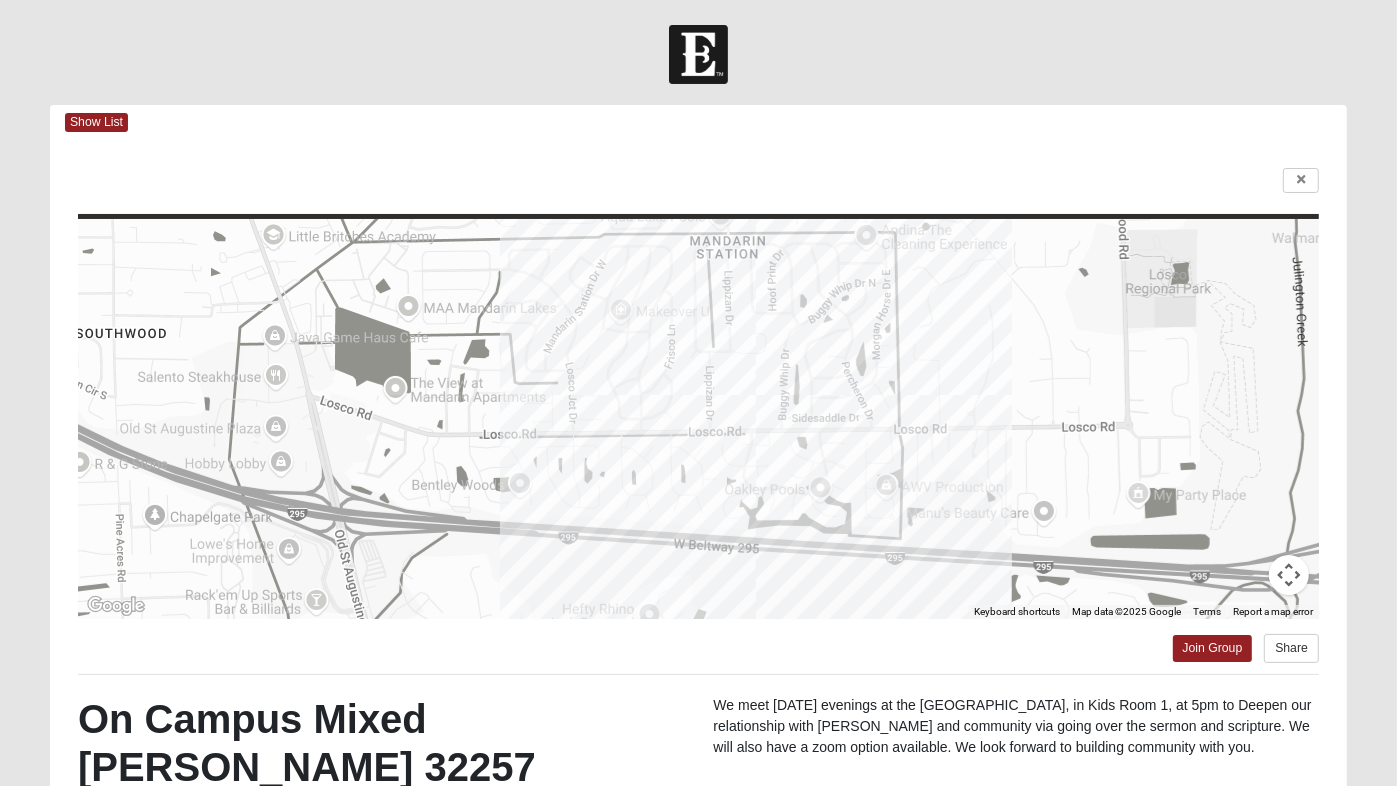 click on "Log In
Find A Group
Error
Show List
Loading Groups" at bounding box center [698, 564] 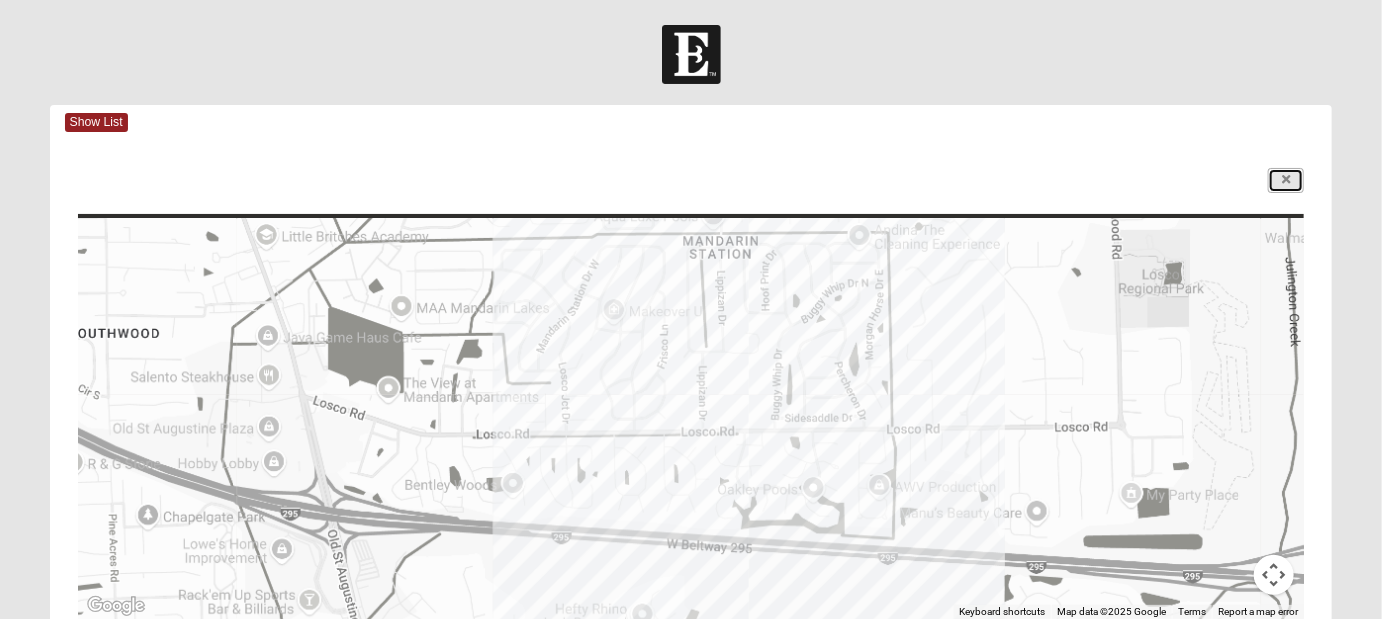 click at bounding box center [1286, 180] 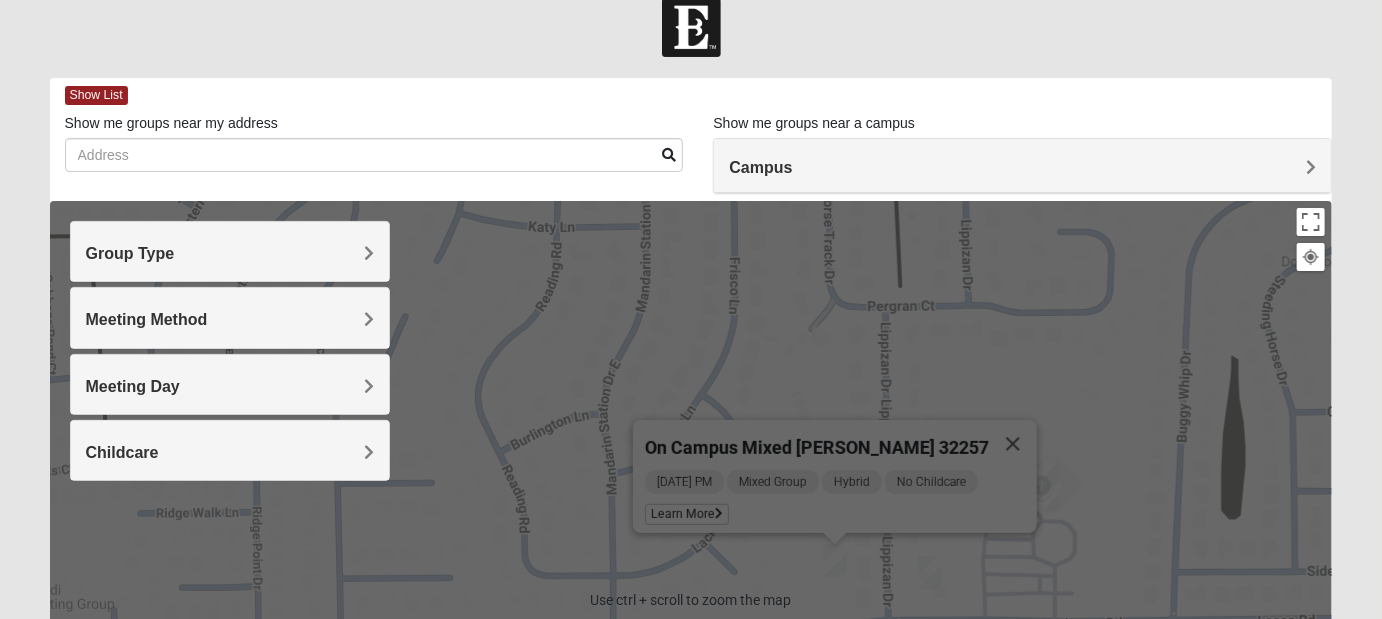 scroll, scrollTop: 100, scrollLeft: 0, axis: vertical 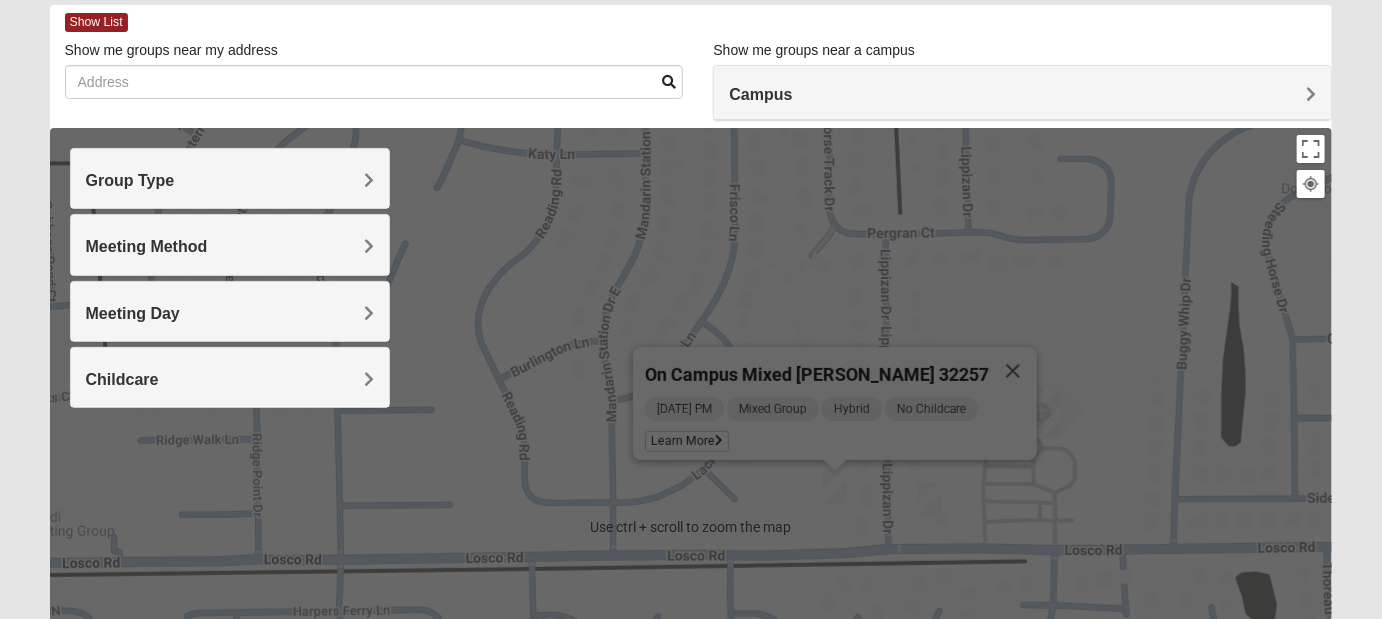 click at bounding box center (930, 499) 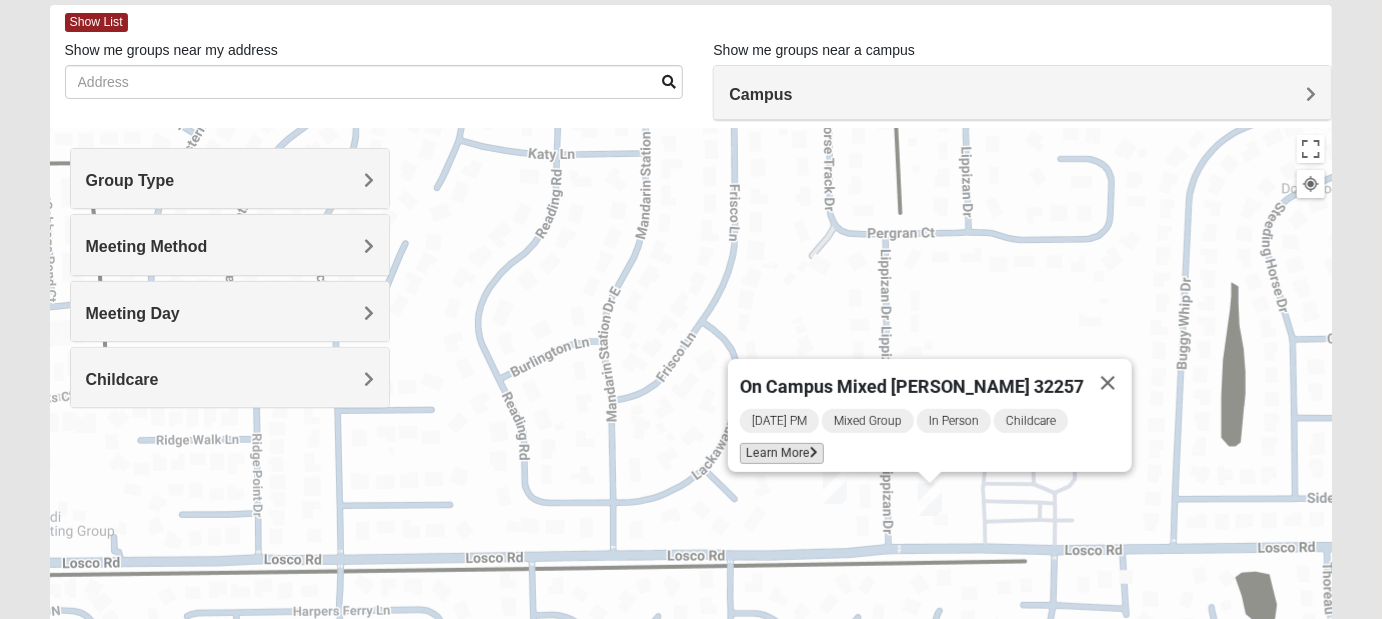 click on "Learn More" at bounding box center [782, 453] 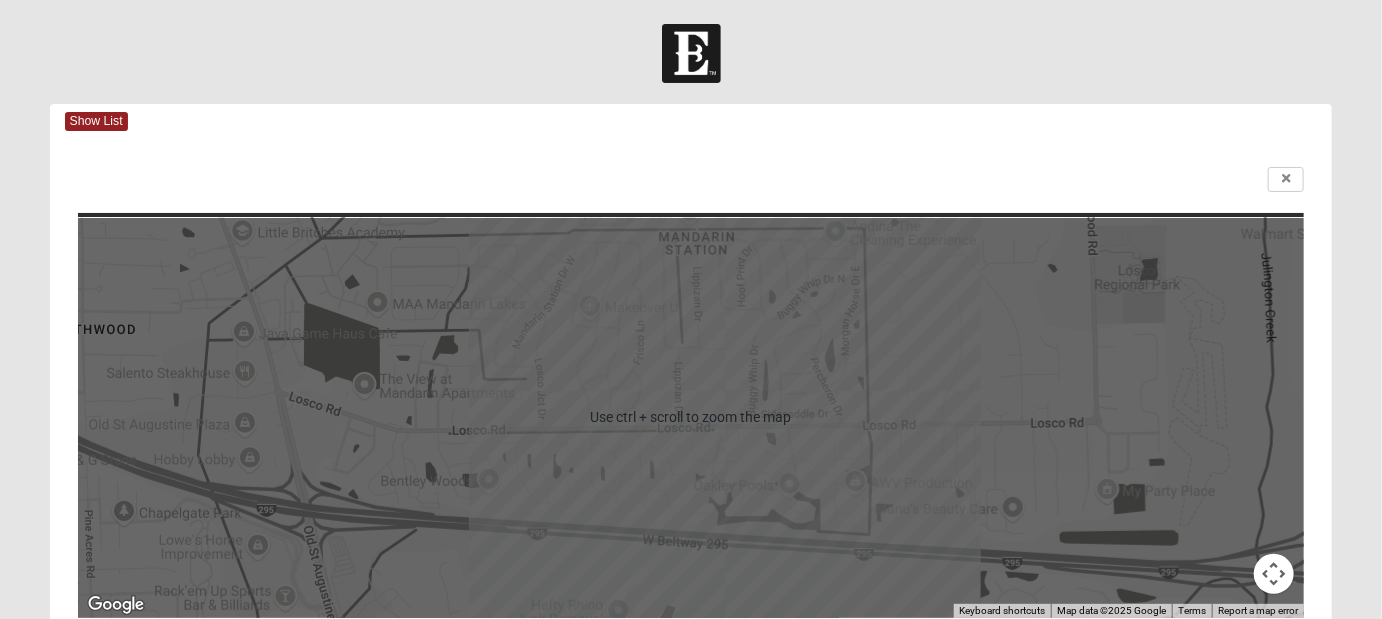 scroll, scrollTop: 0, scrollLeft: 0, axis: both 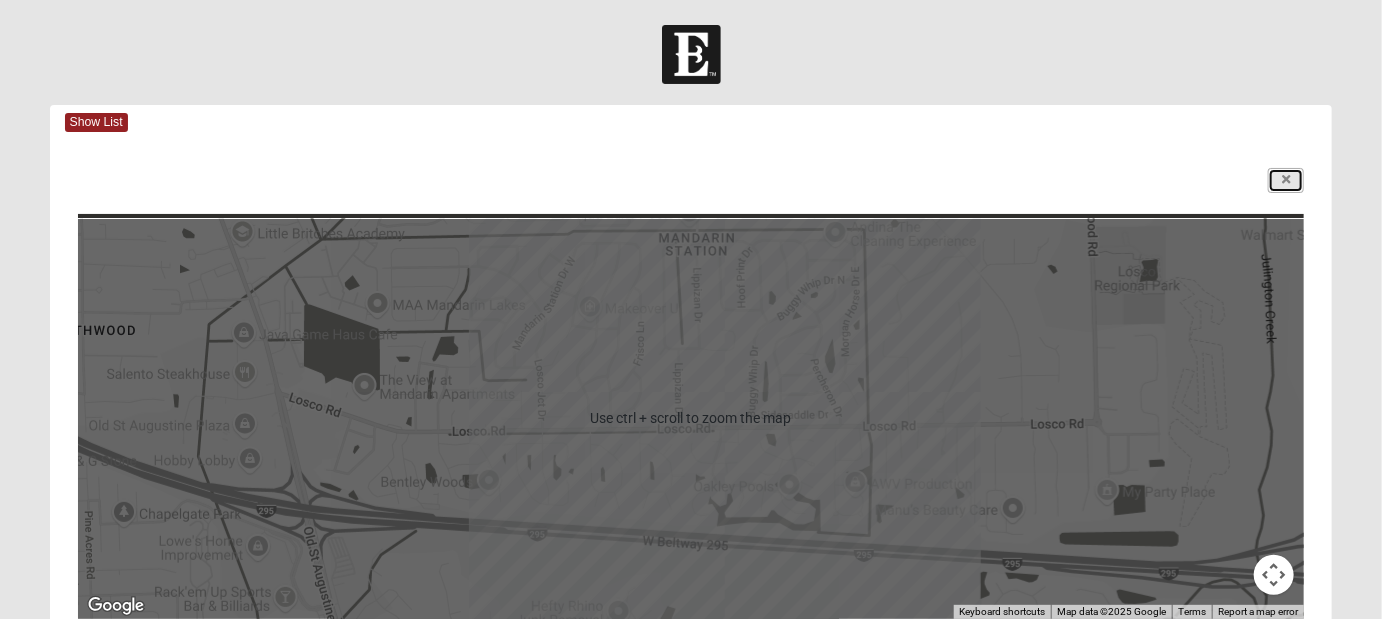 click at bounding box center [1286, 180] 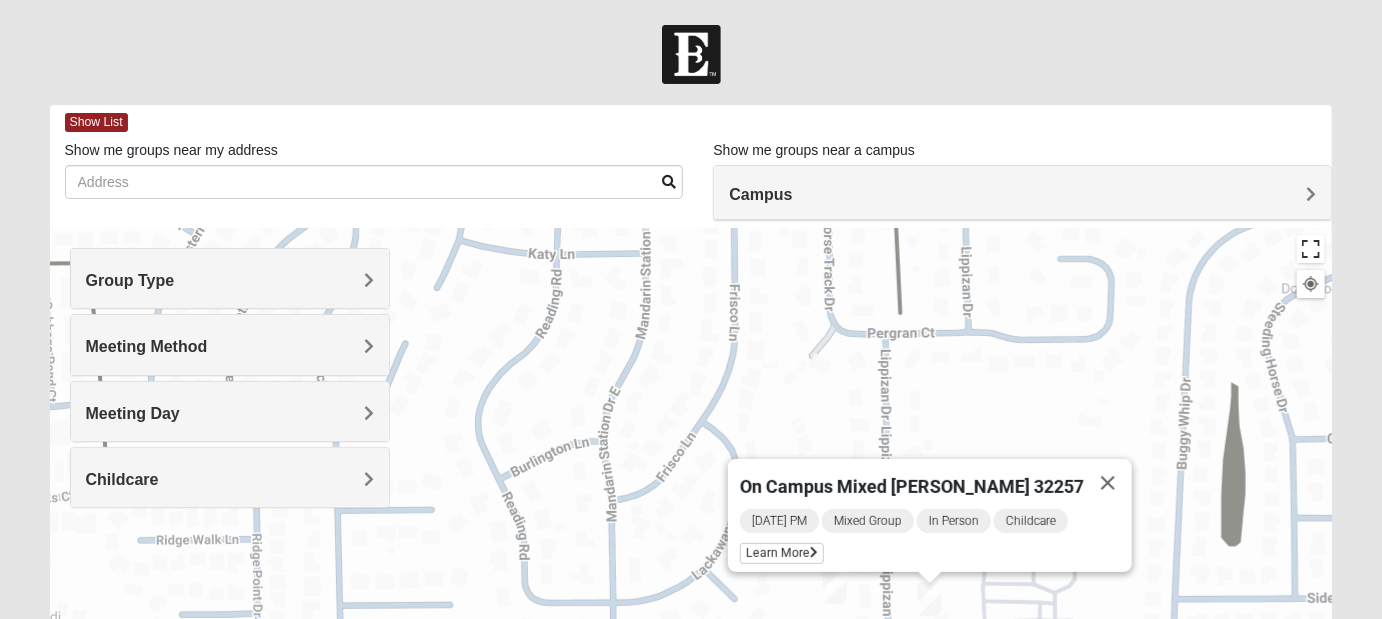 click at bounding box center (1311, 249) 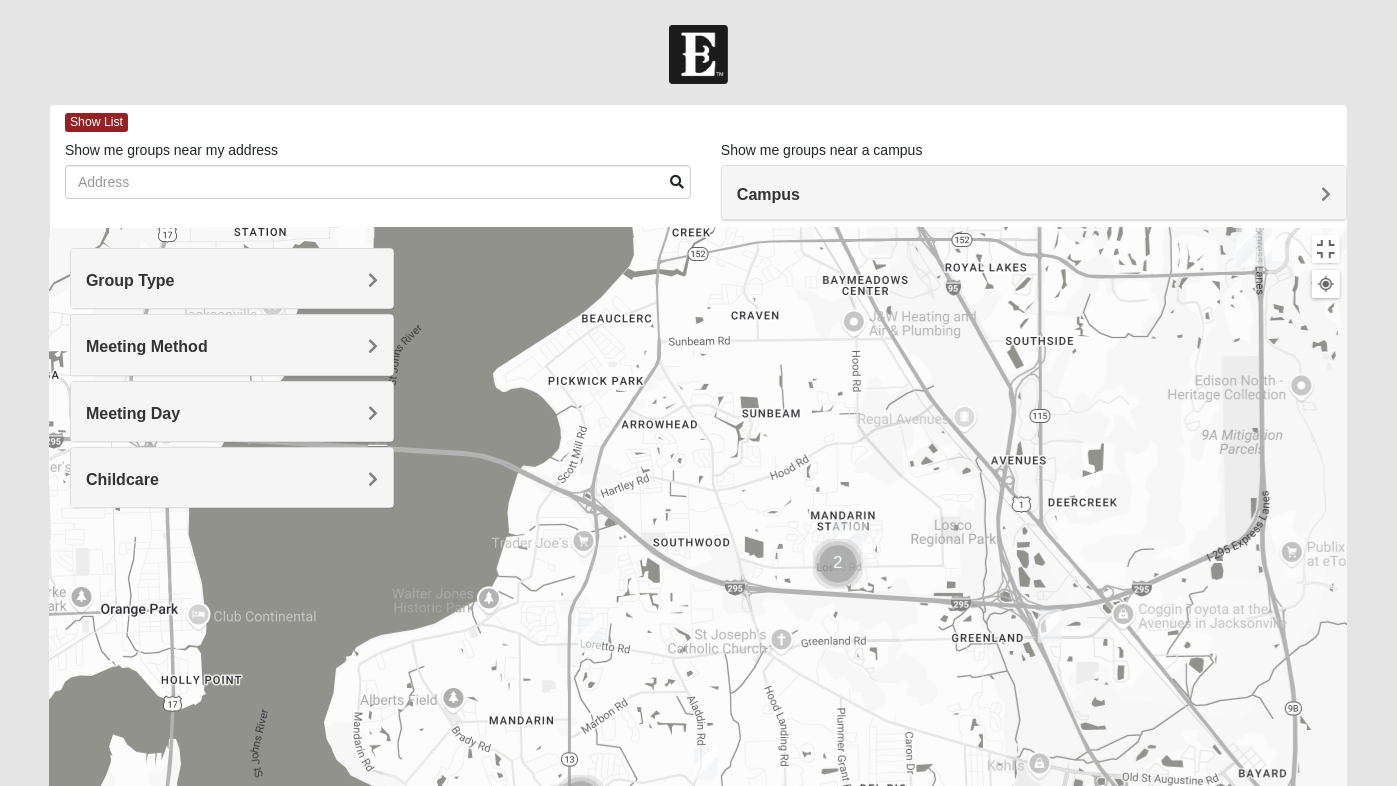 drag, startPoint x: 1110, startPoint y: 253, endPoint x: 946, endPoint y: 274, distance: 165.33905 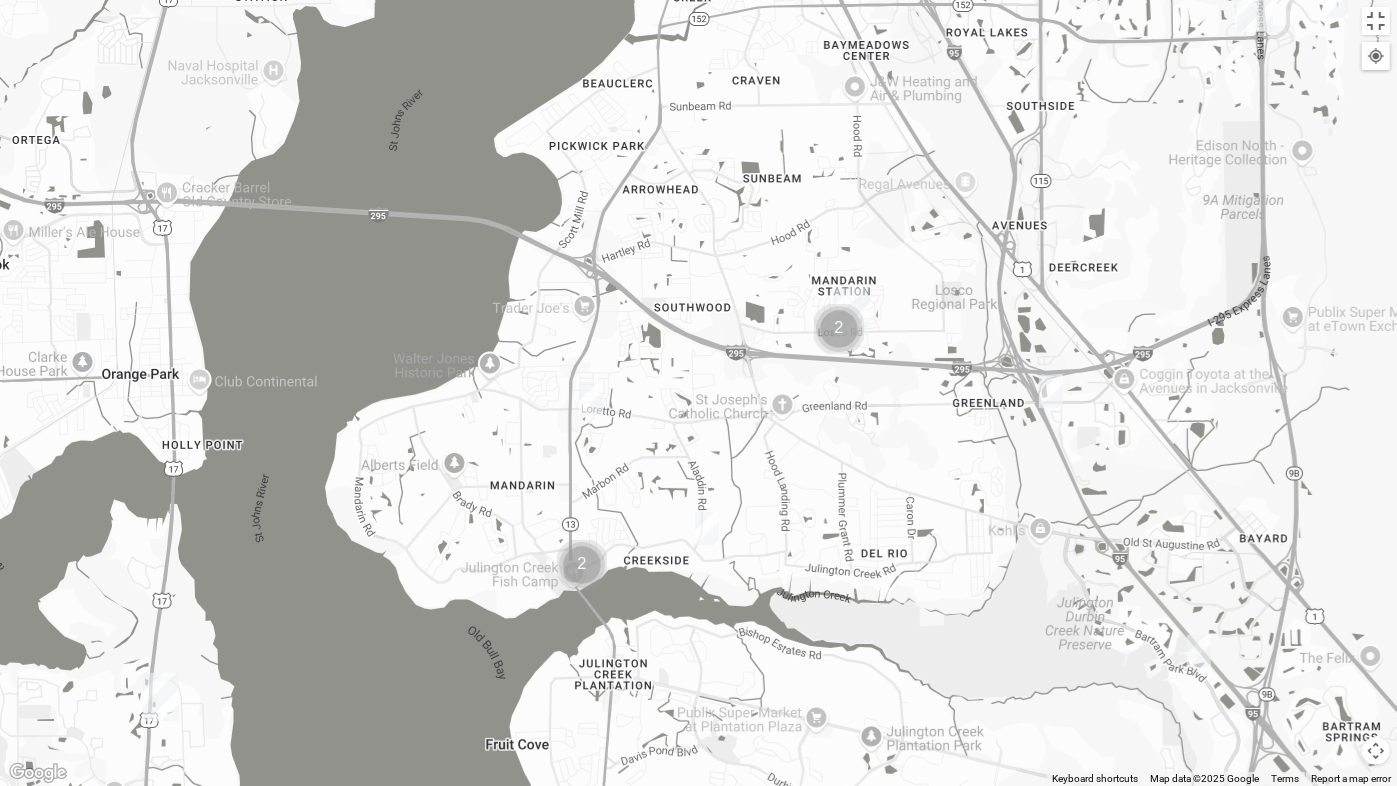 click at bounding box center [698, 393] 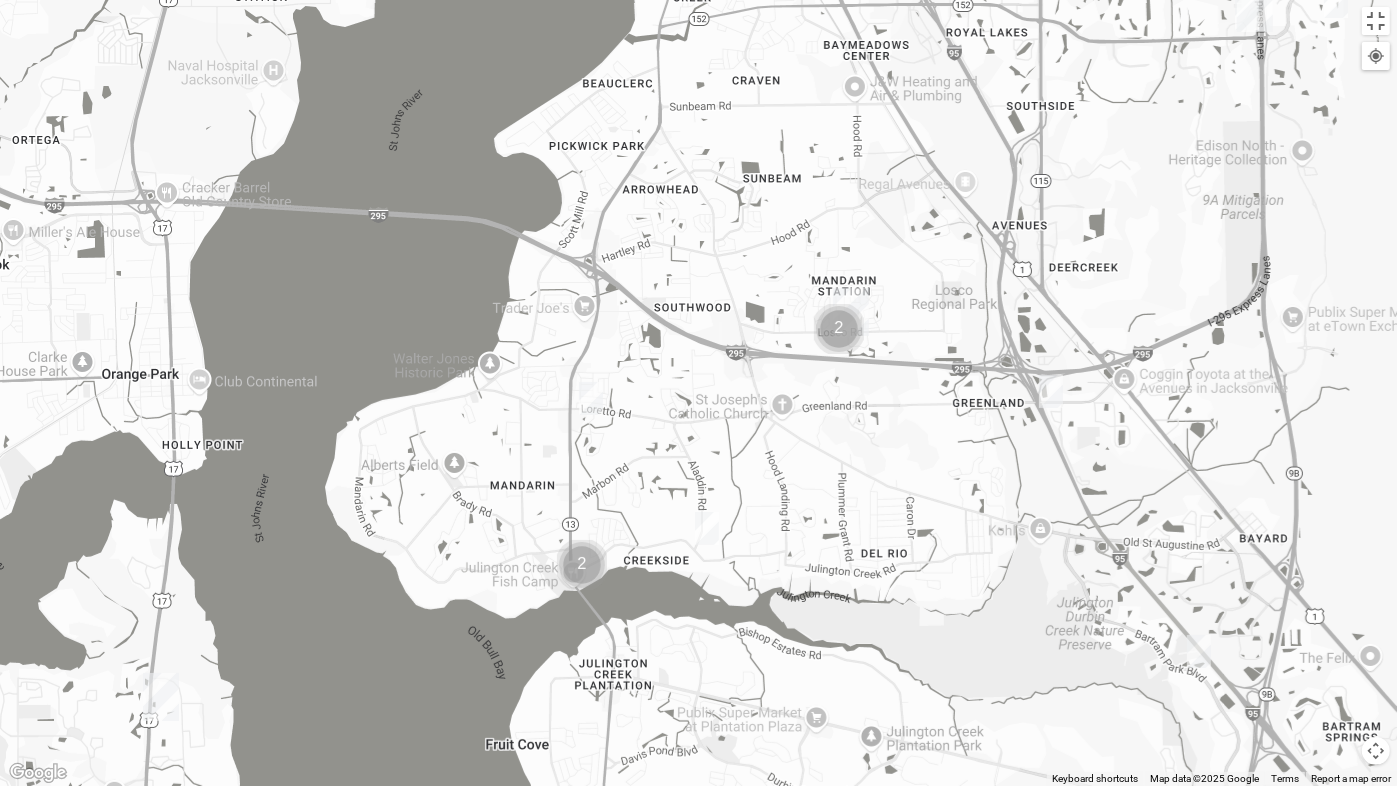 click at bounding box center (1051, 391) 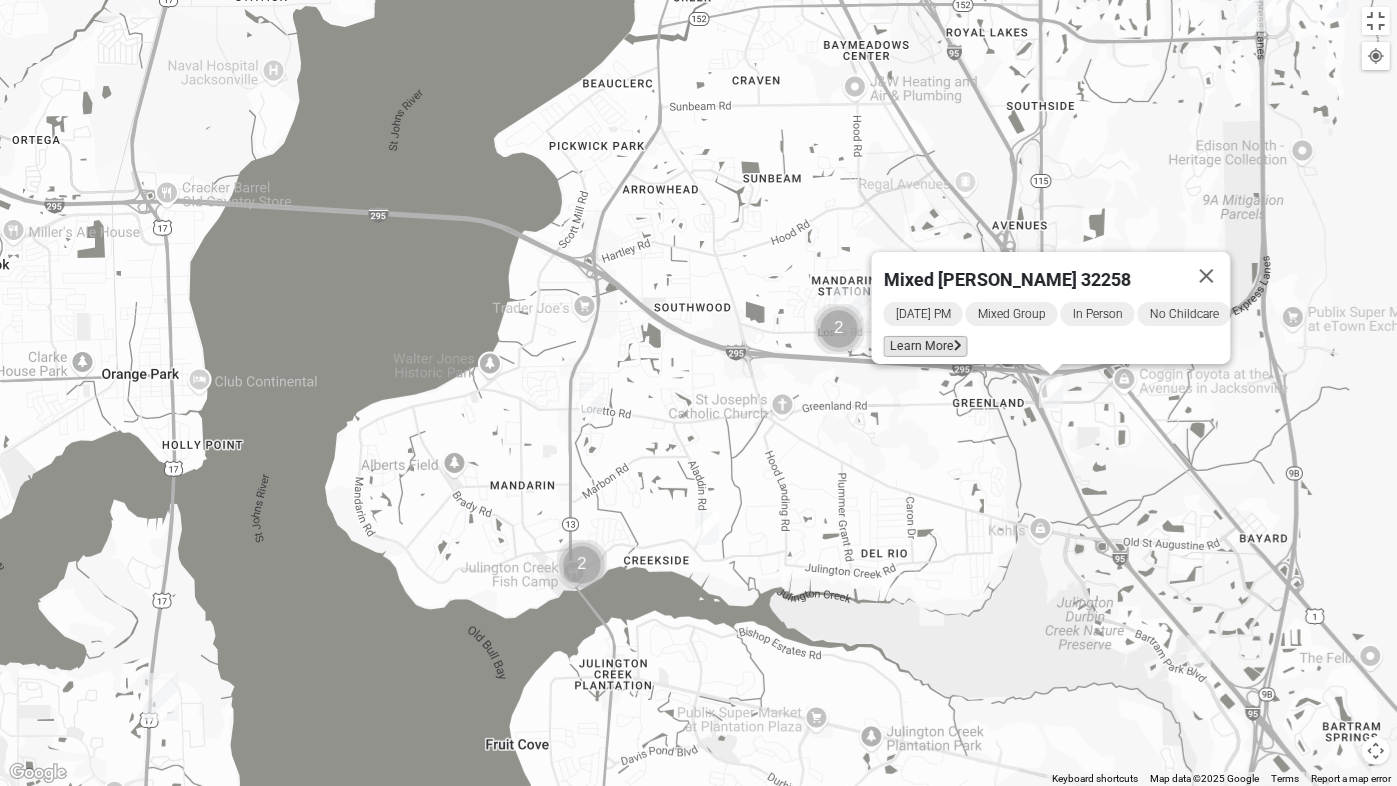 click on "Learn More" at bounding box center [925, 346] 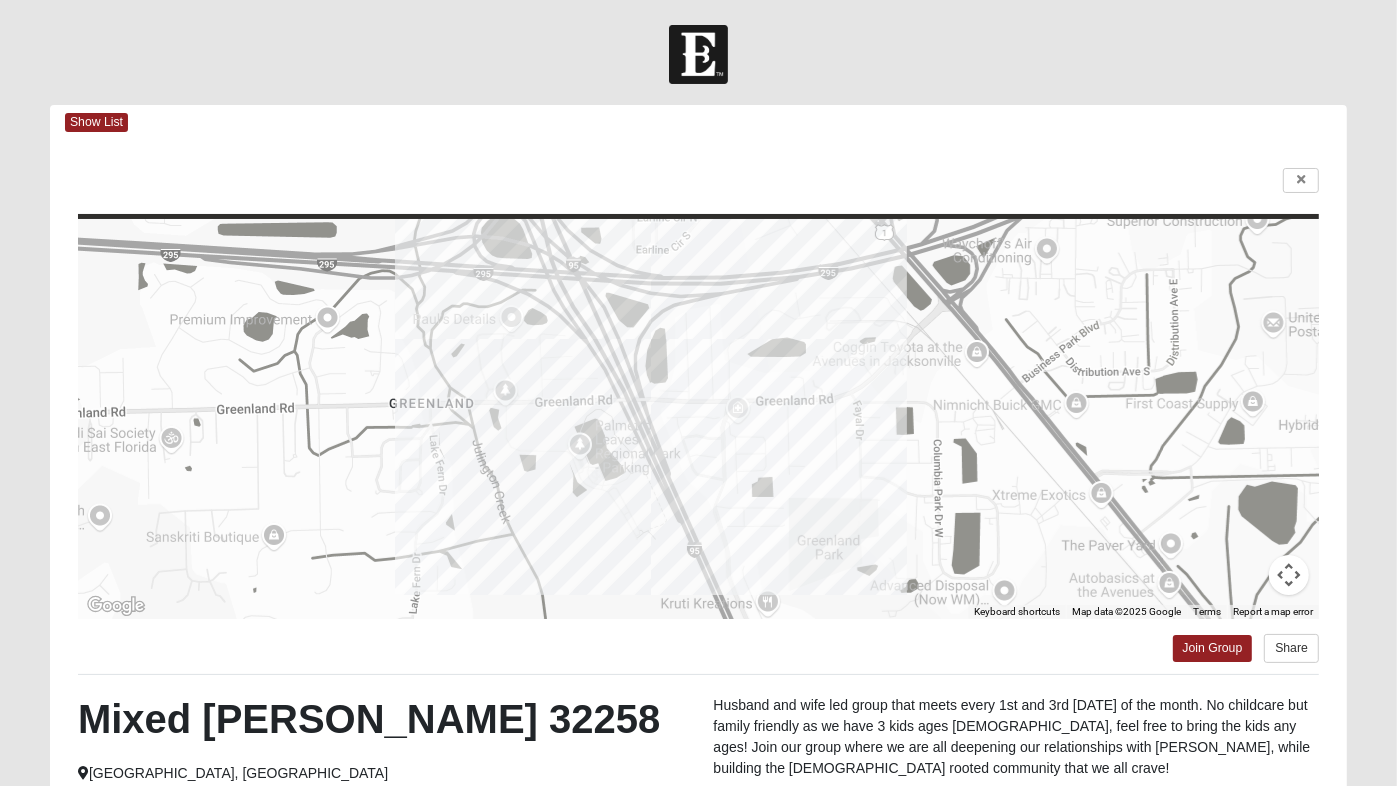 click on "Log In
Find A Group
Error
Show List
Loading Groups" at bounding box center (698, 540) 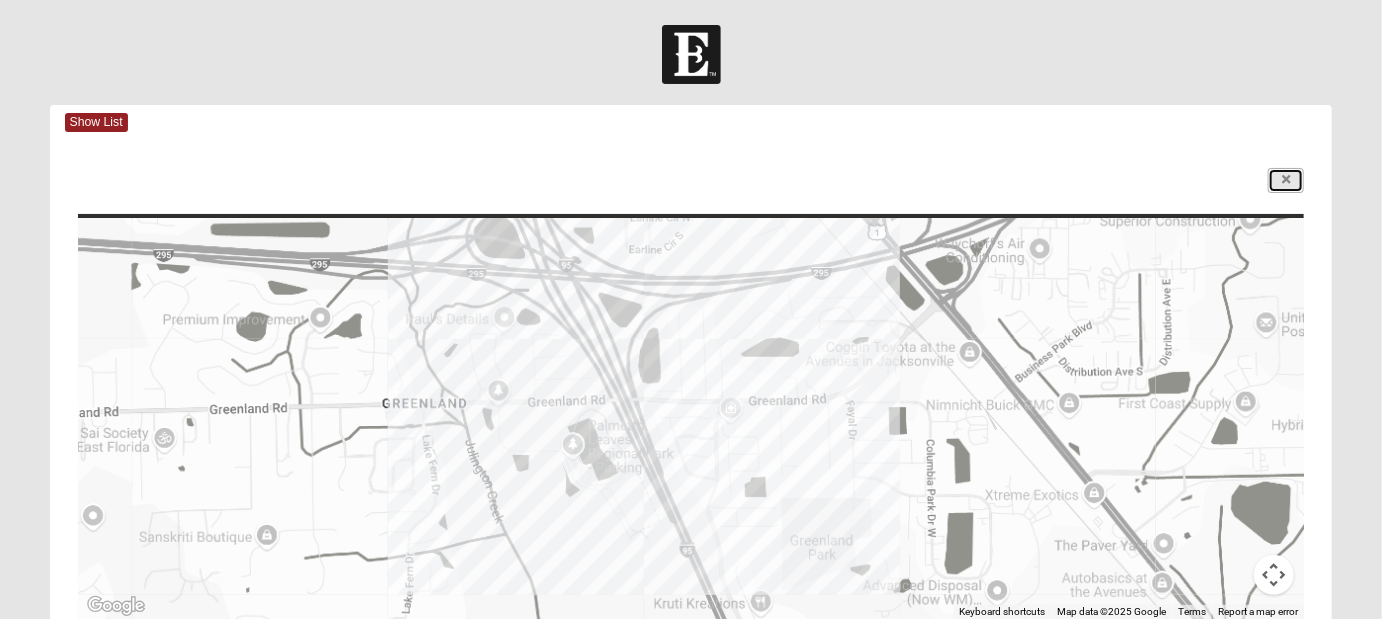 click at bounding box center (1286, 180) 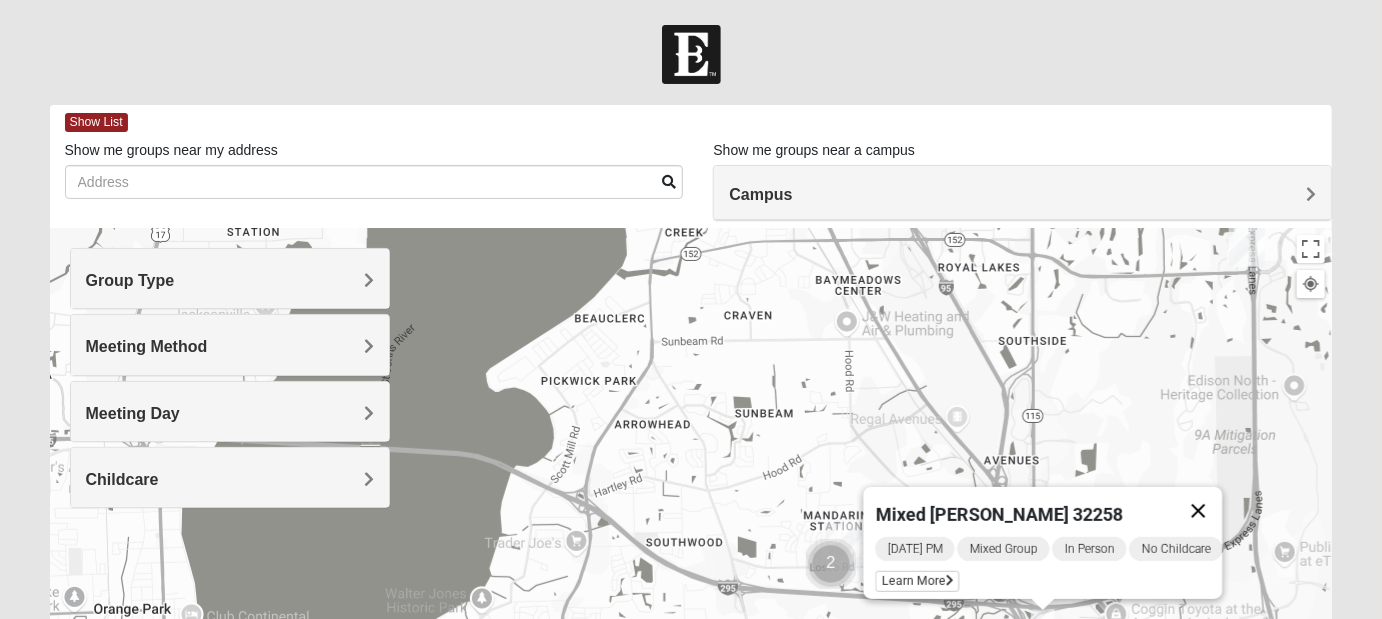 click at bounding box center (1198, 511) 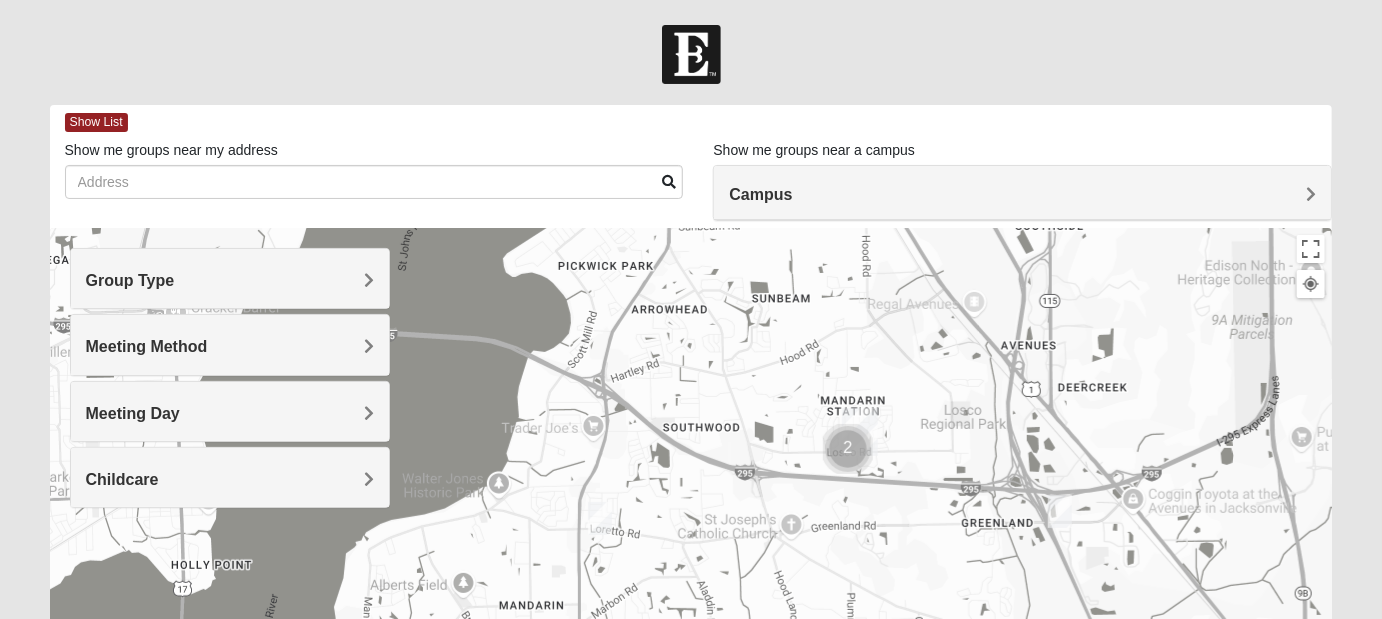 drag, startPoint x: 1005, startPoint y: 362, endPoint x: 971, endPoint y: 266, distance: 101.84302 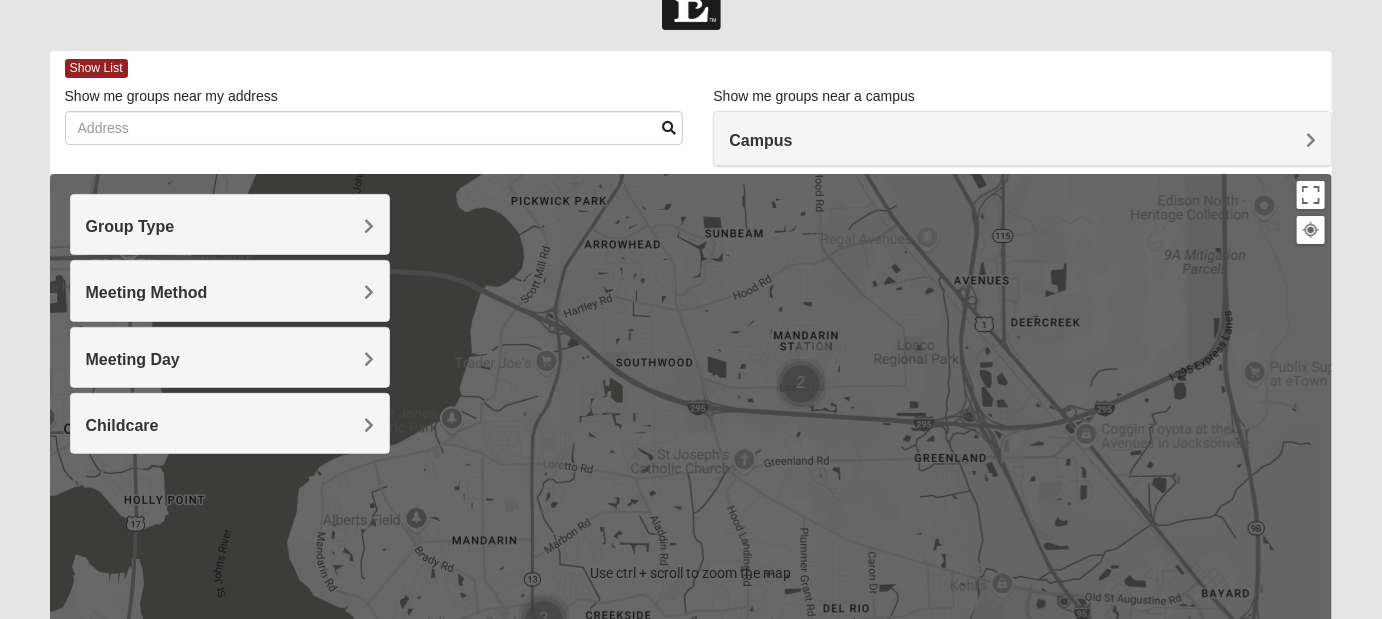 scroll, scrollTop: 100, scrollLeft: 0, axis: vertical 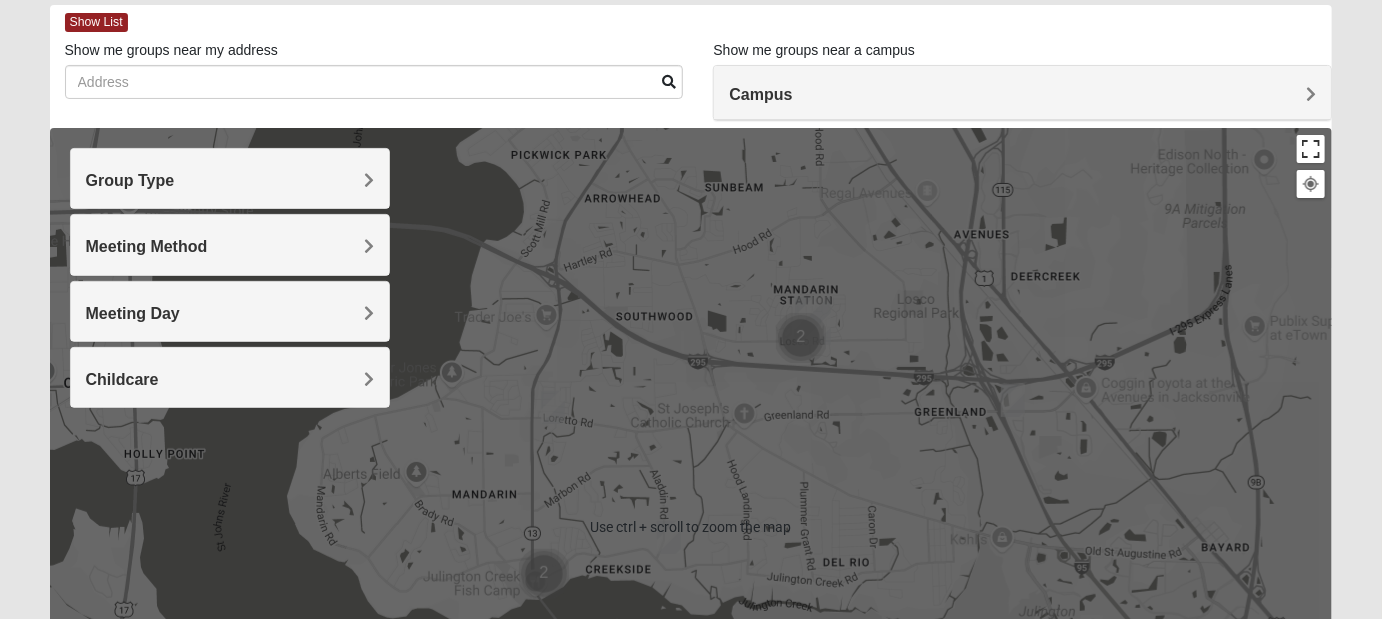 click at bounding box center (1311, 149) 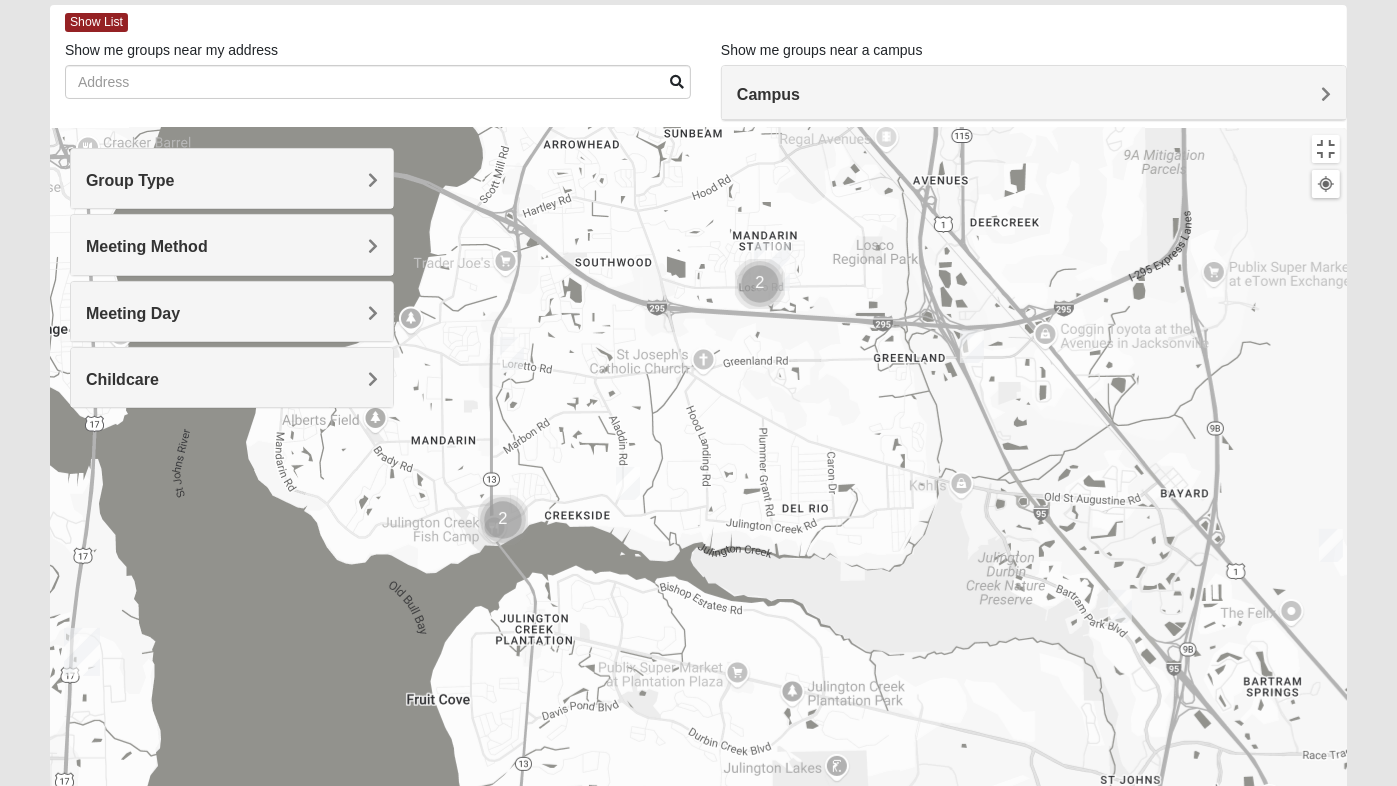 drag, startPoint x: 952, startPoint y: 350, endPoint x: 906, endPoint y: 298, distance: 69.426216 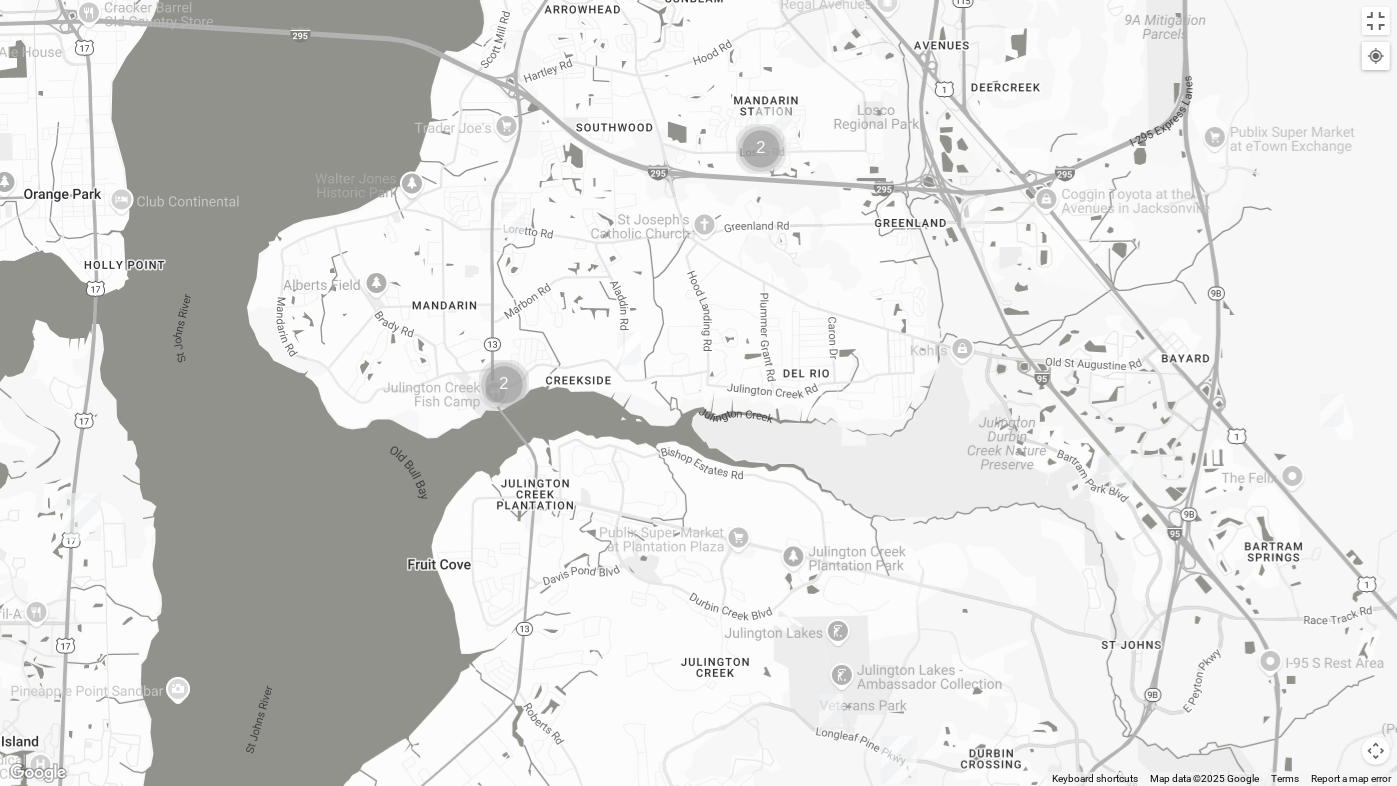 click at bounding box center [698, 393] 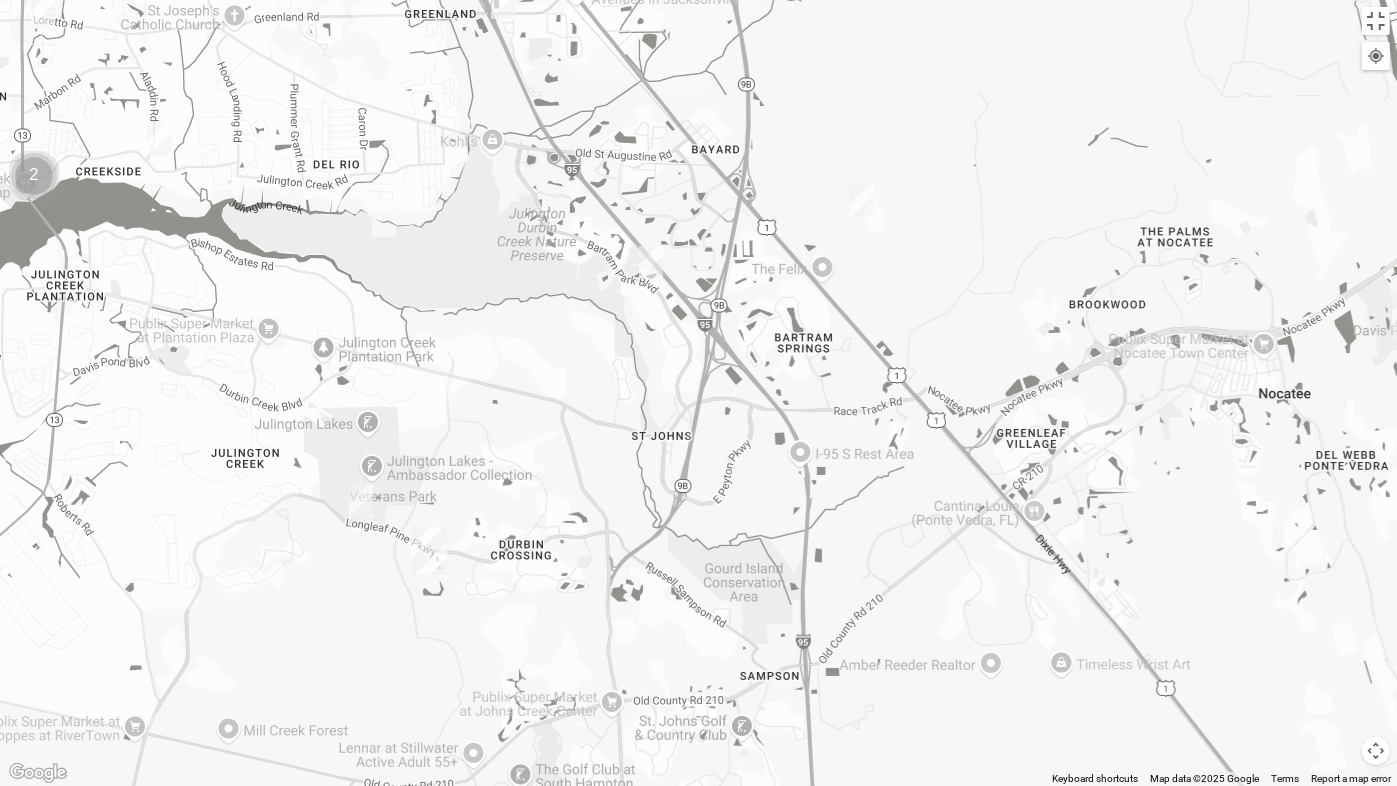 drag, startPoint x: 942, startPoint y: 508, endPoint x: 601, endPoint y: 346, distance: 377.52484 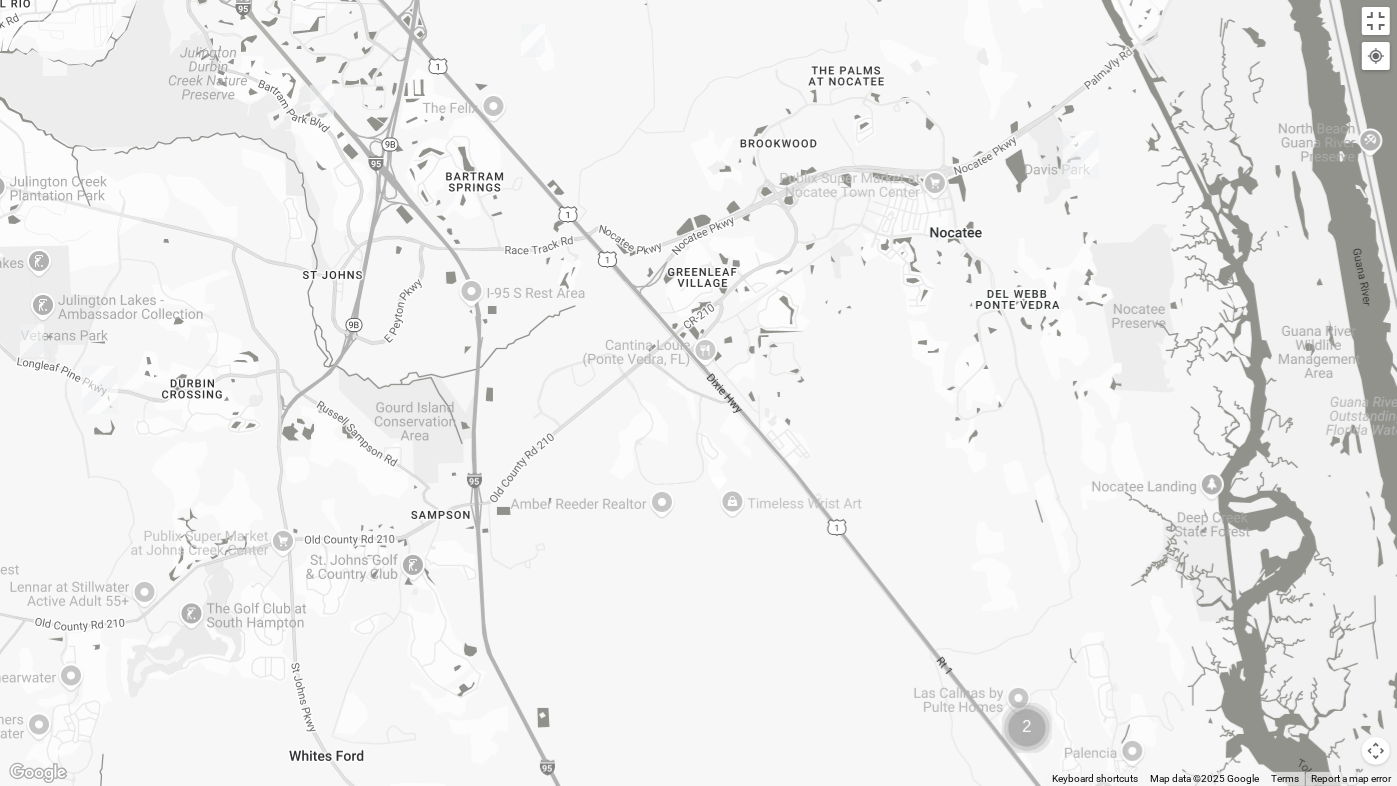 drag, startPoint x: 809, startPoint y: 441, endPoint x: 538, endPoint y: 281, distance: 314.7078 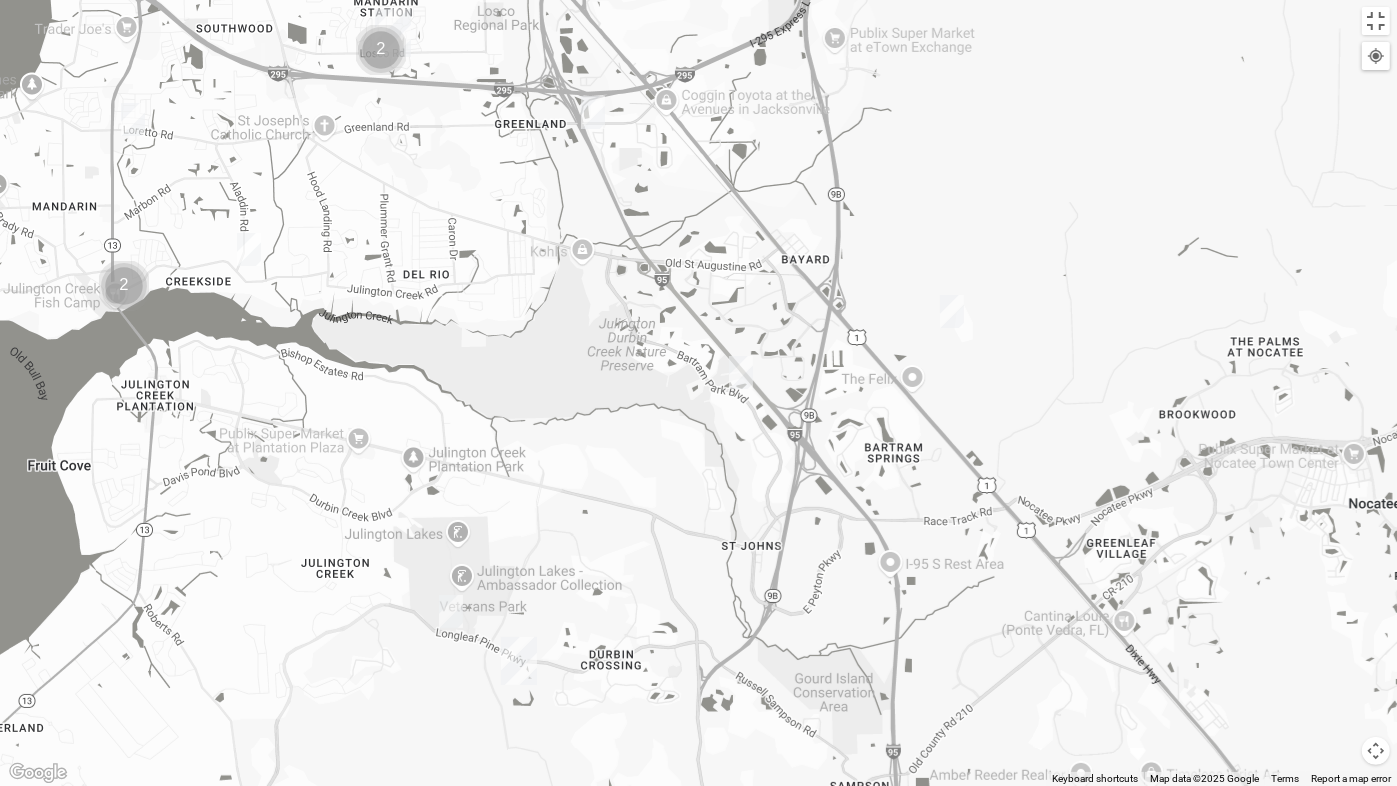 drag, startPoint x: 736, startPoint y: 409, endPoint x: 1055, endPoint y: 634, distance: 390.3665 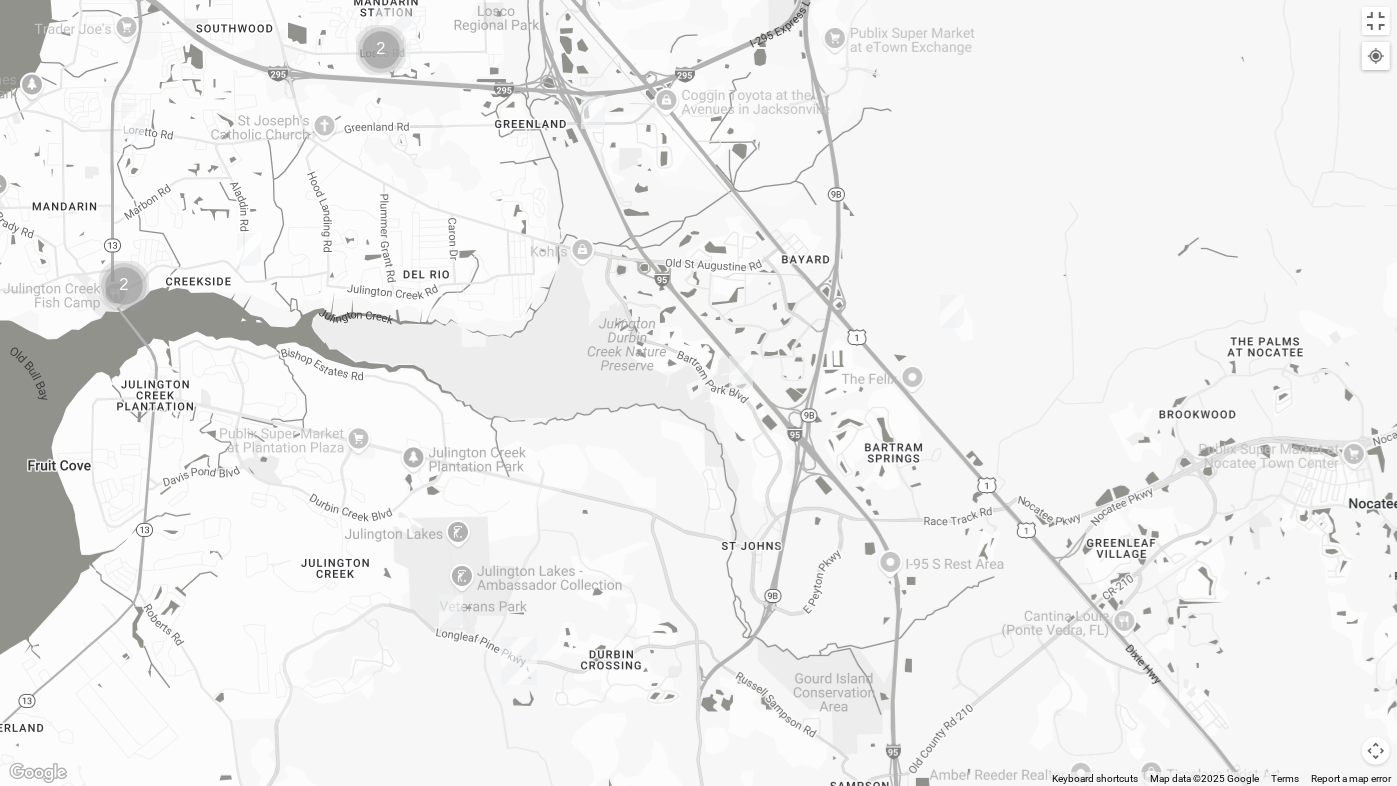 click at bounding box center (952, 311) 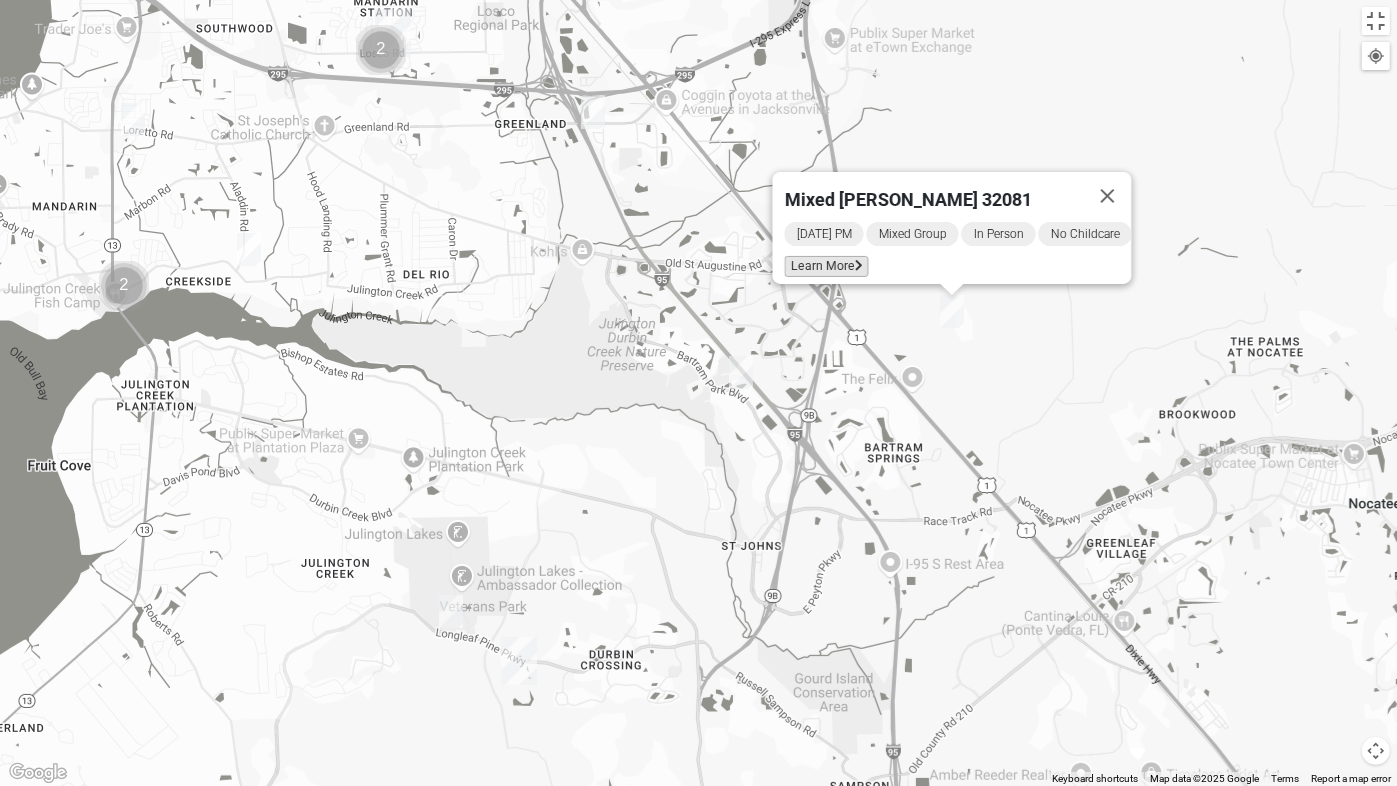 click on "Learn More" at bounding box center (826, 266) 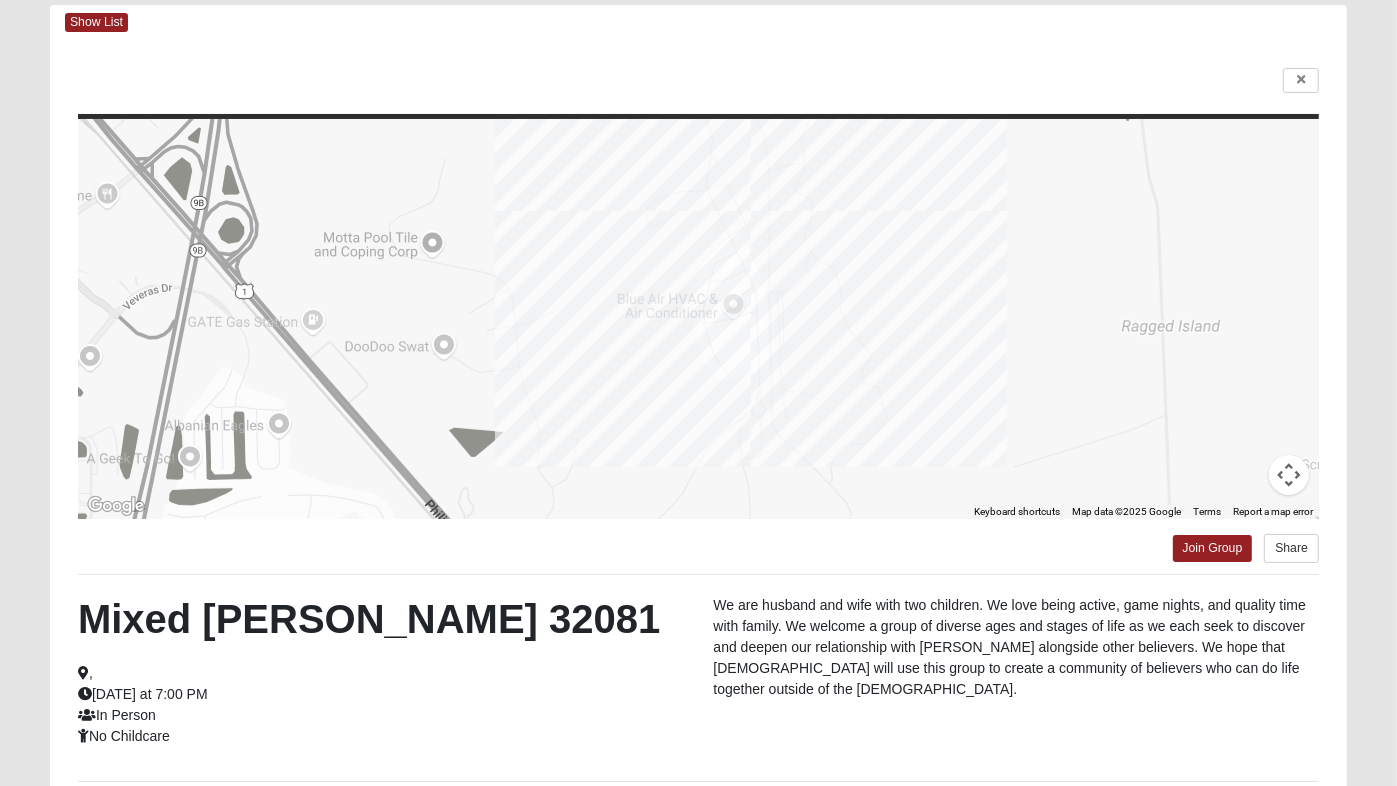 click on "Log In
Find A Group
Error
Show List
Loading Groups" at bounding box center [698, 440] 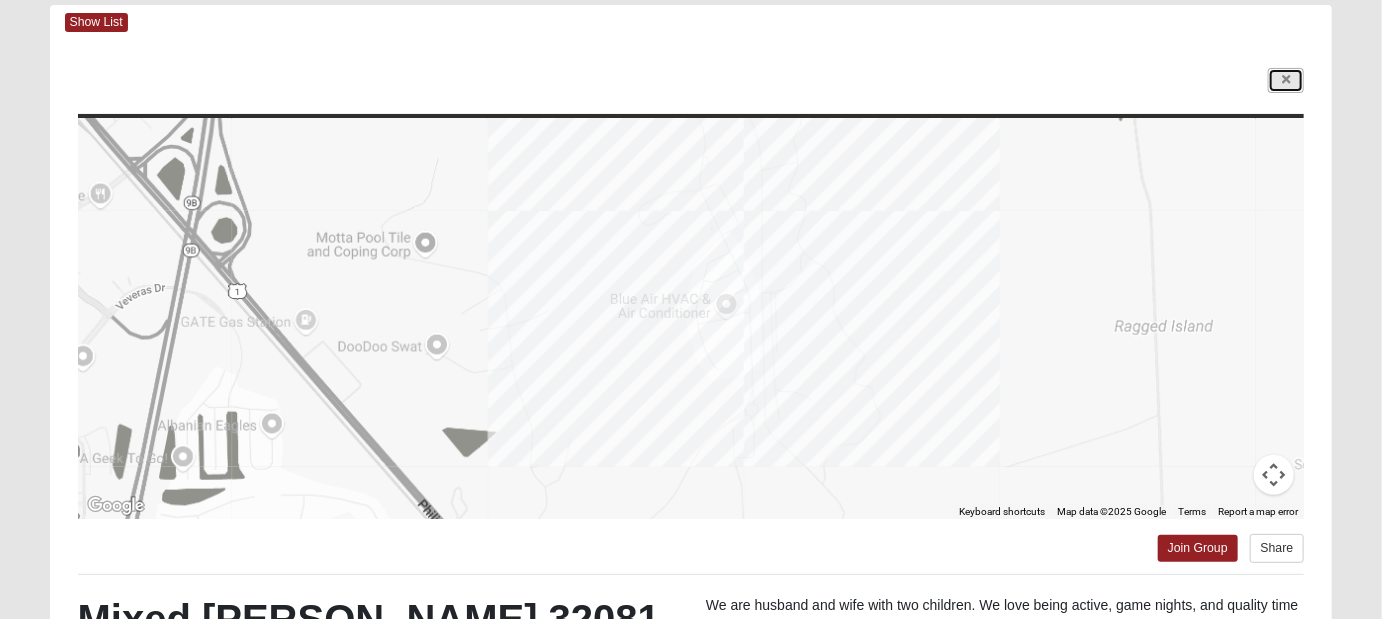 click at bounding box center (1286, 80) 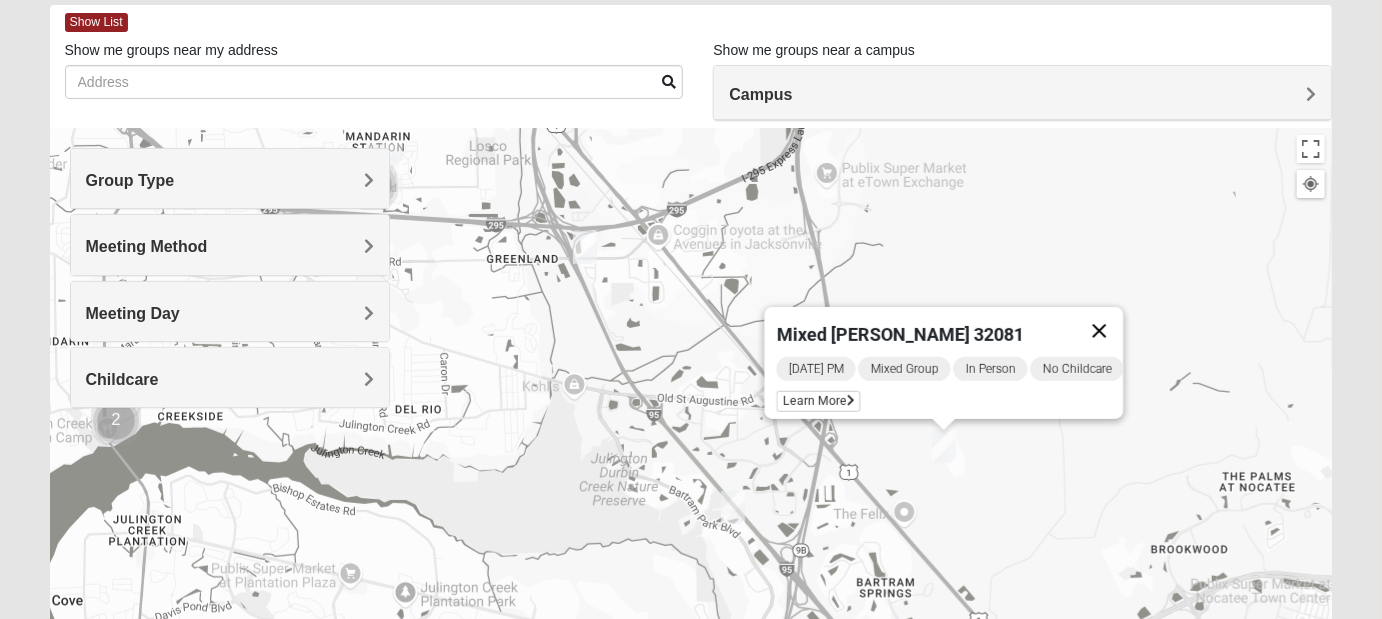 click at bounding box center (1099, 331) 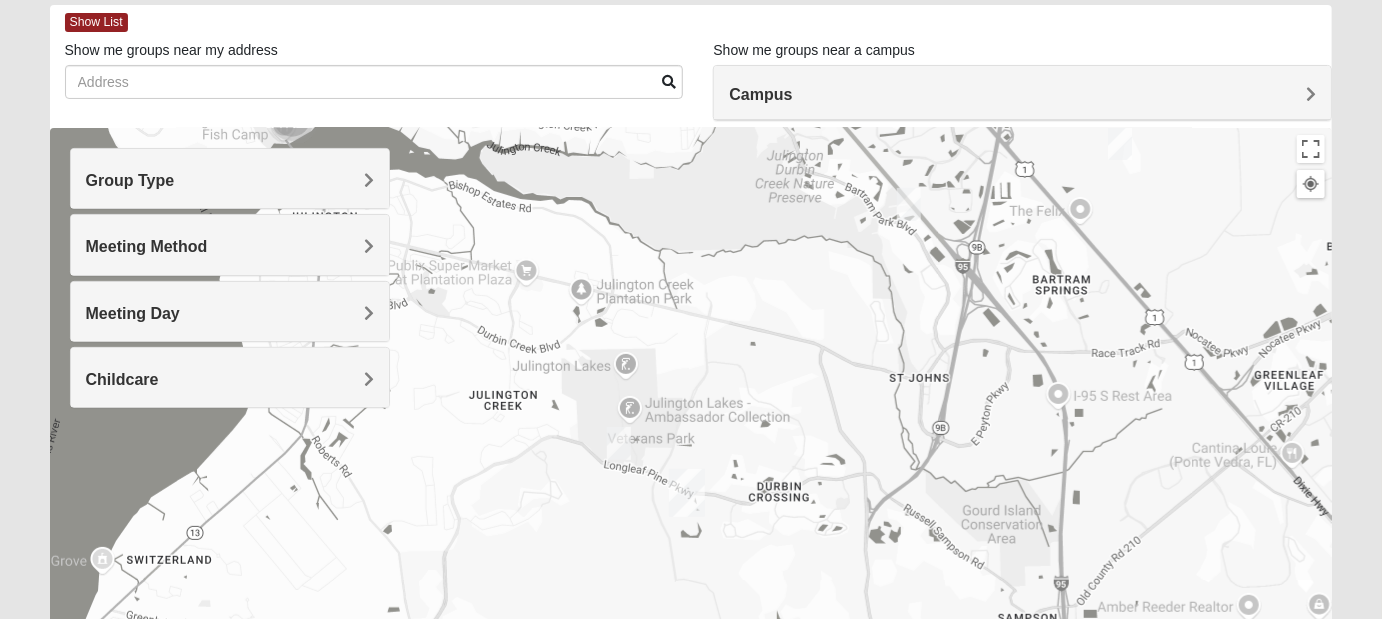 drag, startPoint x: 911, startPoint y: 401, endPoint x: 1089, endPoint y: 95, distance: 354.00565 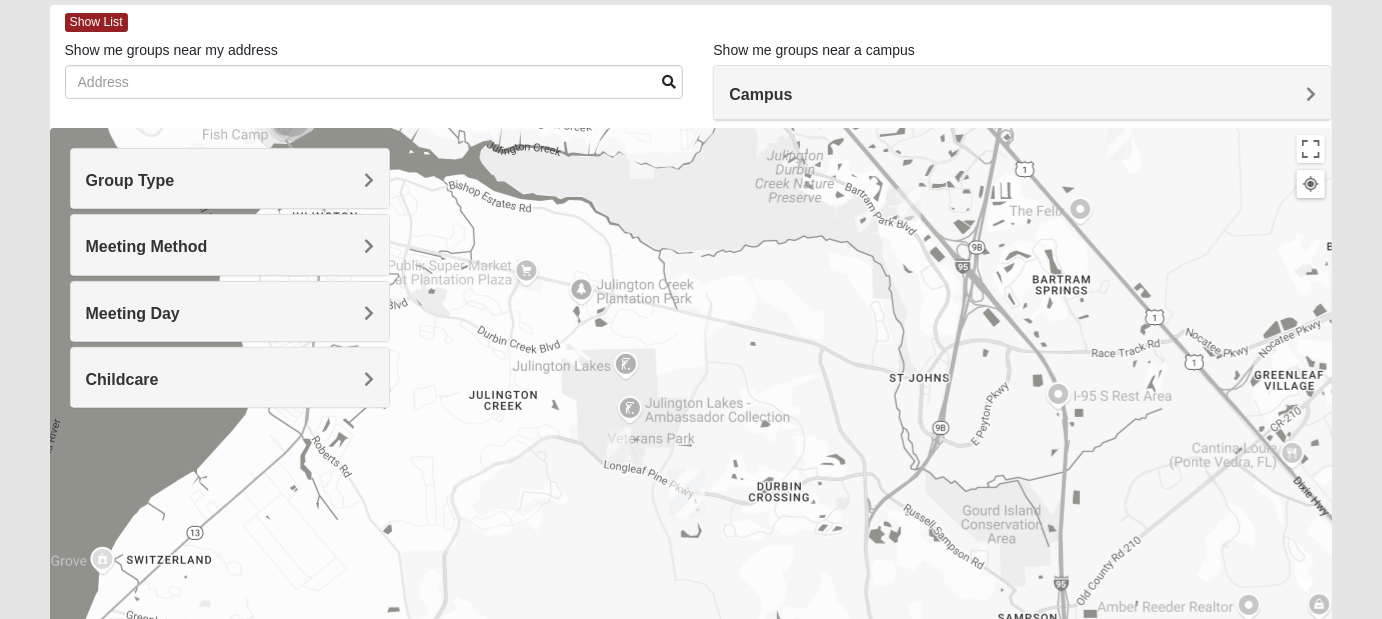 click at bounding box center (619, 443) 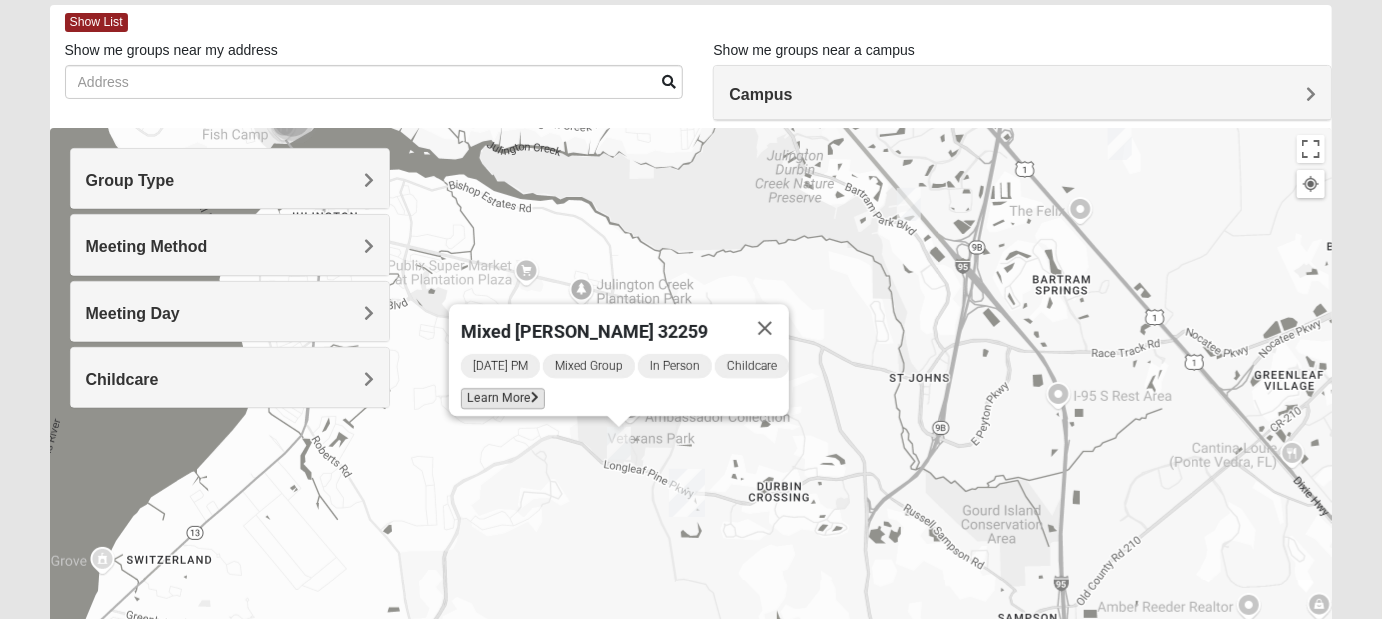click on "Learn More" at bounding box center (503, 398) 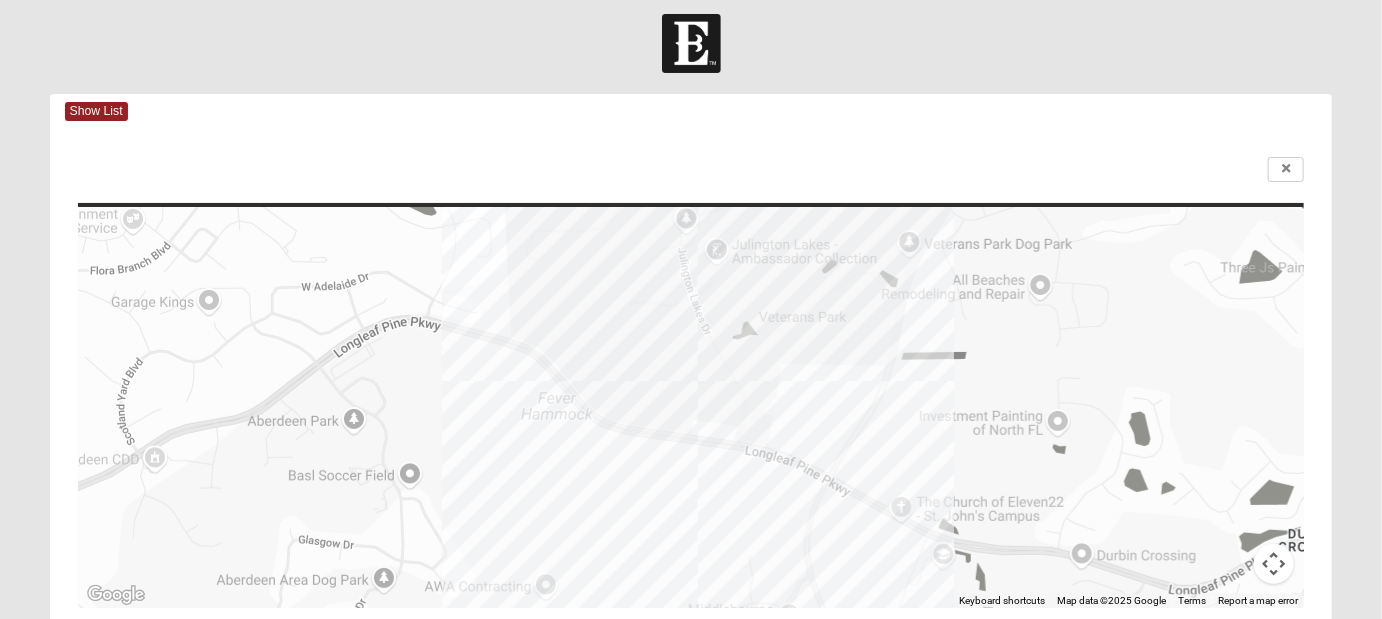scroll, scrollTop: 0, scrollLeft: 0, axis: both 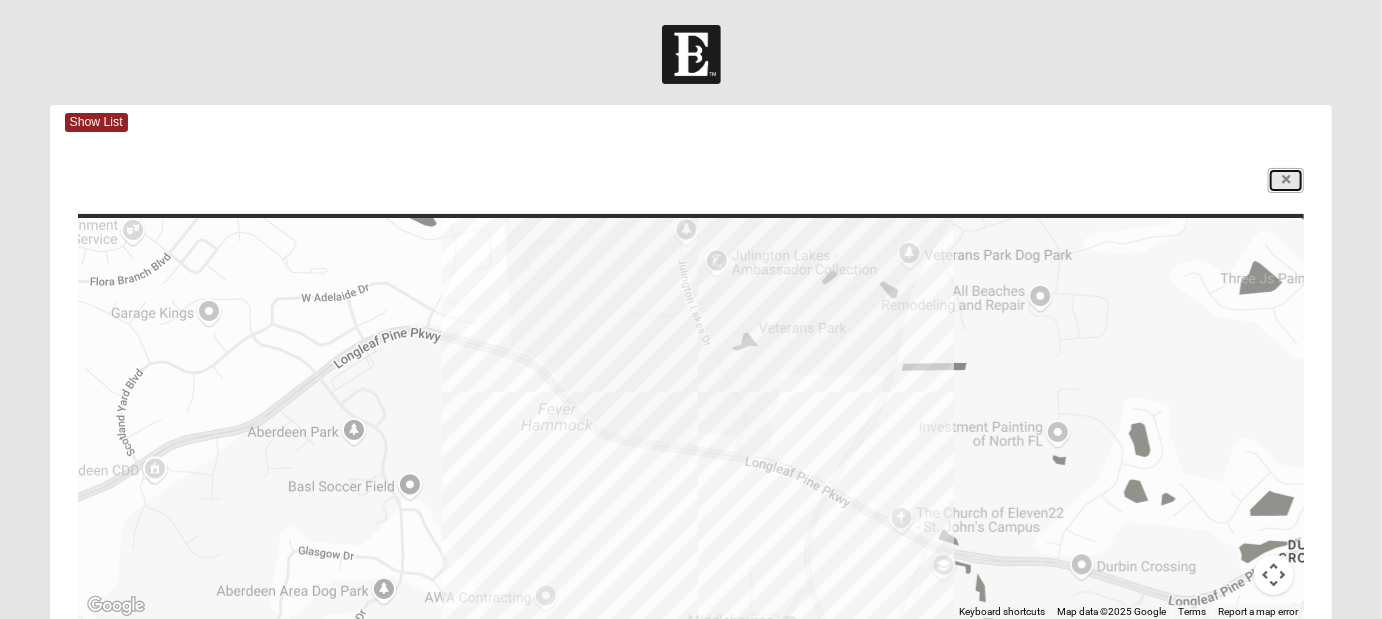 click at bounding box center [1286, 180] 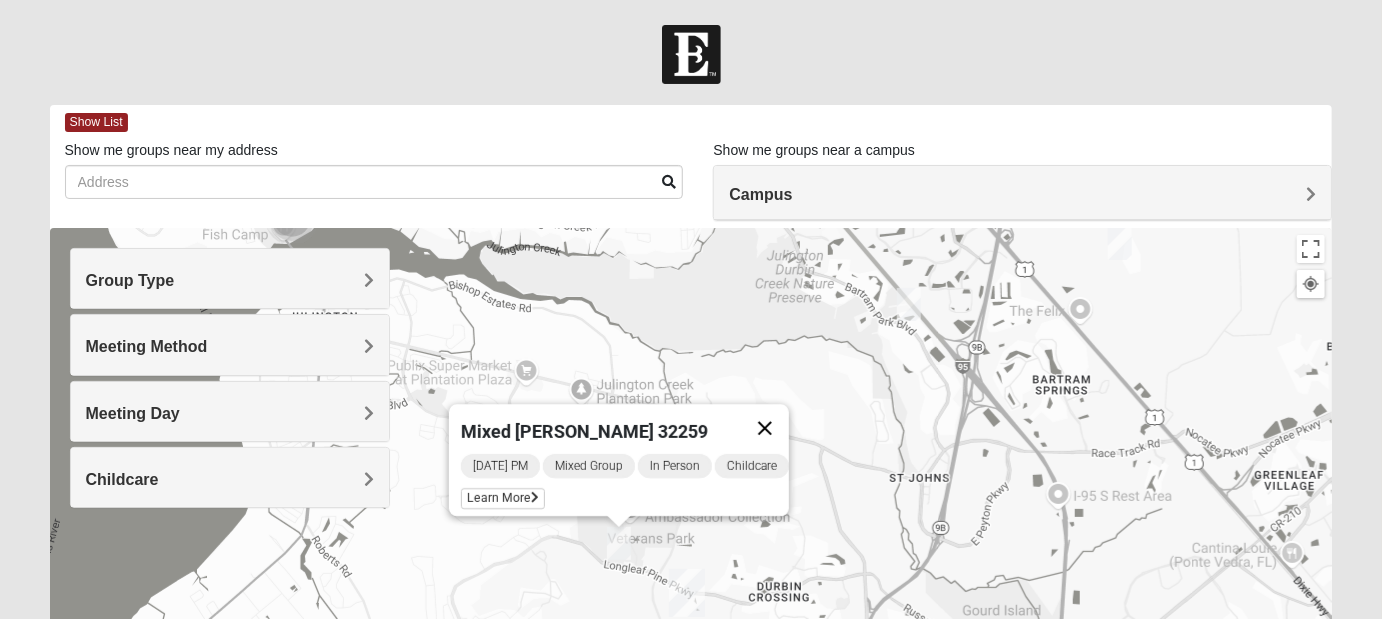 click at bounding box center (765, 428) 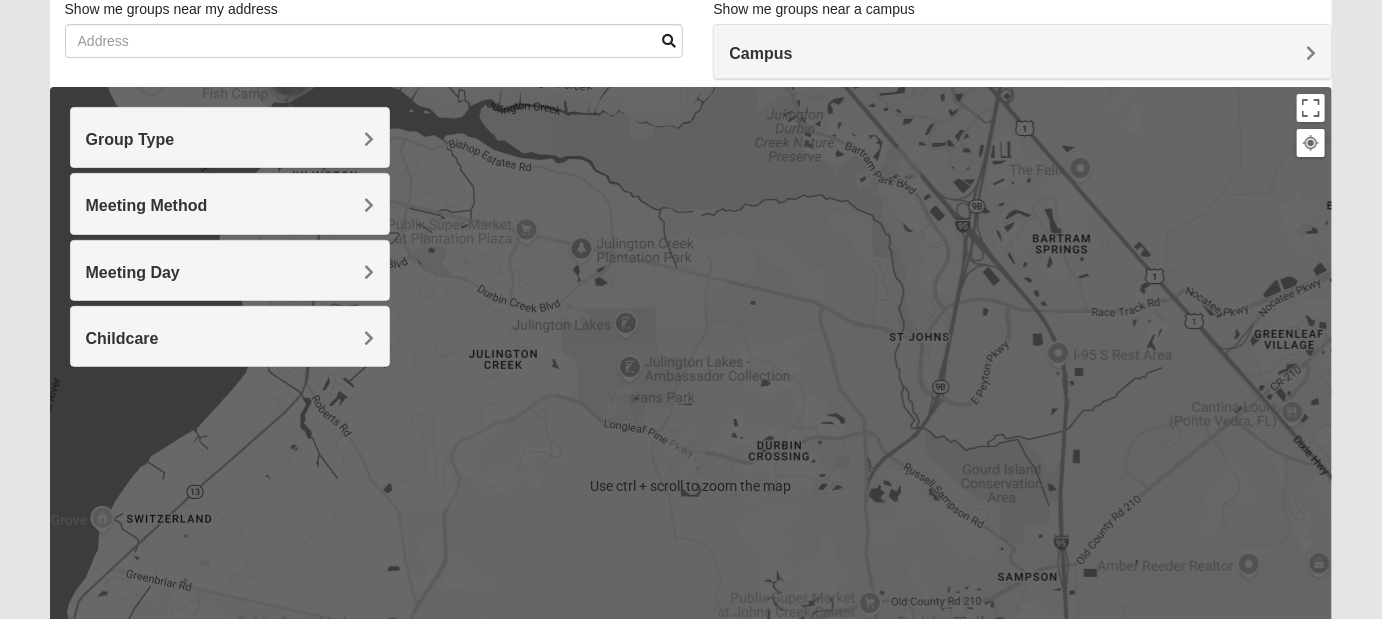 scroll, scrollTop: 82, scrollLeft: 0, axis: vertical 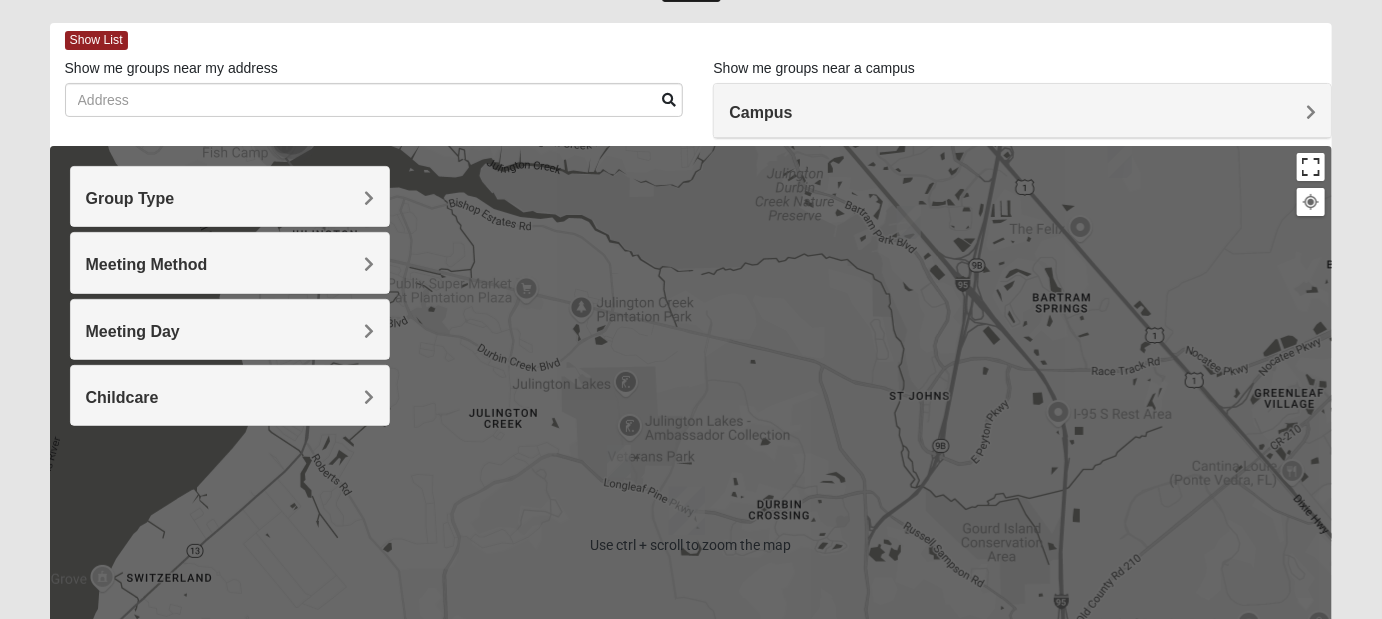 click at bounding box center [1311, 167] 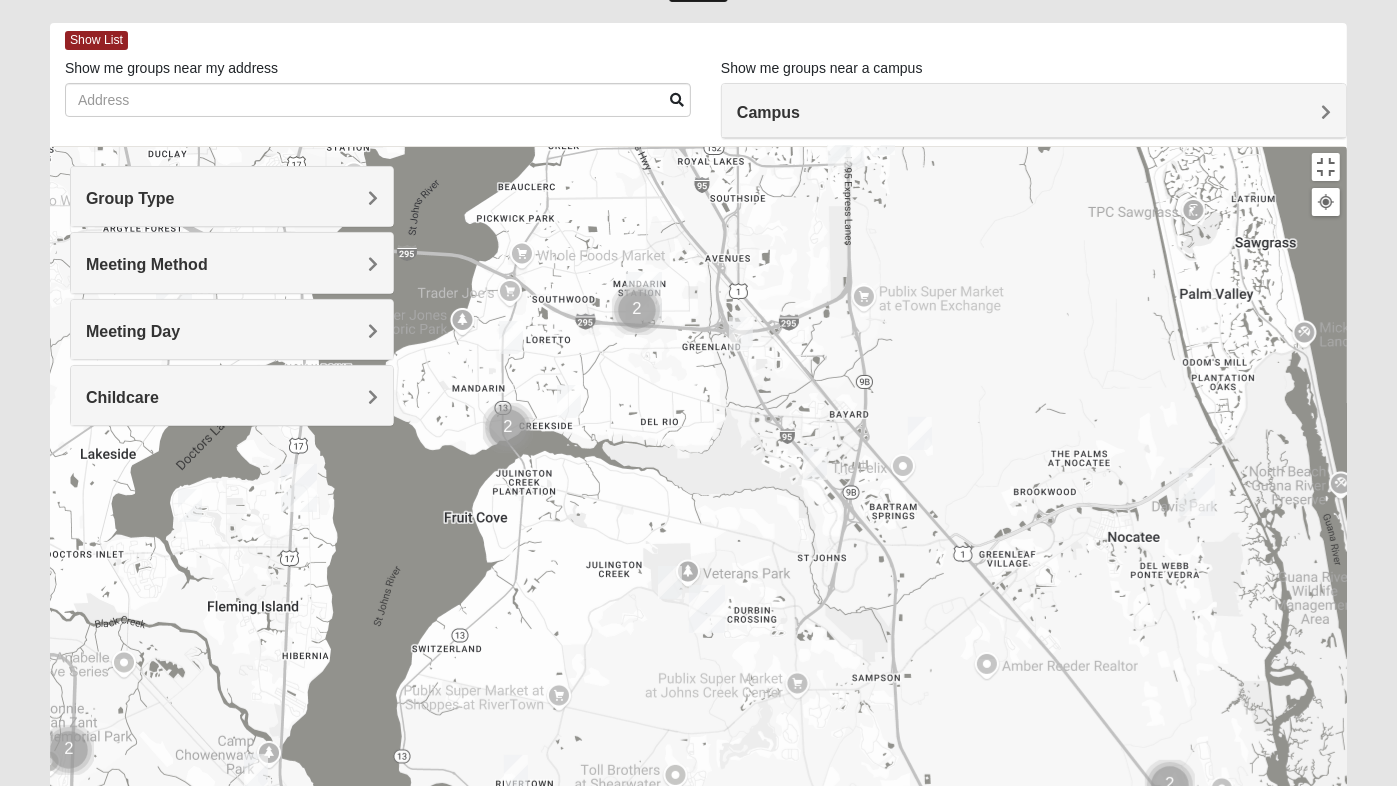 drag, startPoint x: 911, startPoint y: 370, endPoint x: 829, endPoint y: 432, distance: 102.80078 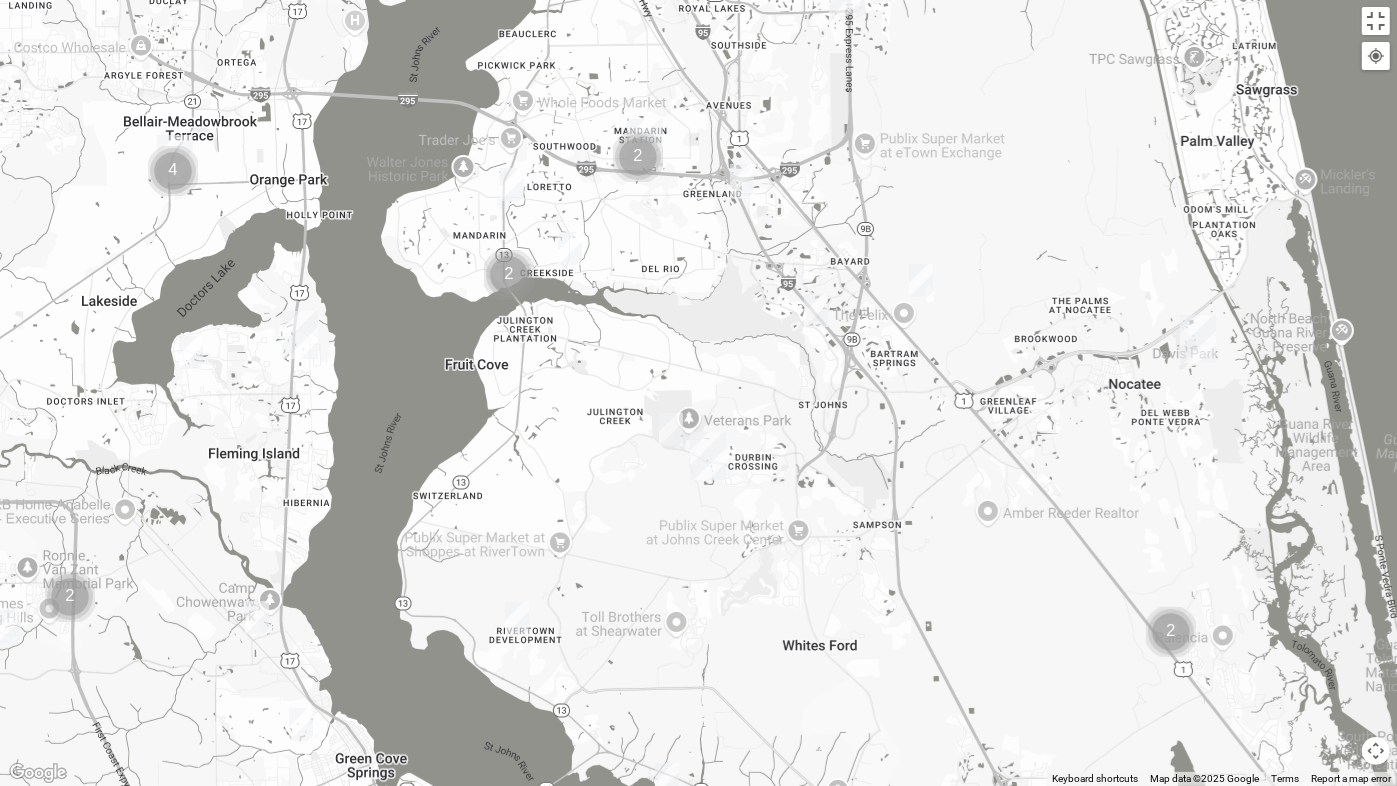 click at bounding box center [698, 393] 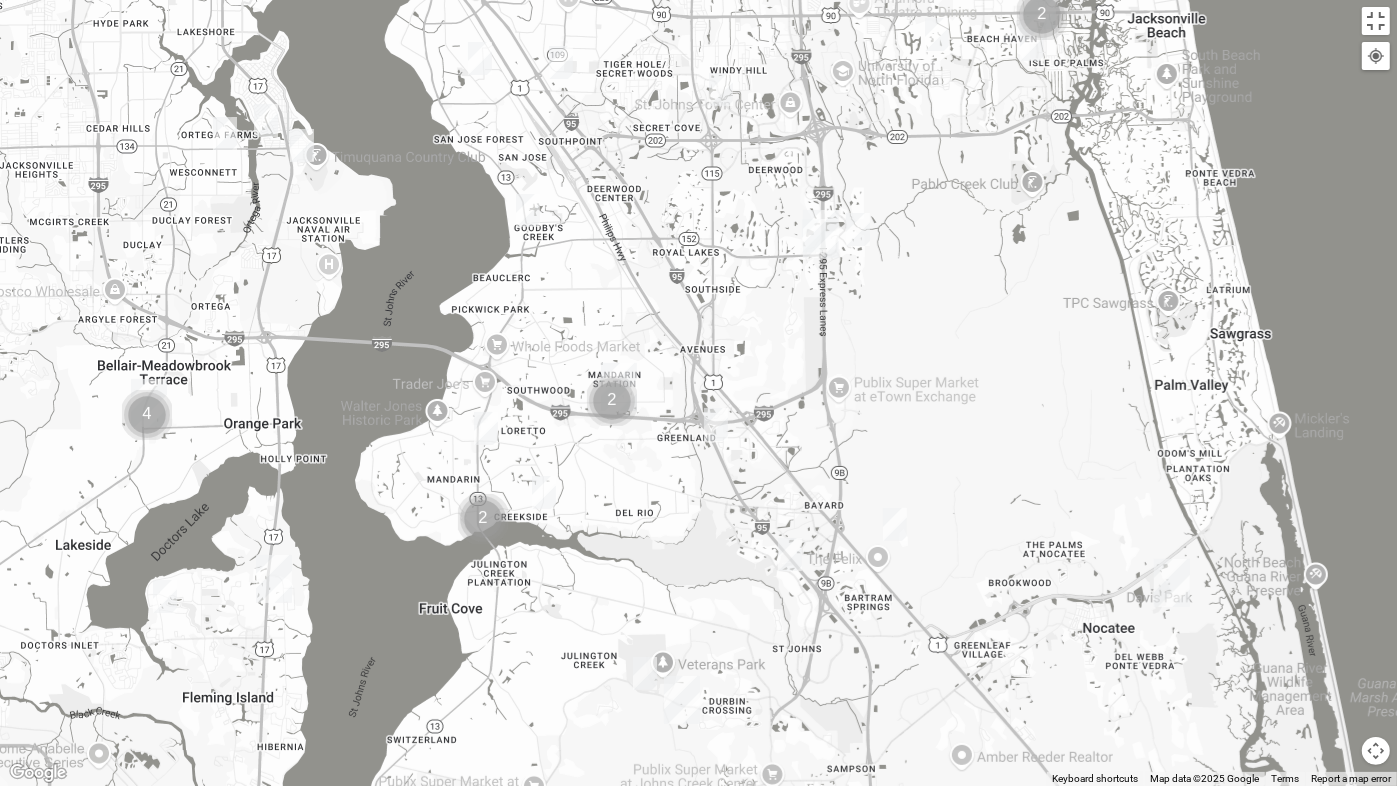drag, startPoint x: 864, startPoint y: 405, endPoint x: 837, endPoint y: 654, distance: 250.45958 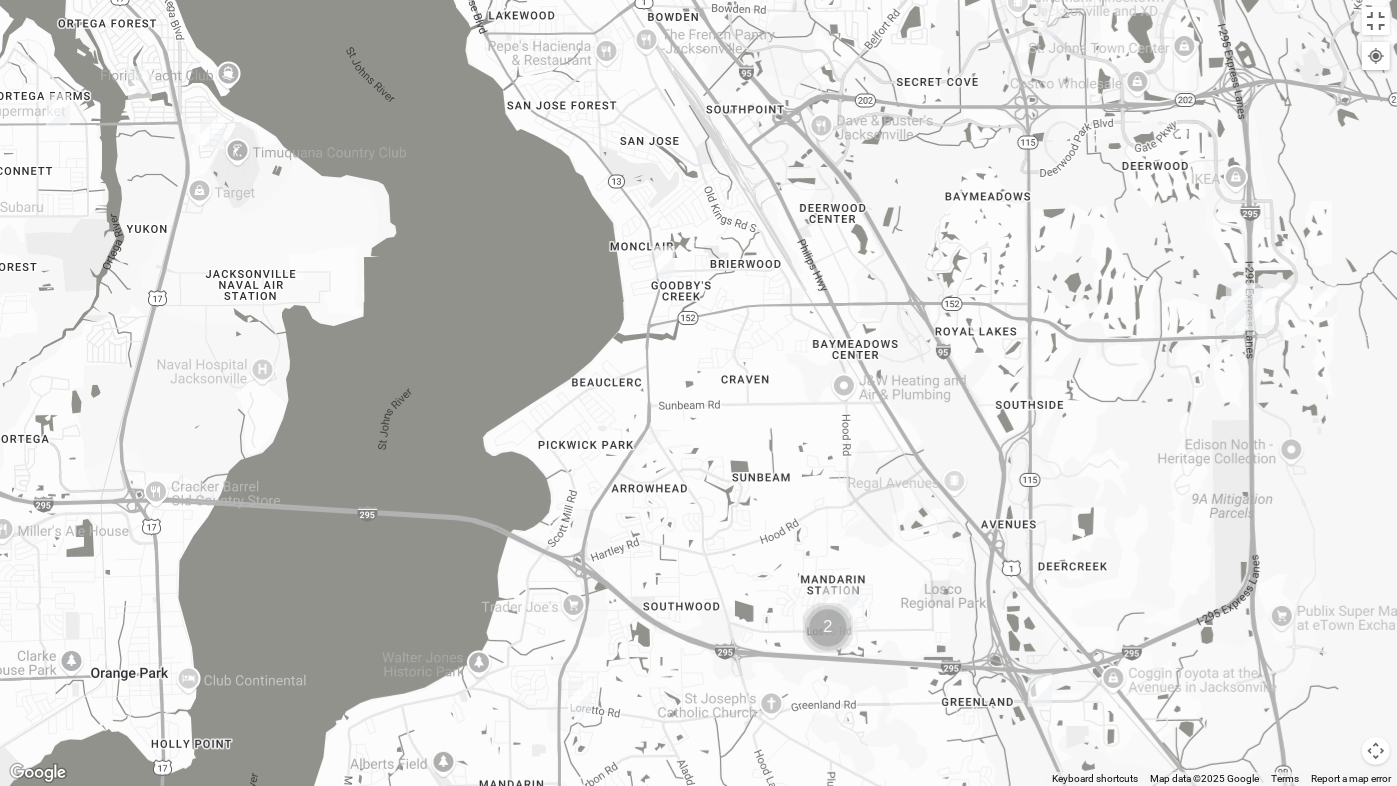 drag, startPoint x: 658, startPoint y: 306, endPoint x: 872, endPoint y: 514, distance: 298.42923 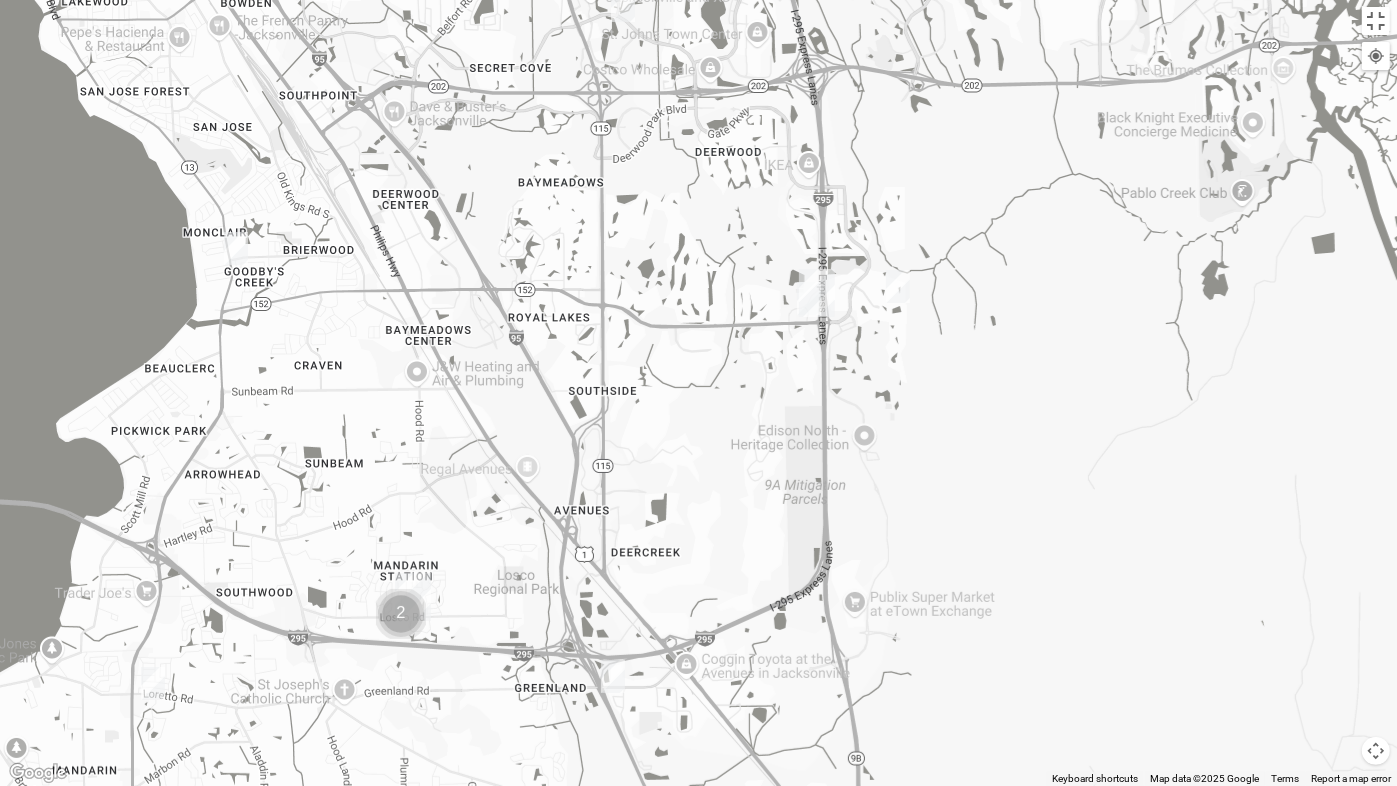 drag, startPoint x: 1097, startPoint y: 458, endPoint x: 700, endPoint y: 439, distance: 397.4544 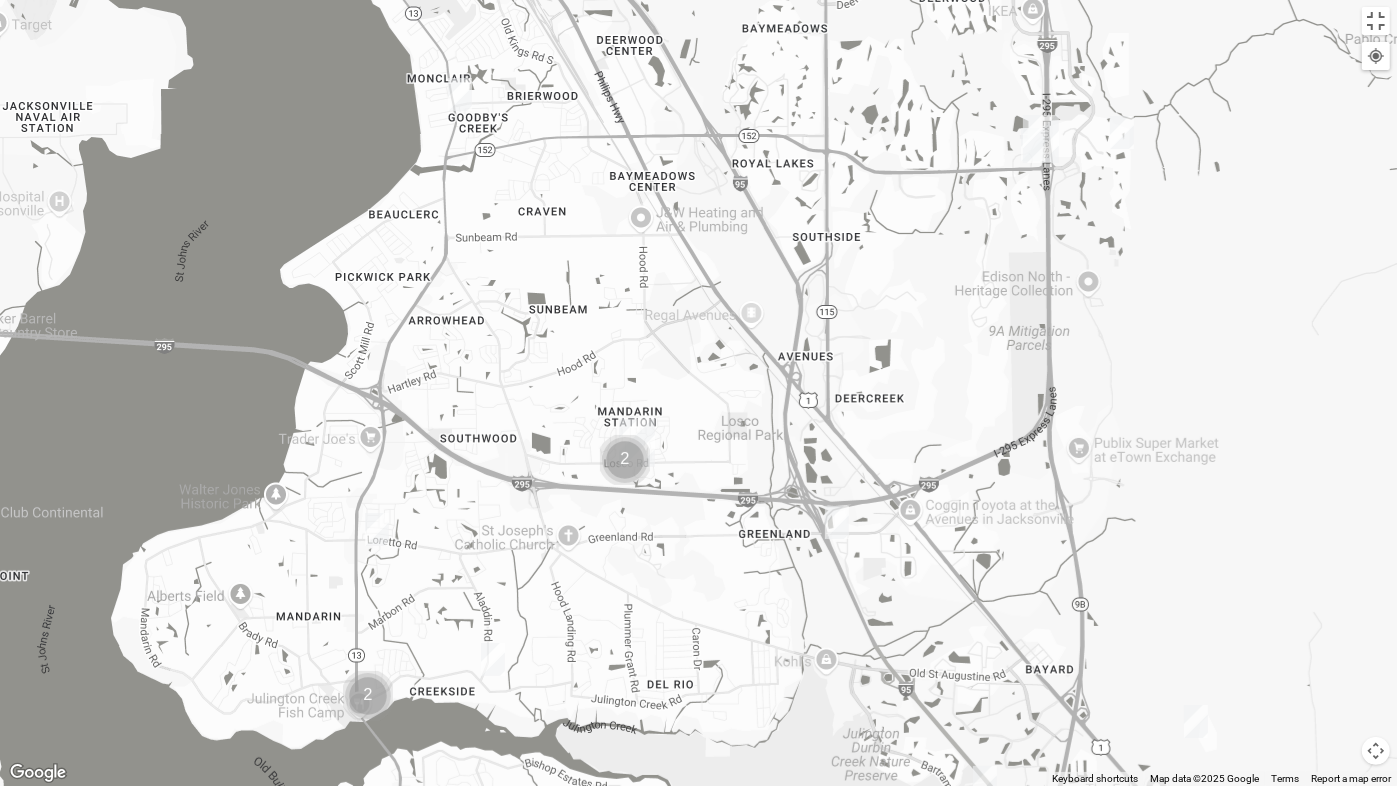 drag, startPoint x: 720, startPoint y: 506, endPoint x: 969, endPoint y: 329, distance: 305.4996 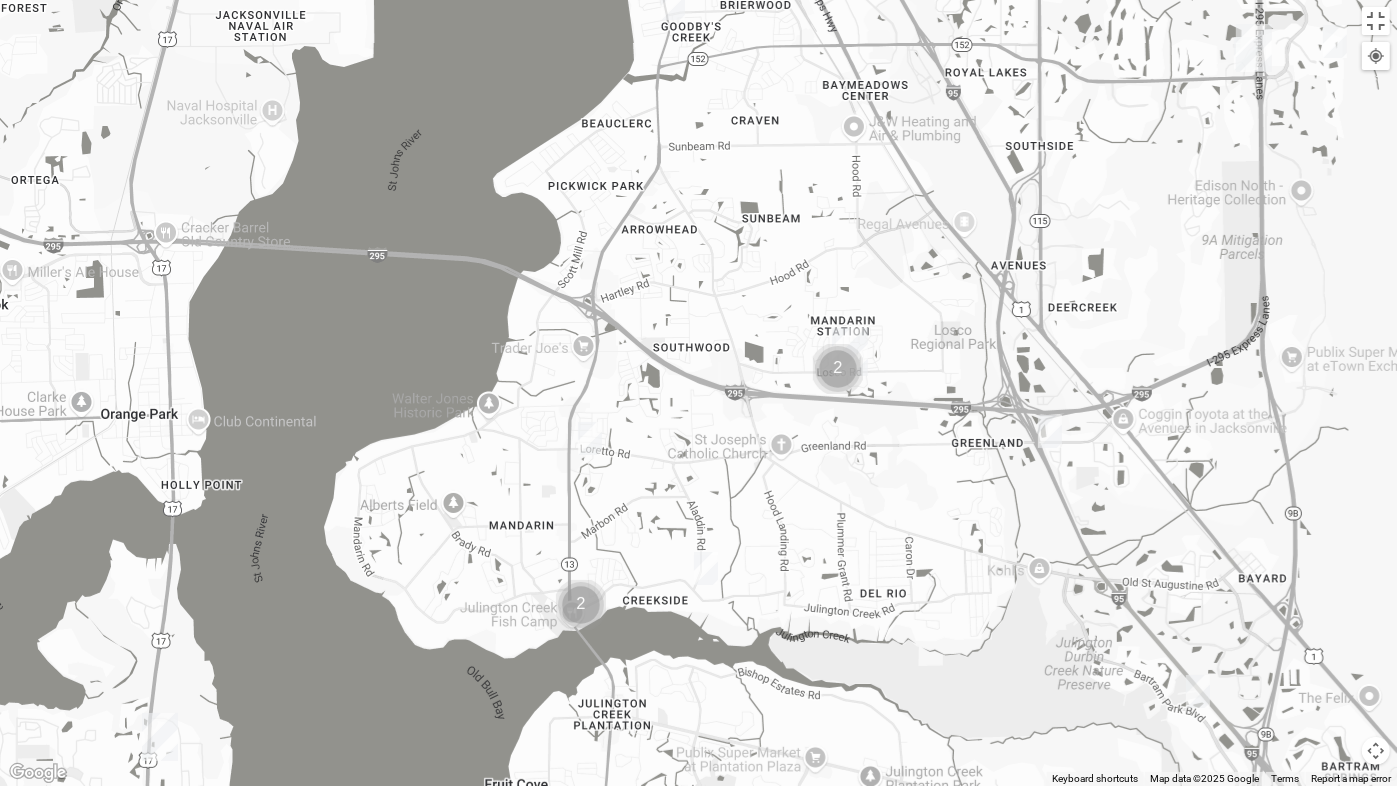 drag, startPoint x: 930, startPoint y: 437, endPoint x: 1084, endPoint y: 366, distance: 169.57889 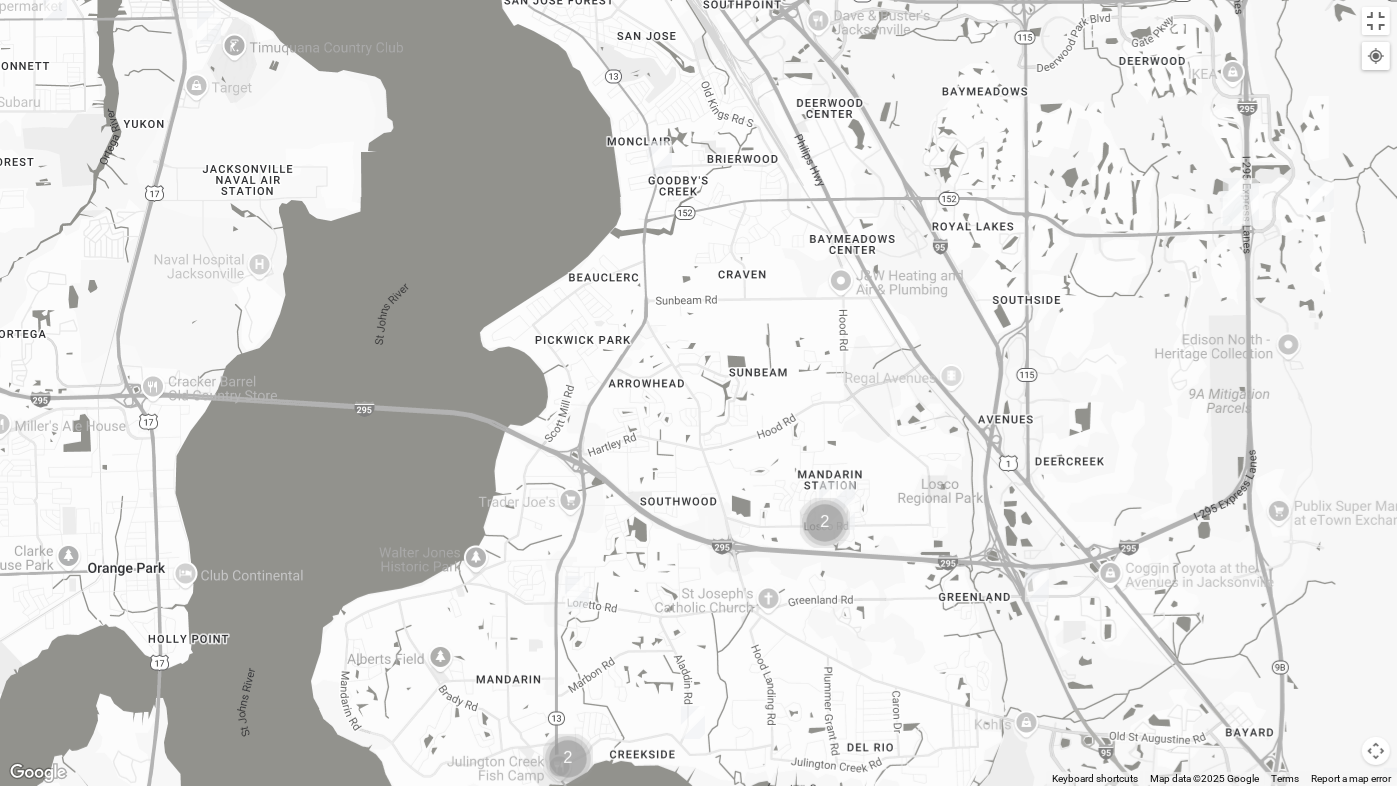 drag, startPoint x: 853, startPoint y: 409, endPoint x: 844, endPoint y: 603, distance: 194.20865 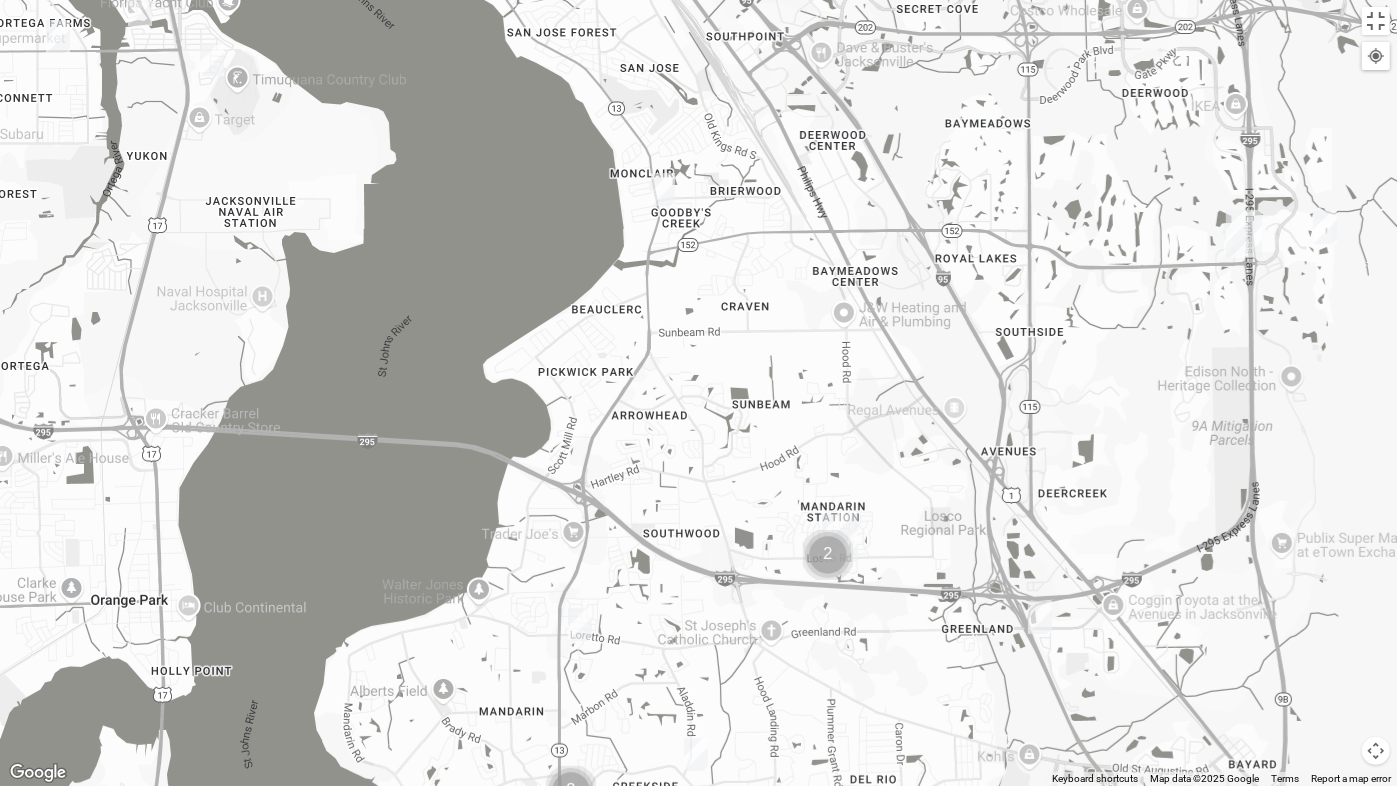 drag, startPoint x: 786, startPoint y: 338, endPoint x: 811, endPoint y: 415, distance: 80.95678 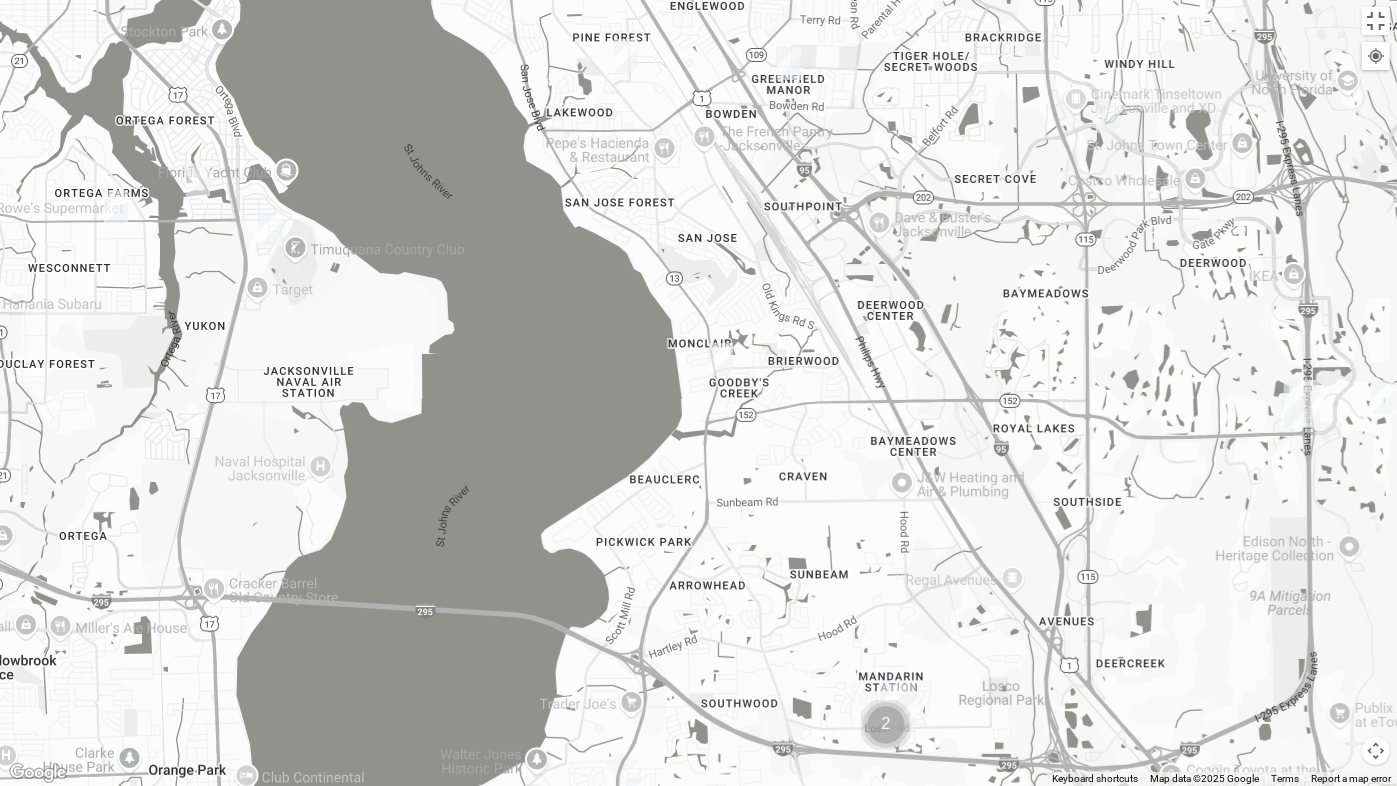 click at bounding box center [721, 359] 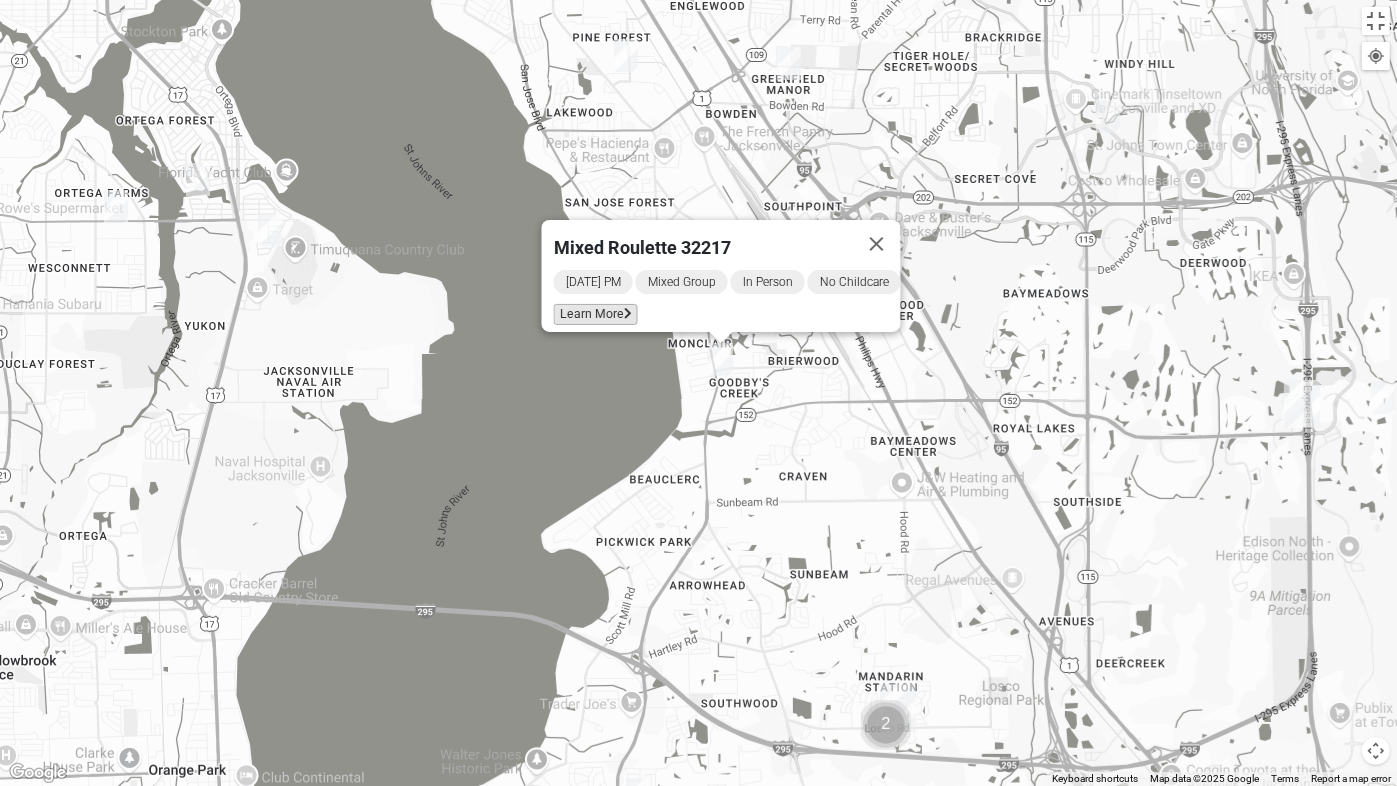 click on "Learn More" at bounding box center [595, 314] 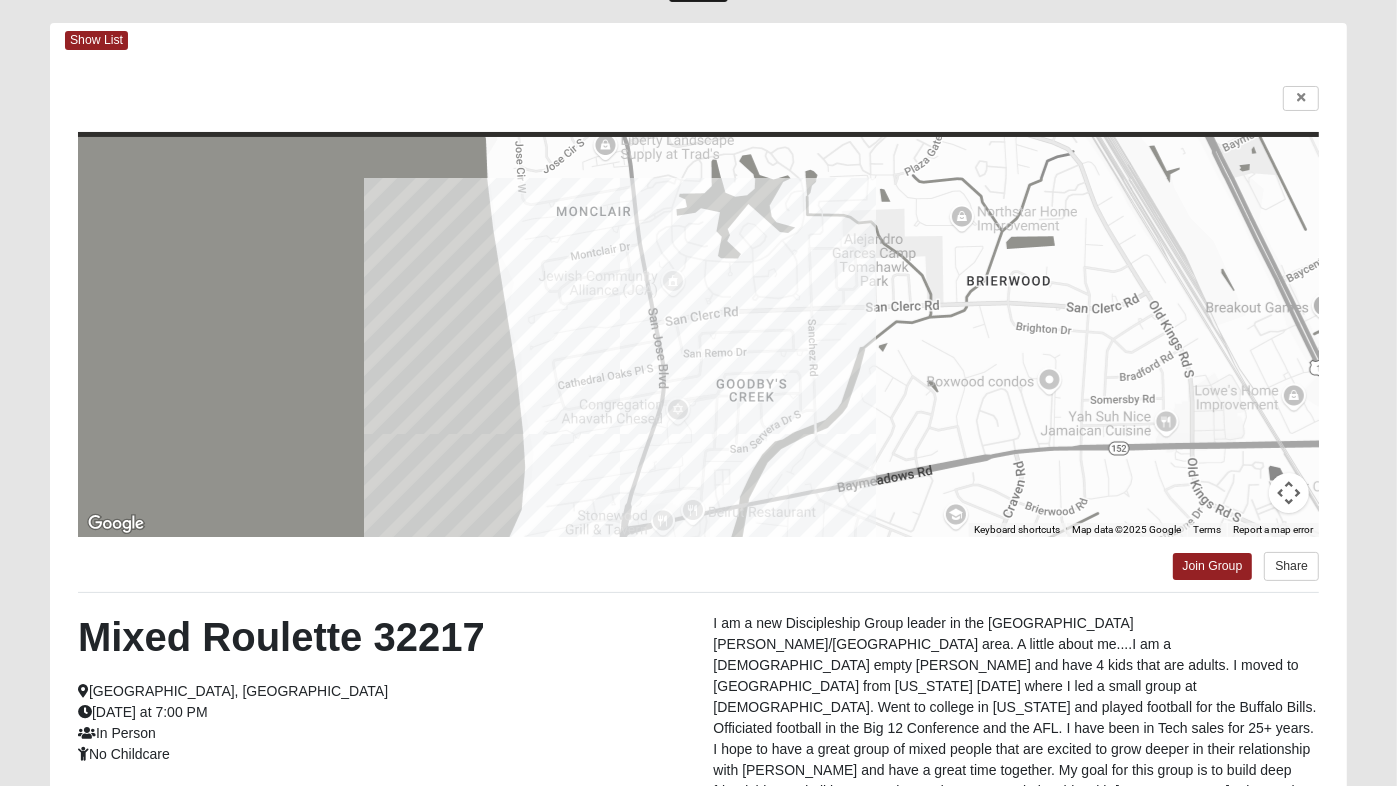 click on "Log In
Find A Group
Error
Show List
Loading Groups" at bounding box center (698, 506) 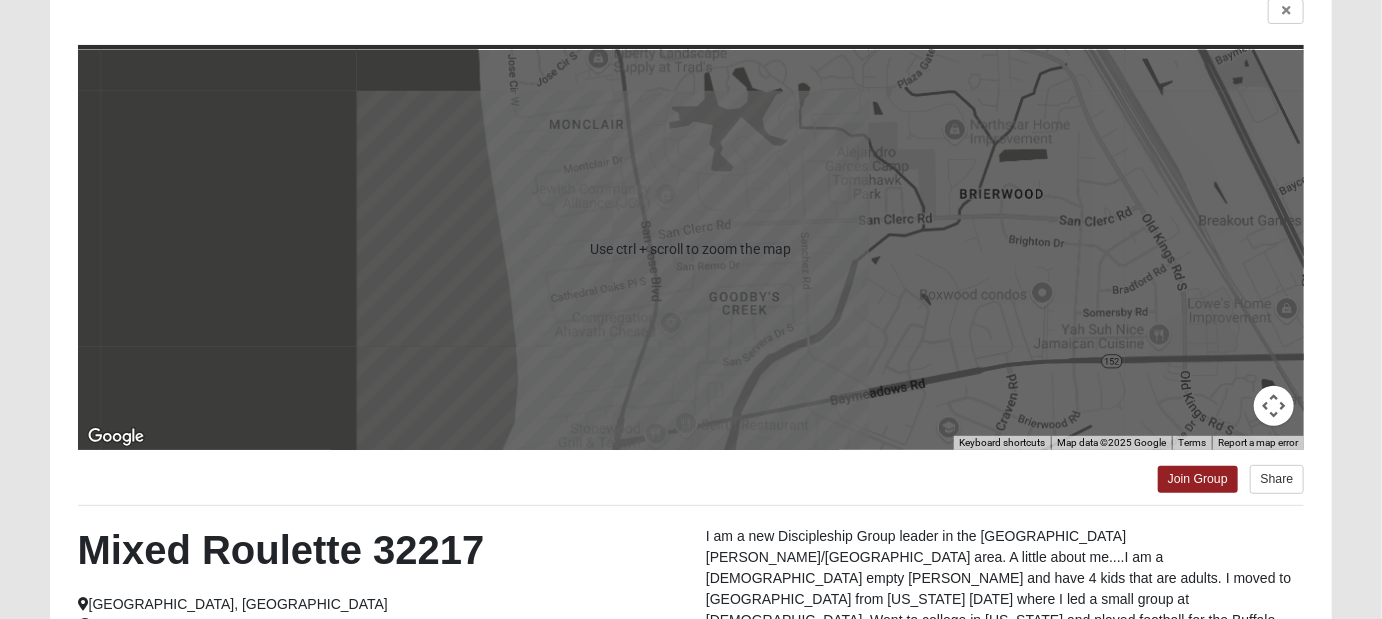 scroll, scrollTop: 214, scrollLeft: 0, axis: vertical 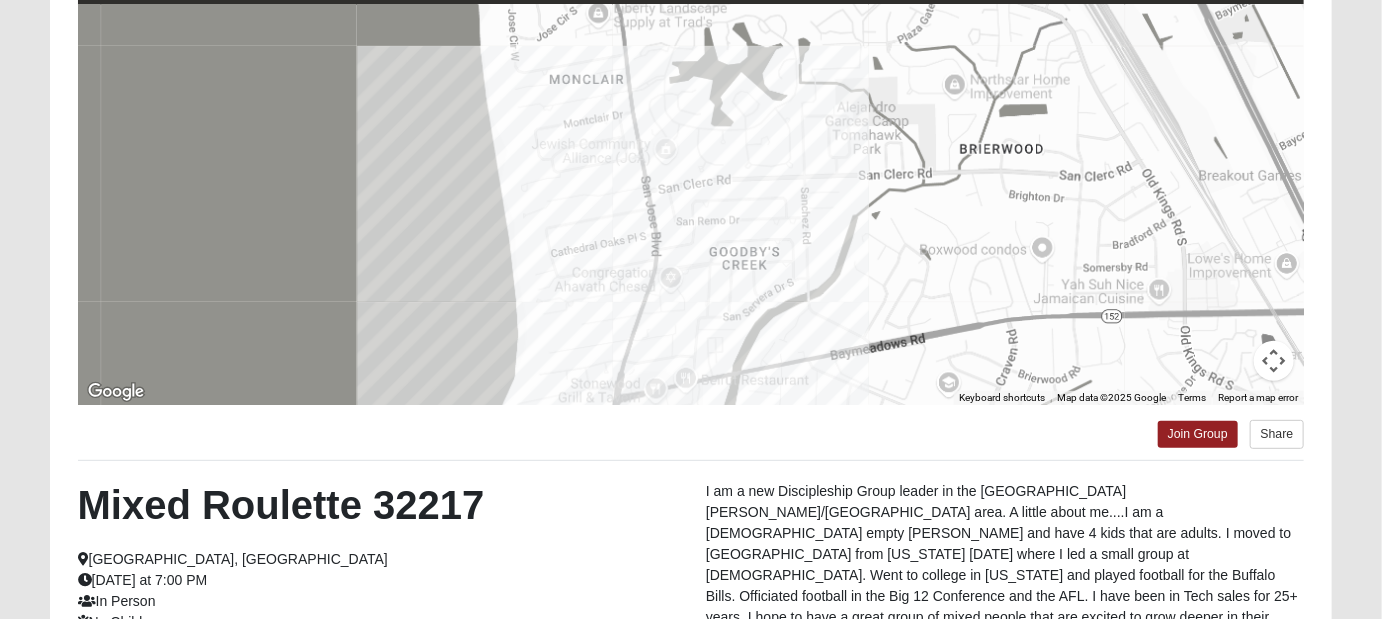 click at bounding box center (1274, 361) 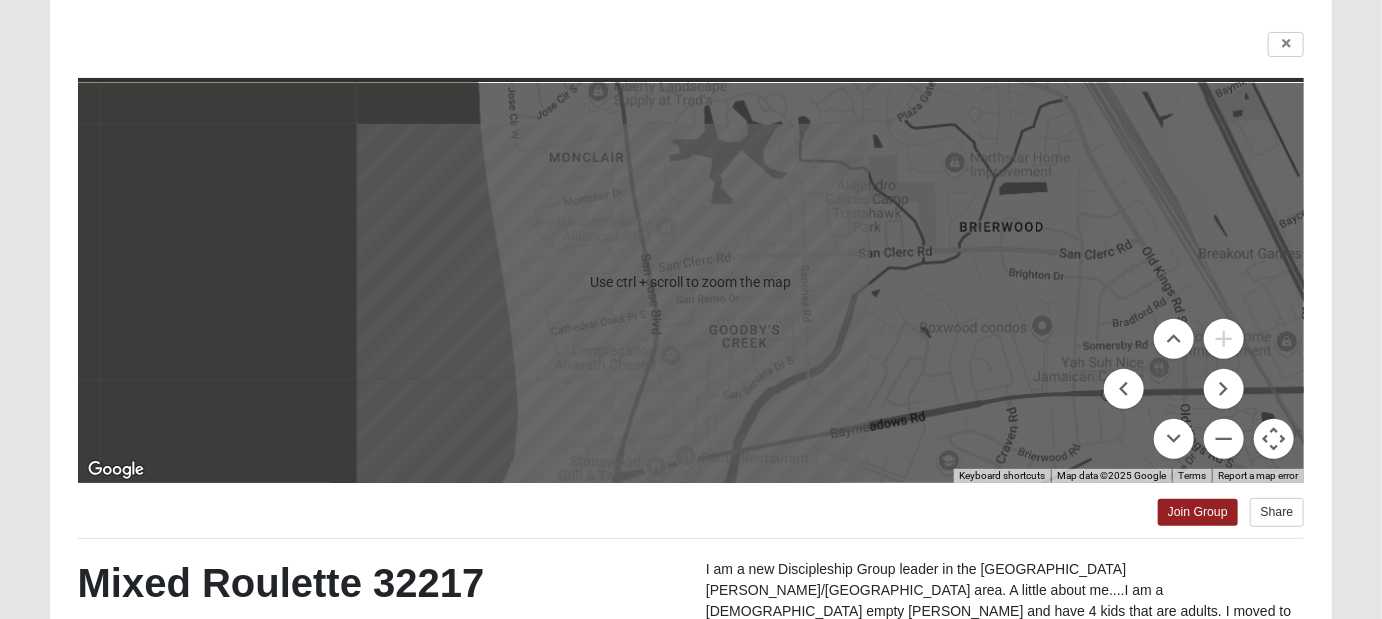 scroll, scrollTop: 14, scrollLeft: 0, axis: vertical 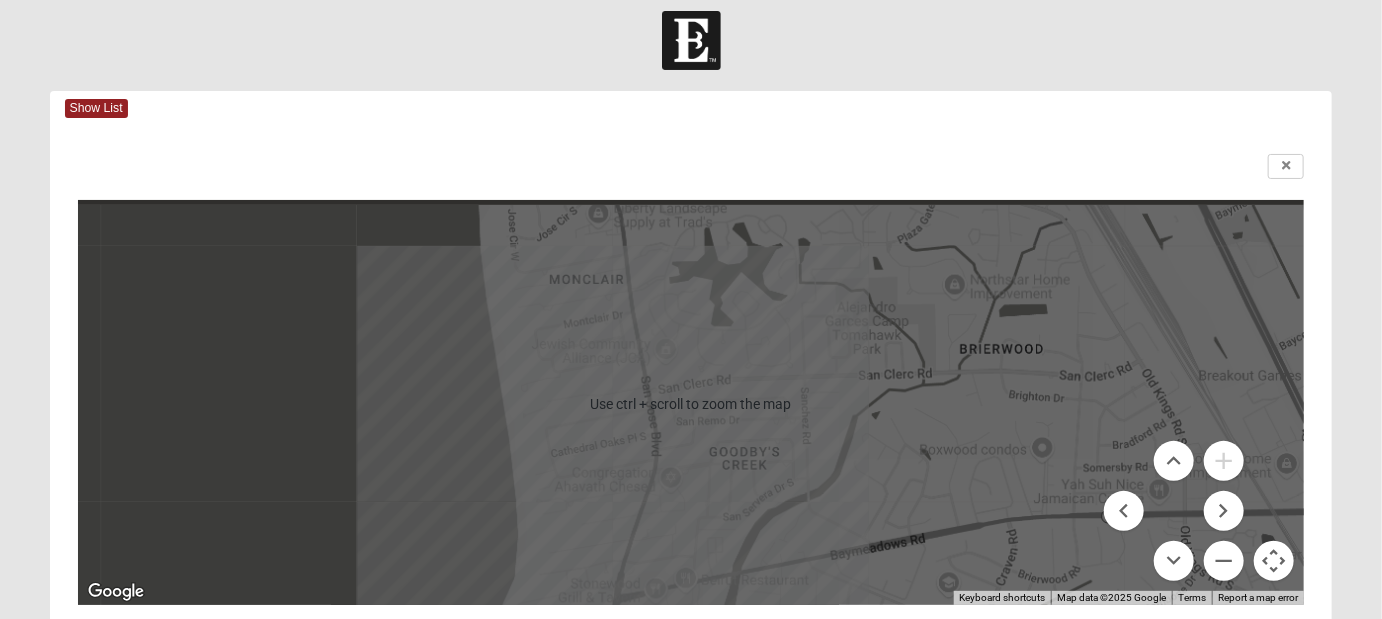type 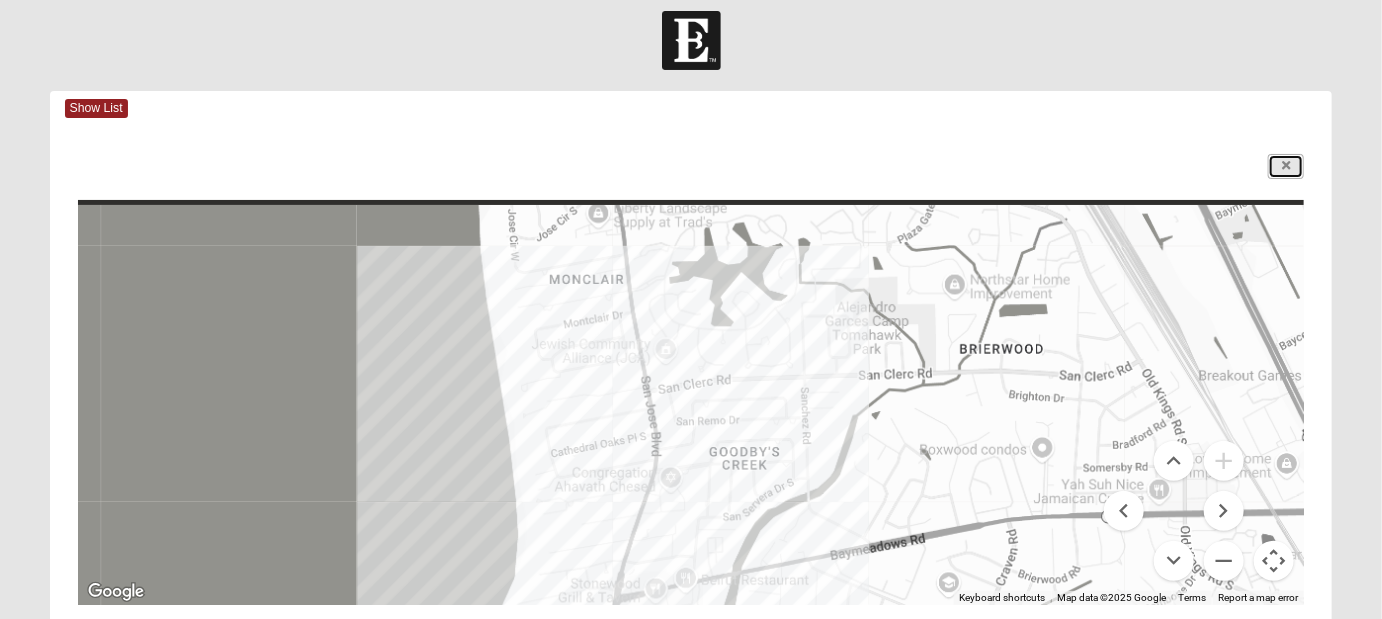 click at bounding box center [1286, 166] 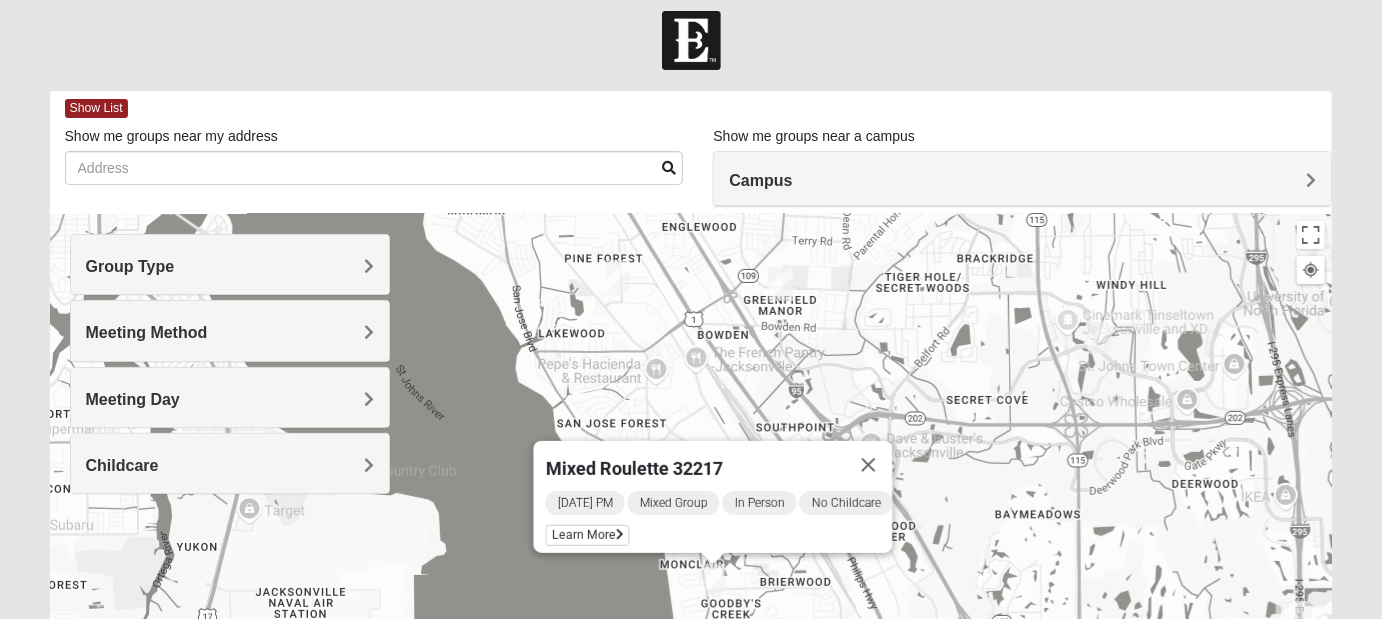 drag, startPoint x: 883, startPoint y: 452, endPoint x: 955, endPoint y: 441, distance: 72.835434 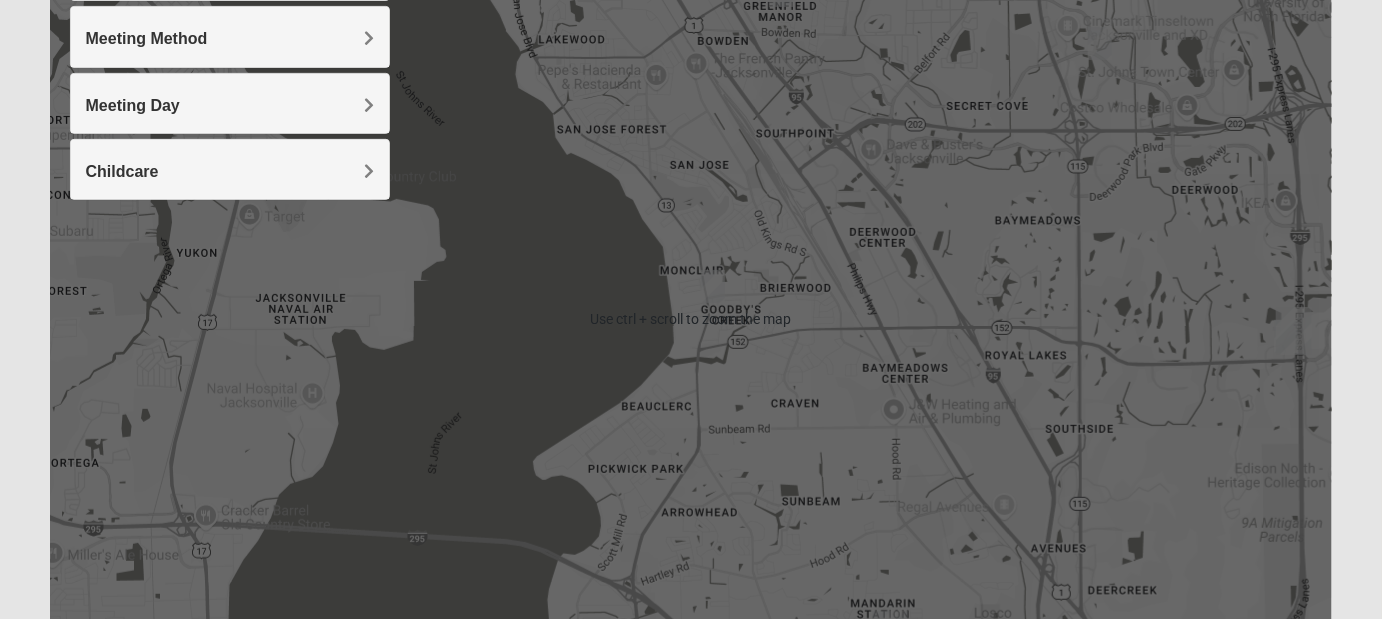 scroll, scrollTop: 82, scrollLeft: 0, axis: vertical 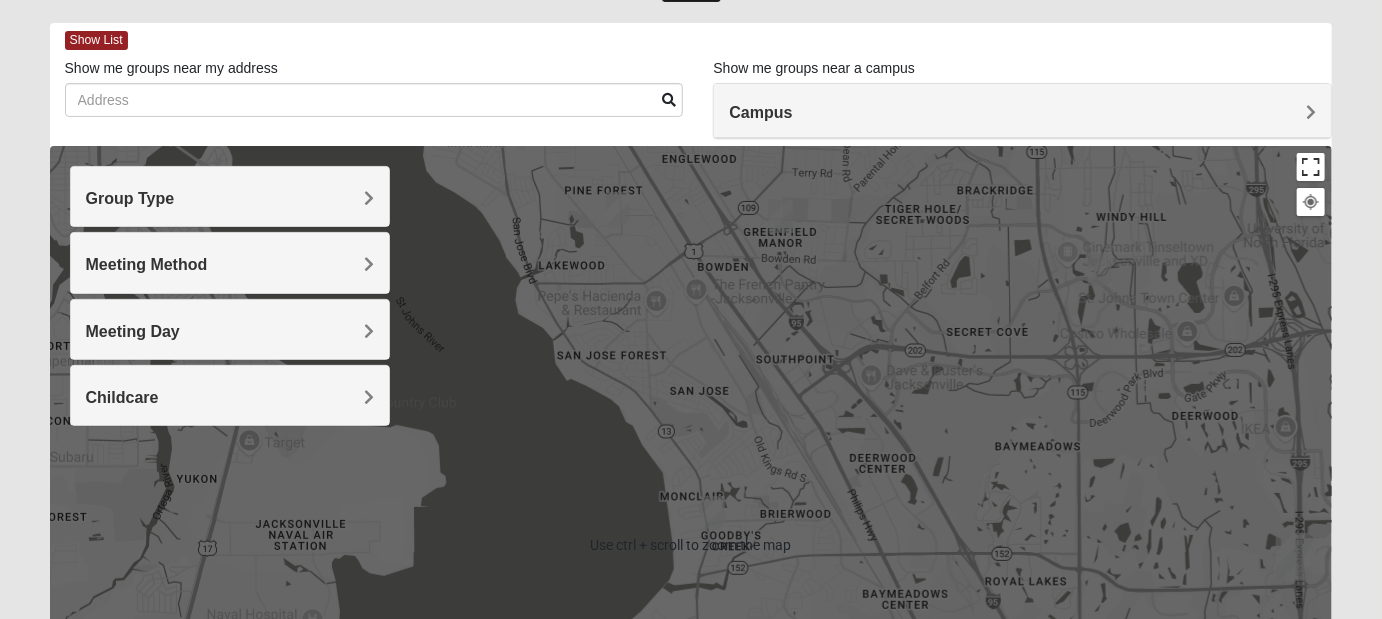 click at bounding box center [1311, 167] 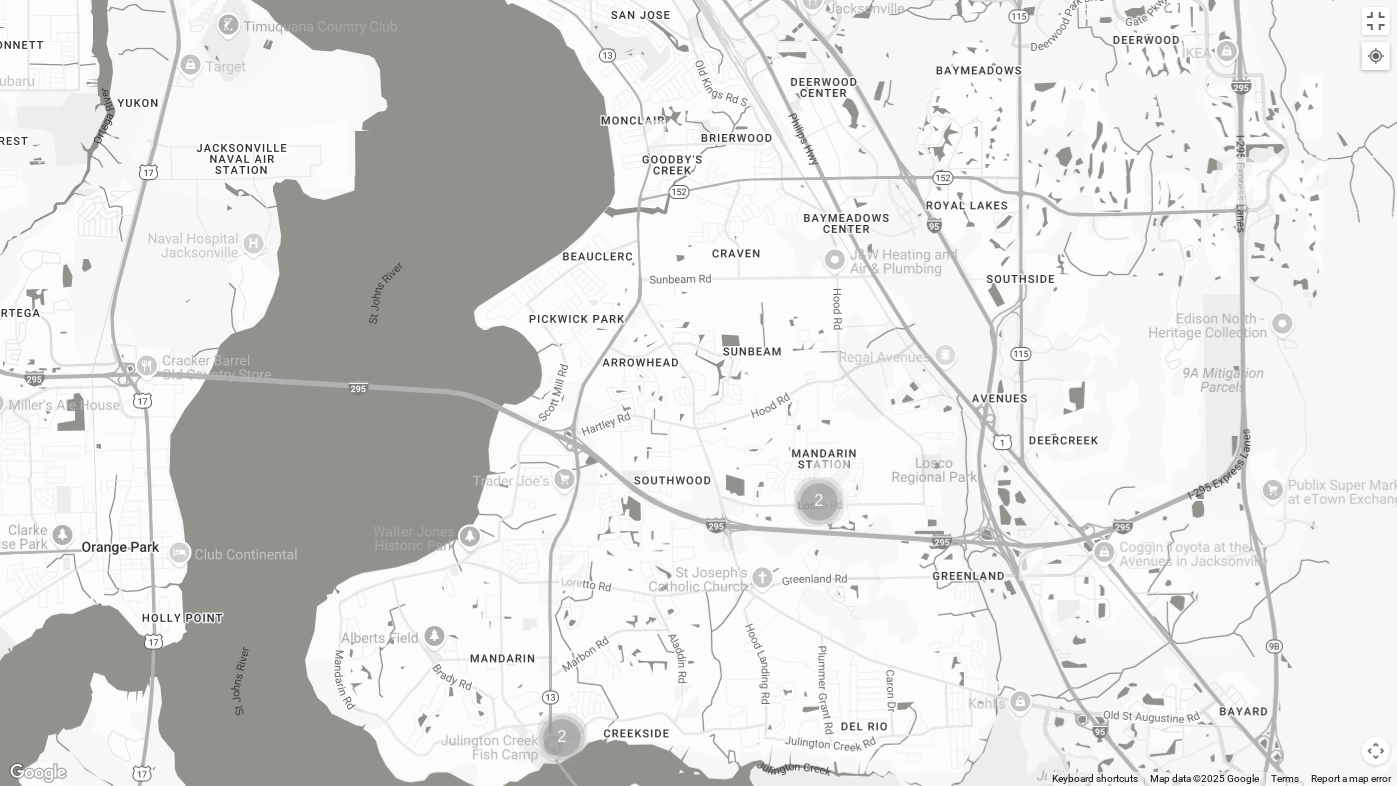 drag, startPoint x: 1010, startPoint y: 534, endPoint x: 936, endPoint y: 274, distance: 270.32574 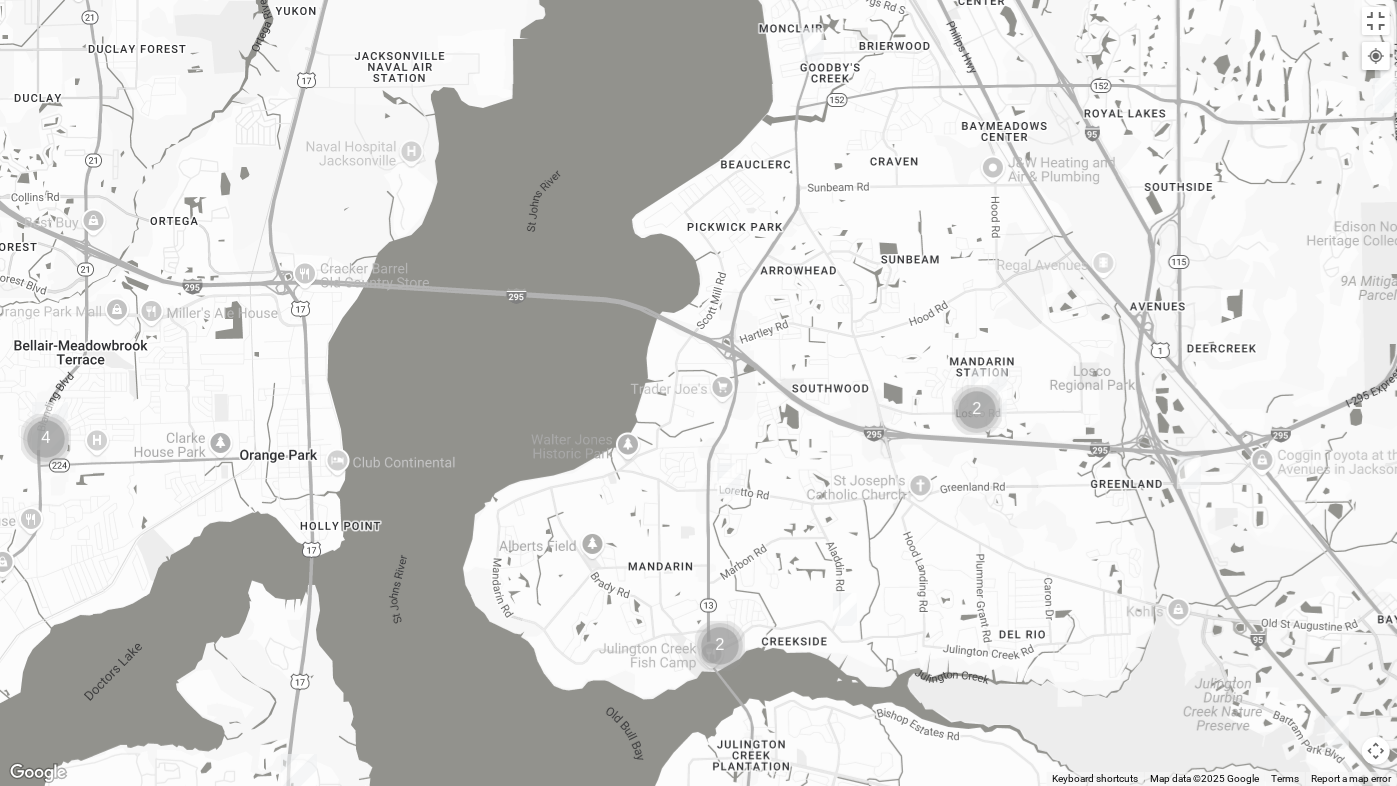 drag, startPoint x: 926, startPoint y: 593, endPoint x: 1097, endPoint y: 575, distance: 171.94476 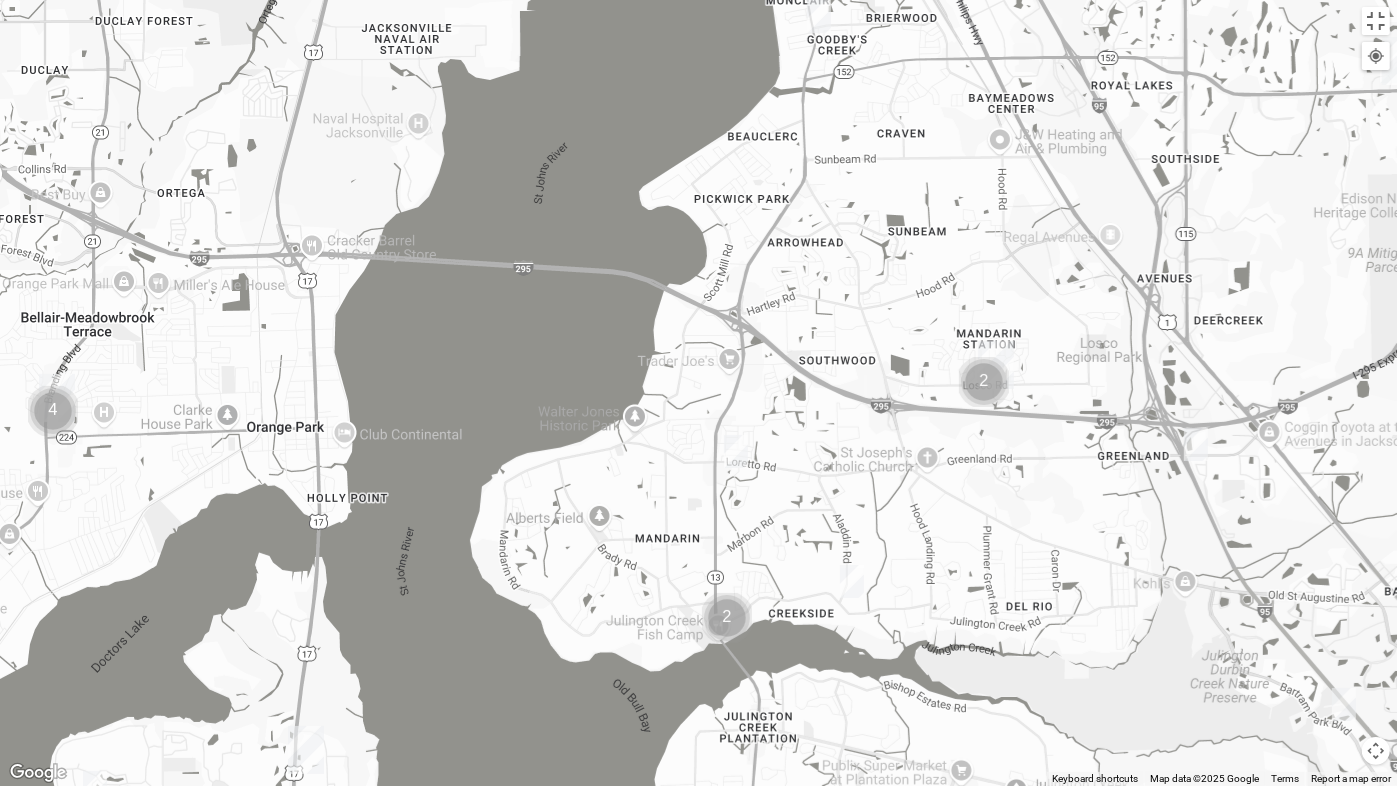 drag, startPoint x: 913, startPoint y: 674, endPoint x: 921, endPoint y: 637, distance: 37.85499 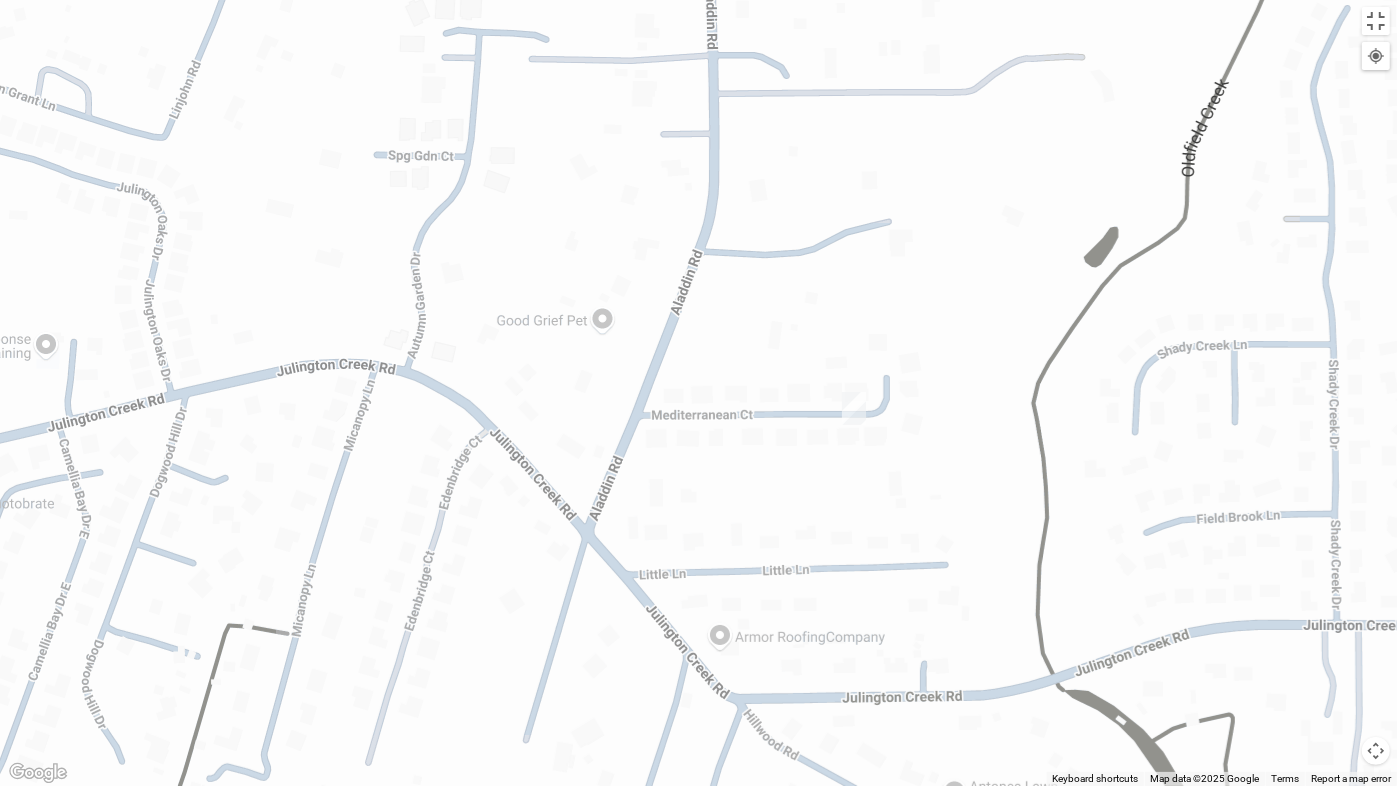 click at bounding box center [854, 408] 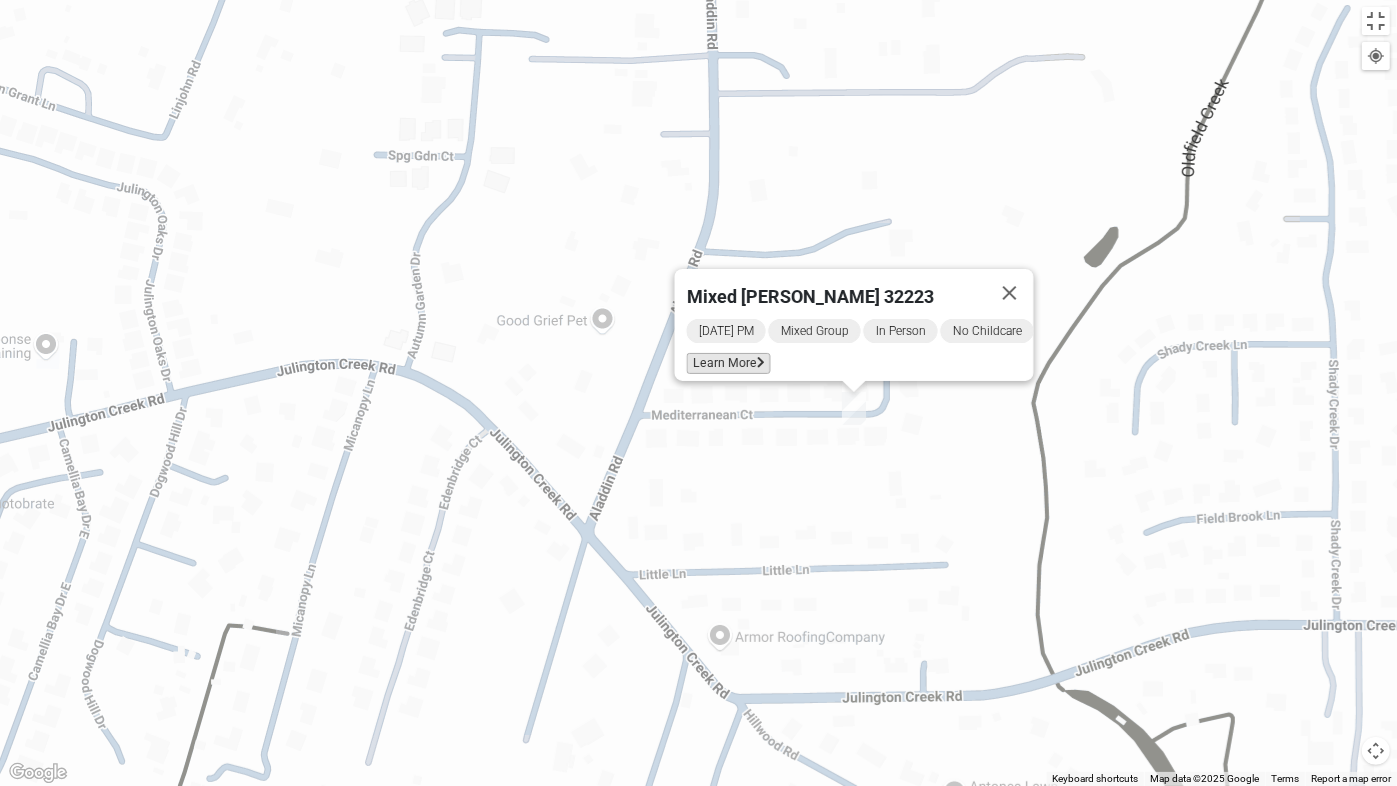 click on "Learn More" at bounding box center [728, 363] 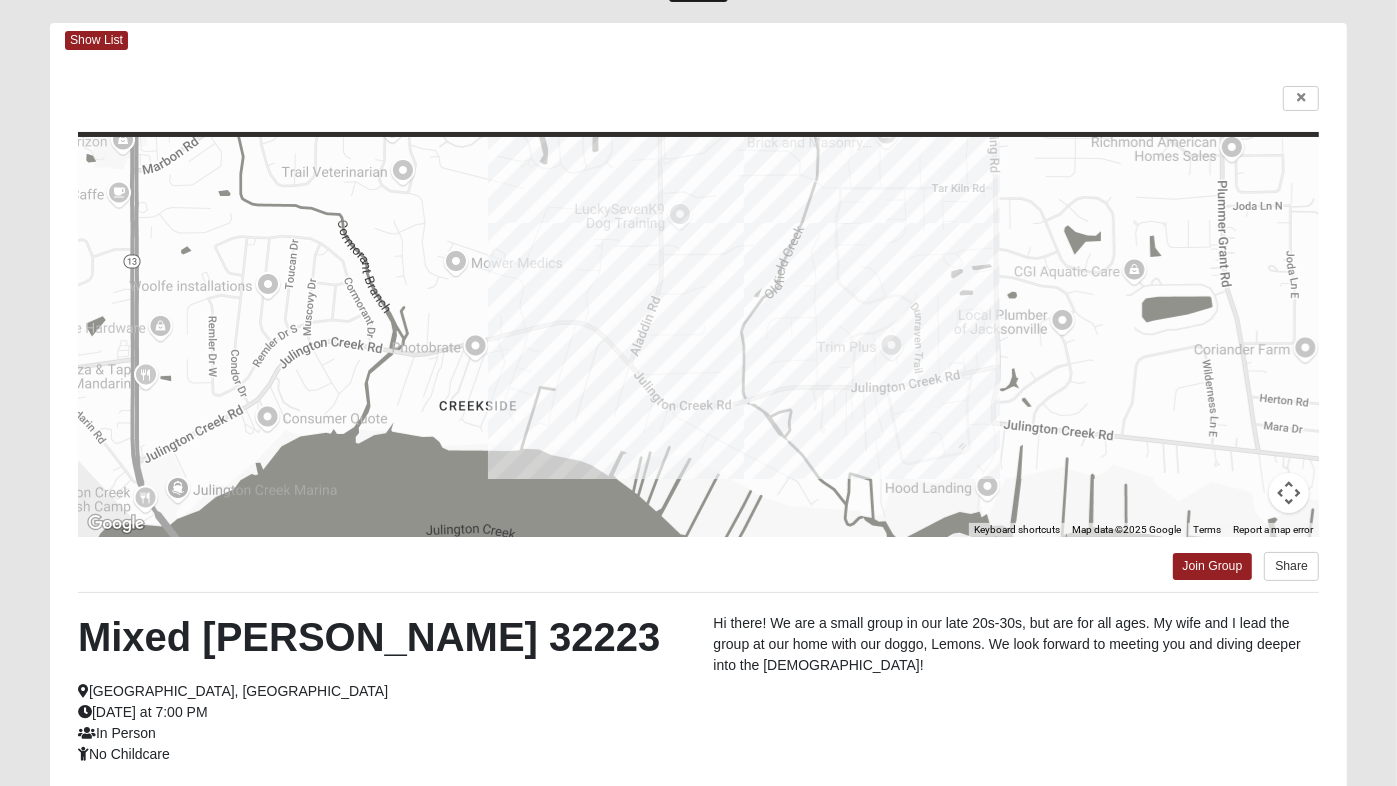 click on "Log In
Find A Group
Error
Show List
Loading Groups" at bounding box center (698, 458) 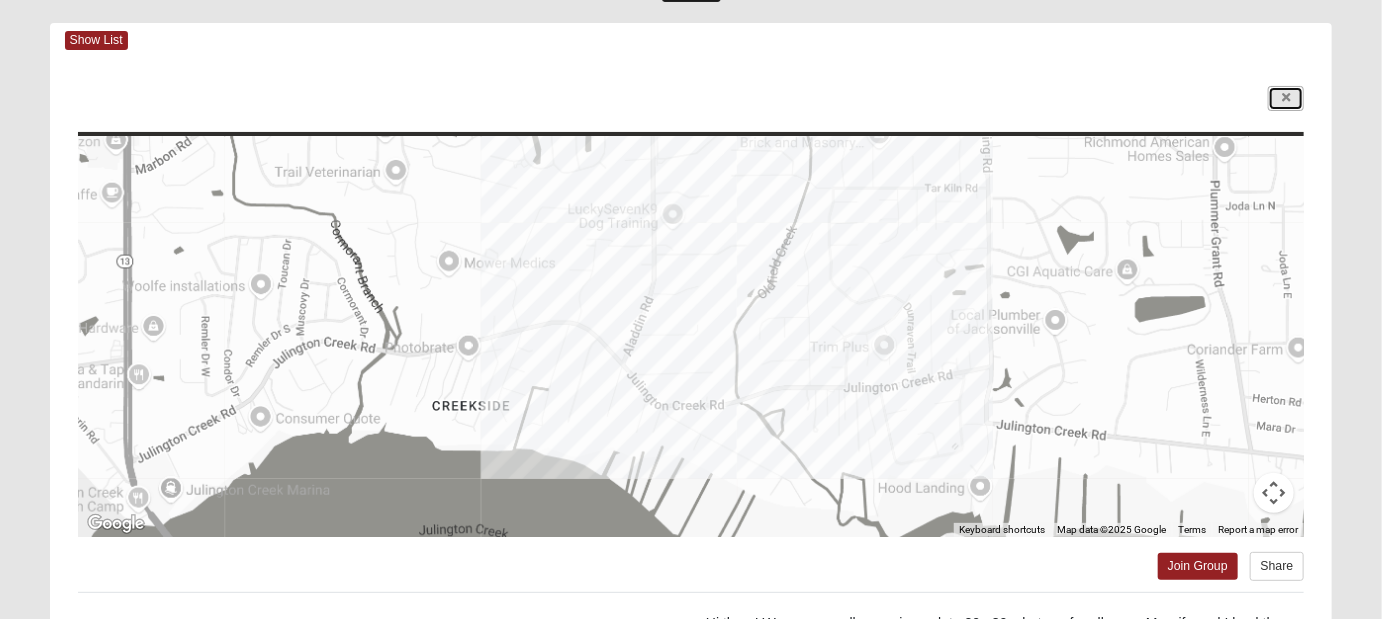click at bounding box center (1286, 98) 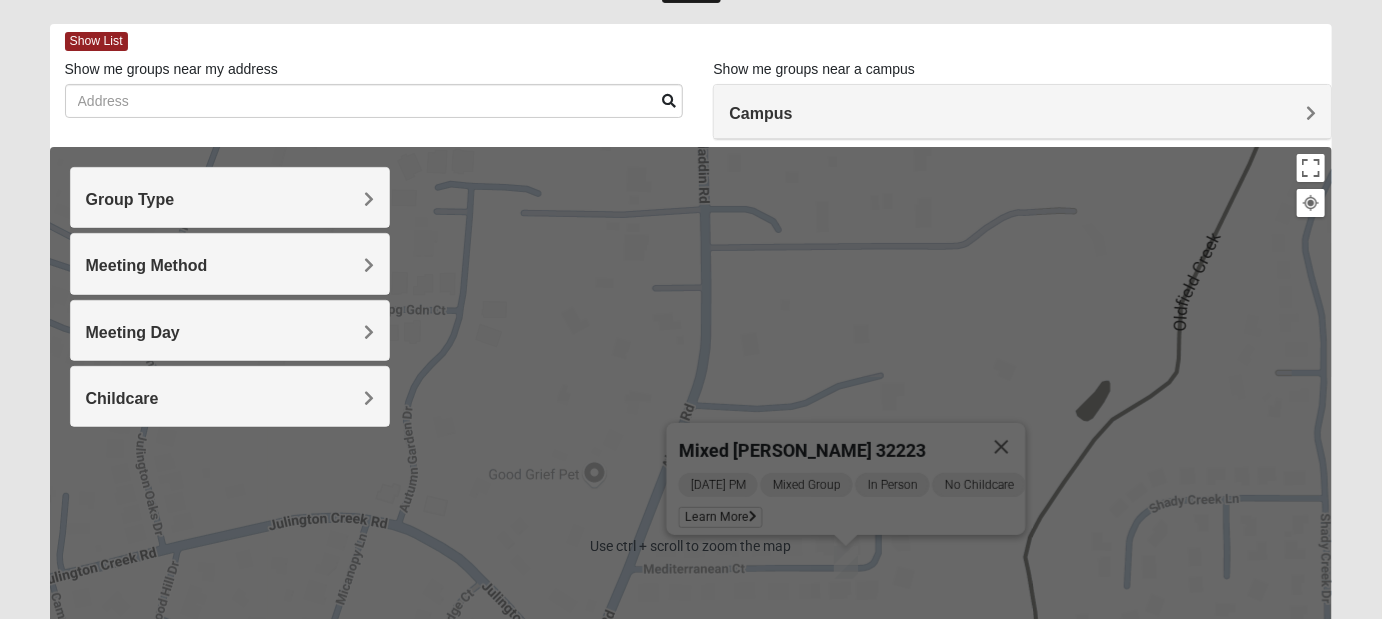 scroll, scrollTop: 0, scrollLeft: 0, axis: both 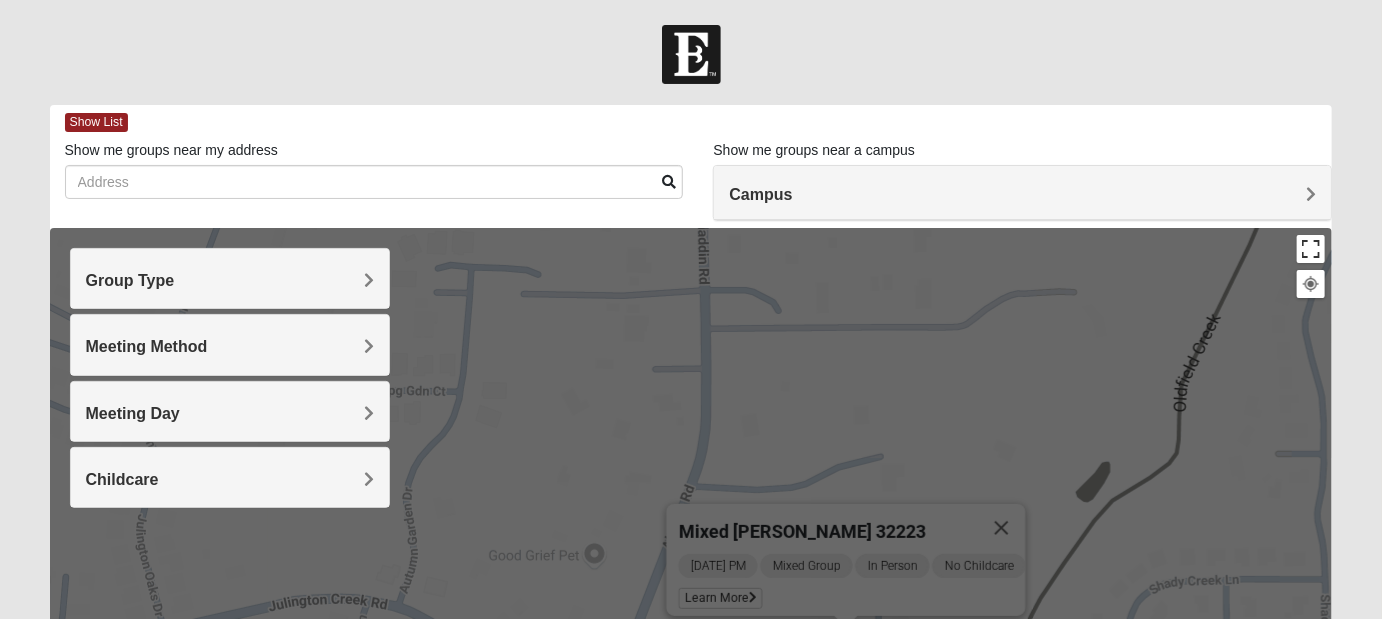 click at bounding box center [1311, 249] 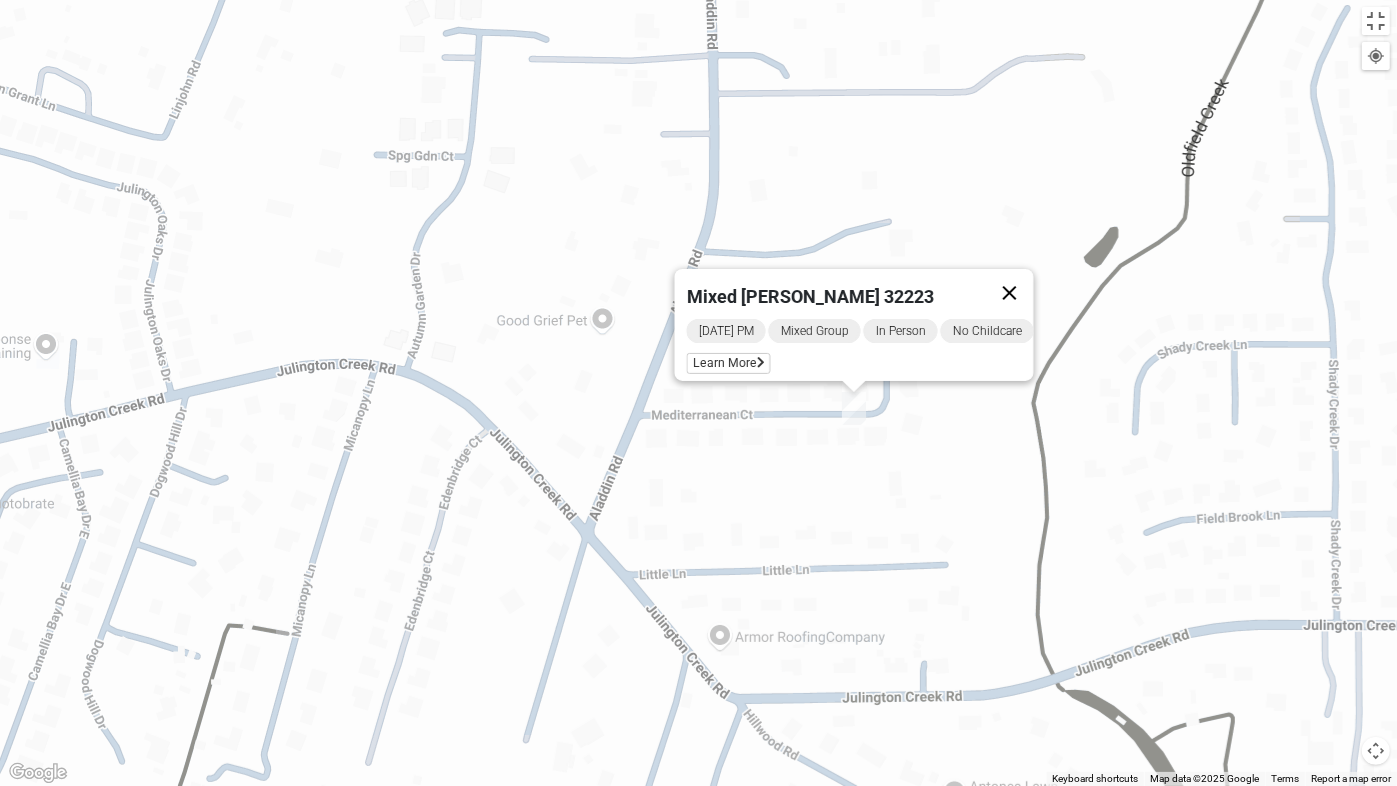 click at bounding box center [1009, 293] 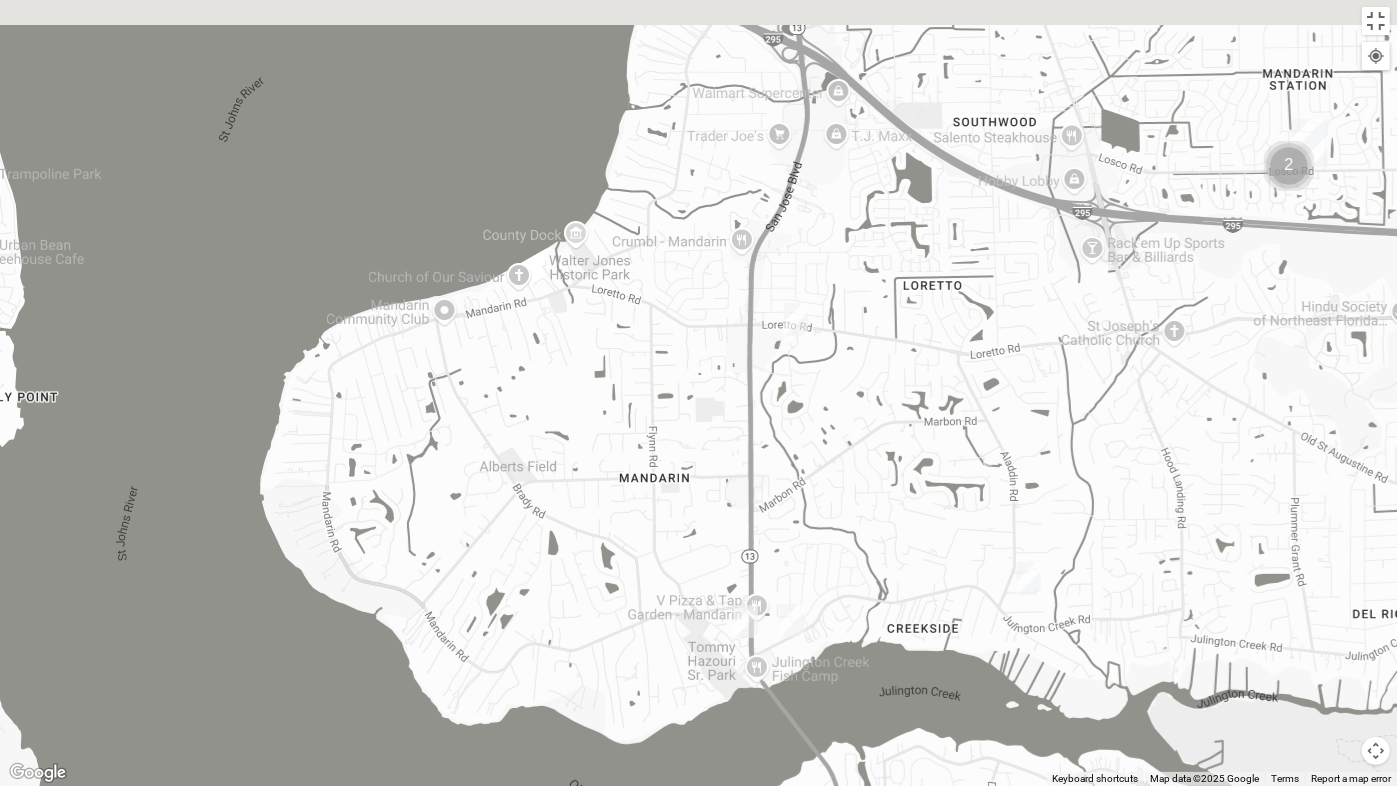 drag, startPoint x: 1021, startPoint y: 324, endPoint x: 1034, endPoint y: 569, distance: 245.34465 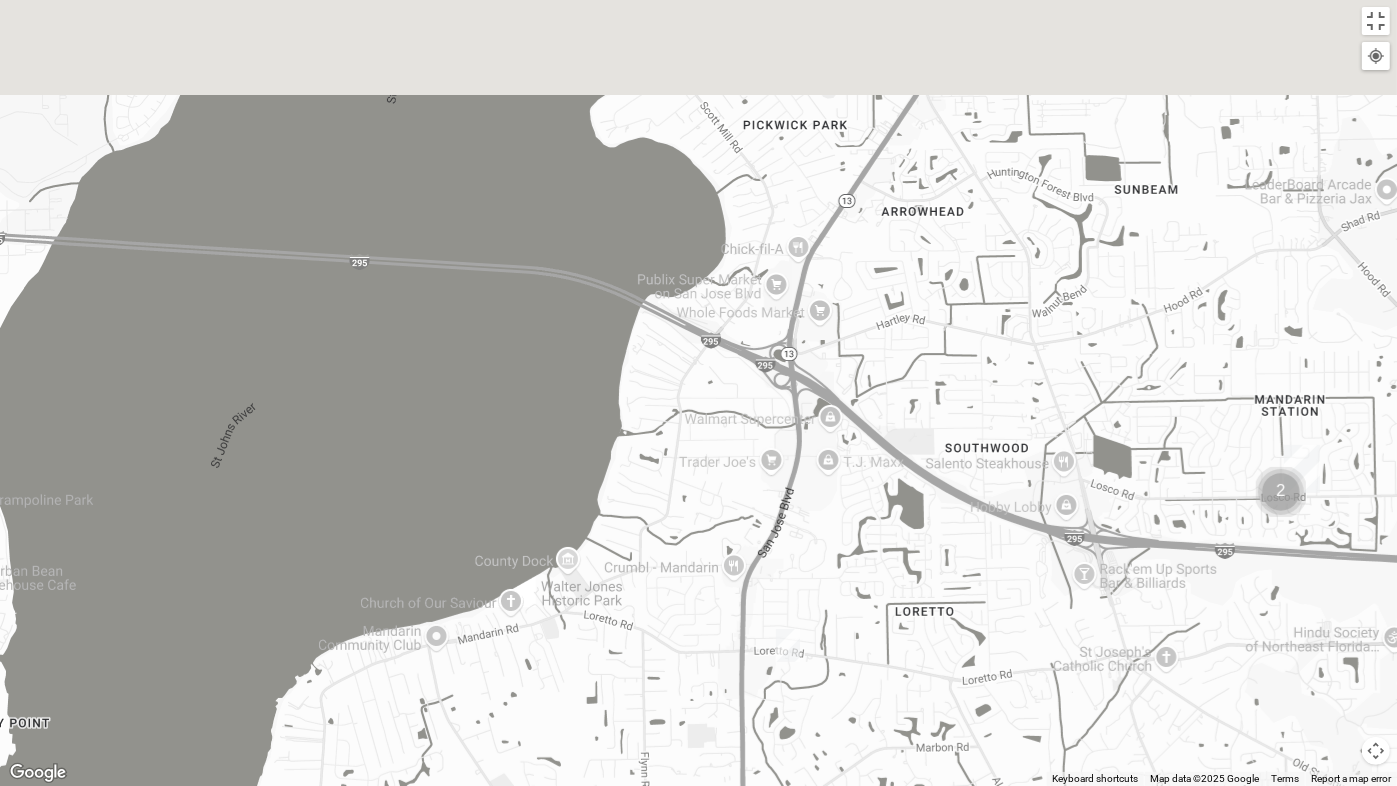 drag, startPoint x: 1023, startPoint y: 310, endPoint x: 994, endPoint y: 592, distance: 283.4872 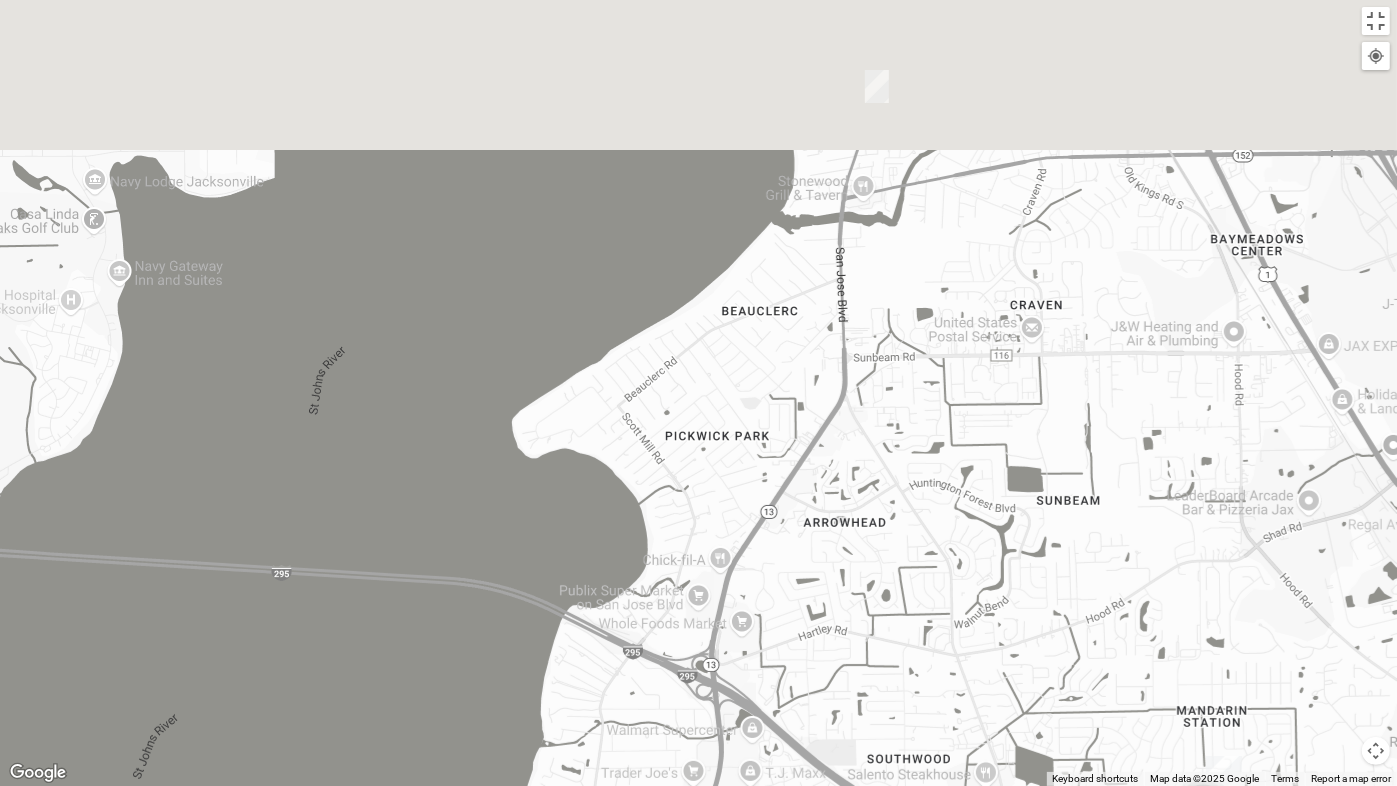 drag, startPoint x: 977, startPoint y: 497, endPoint x: 906, endPoint y: 682, distance: 198.15651 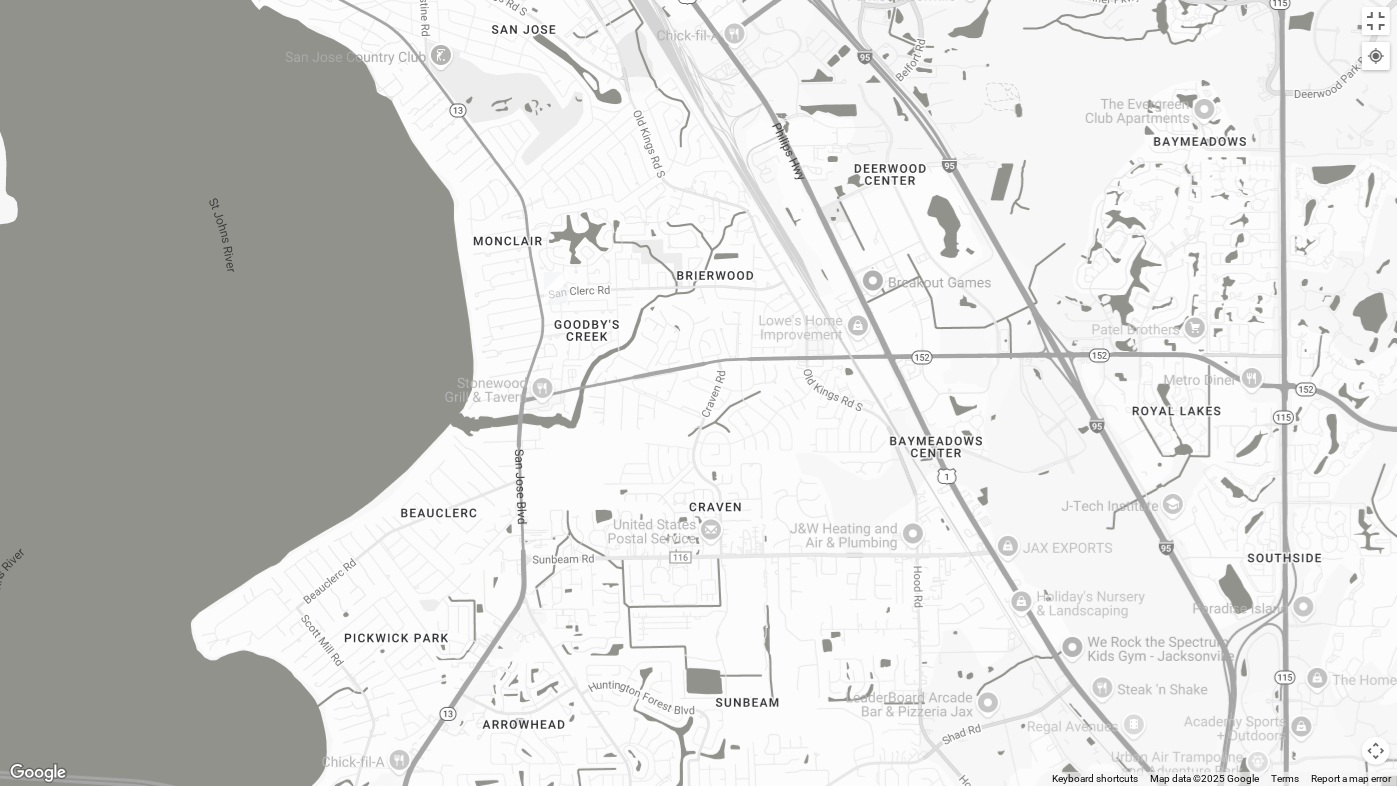 drag, startPoint x: 999, startPoint y: 474, endPoint x: 802, endPoint y: 319, distance: 250.66711 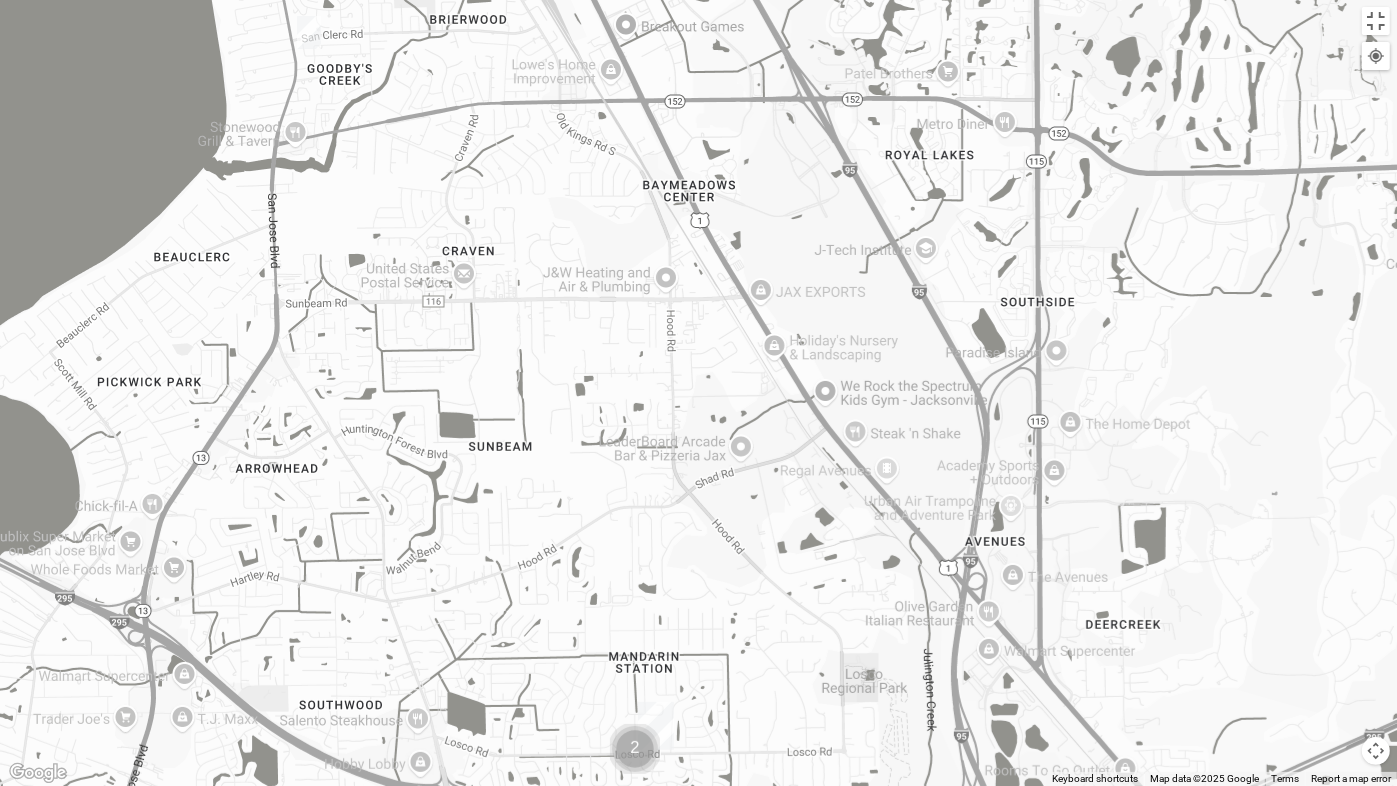 drag, startPoint x: 983, startPoint y: 524, endPoint x: 765, endPoint y: 305, distance: 309.00647 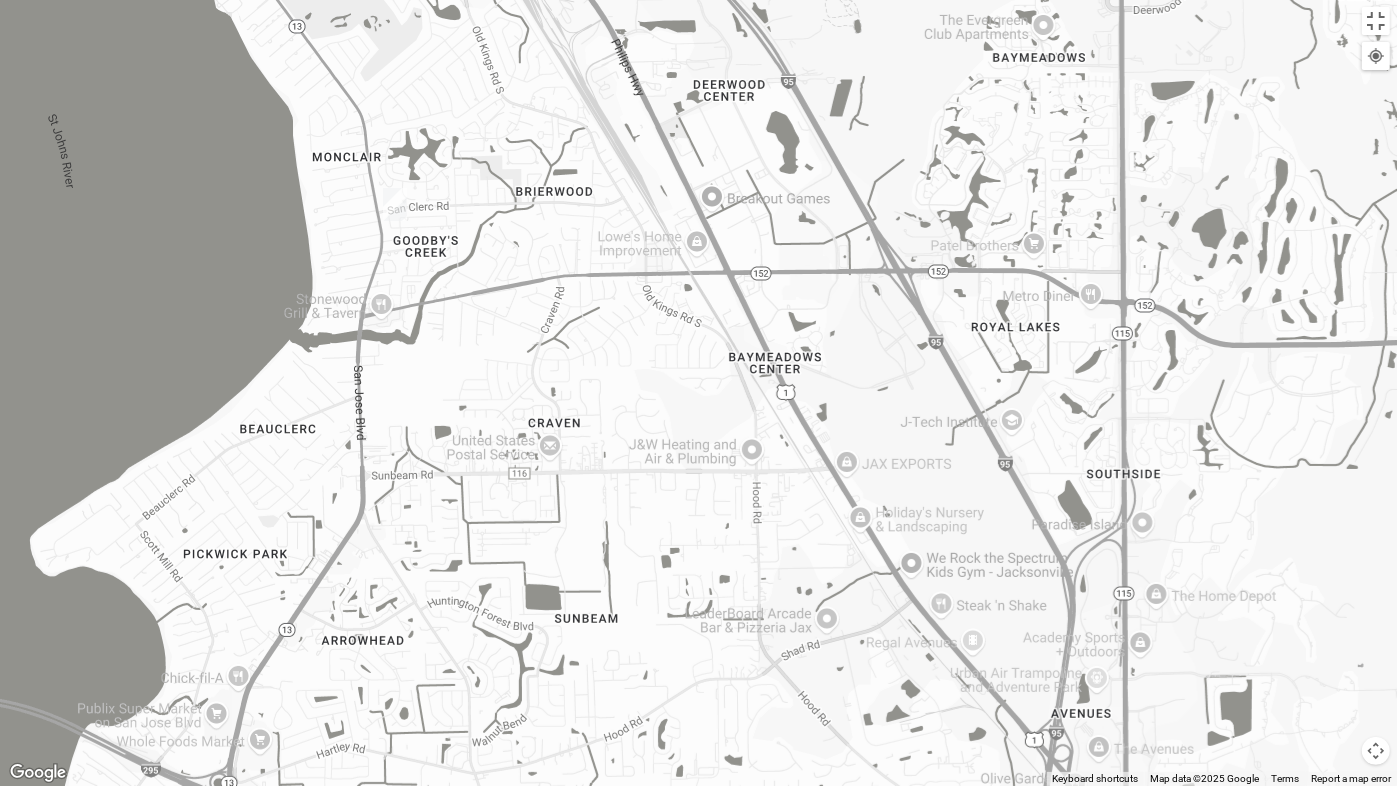 drag, startPoint x: 857, startPoint y: 487, endPoint x: 889, endPoint y: 538, distance: 60.207973 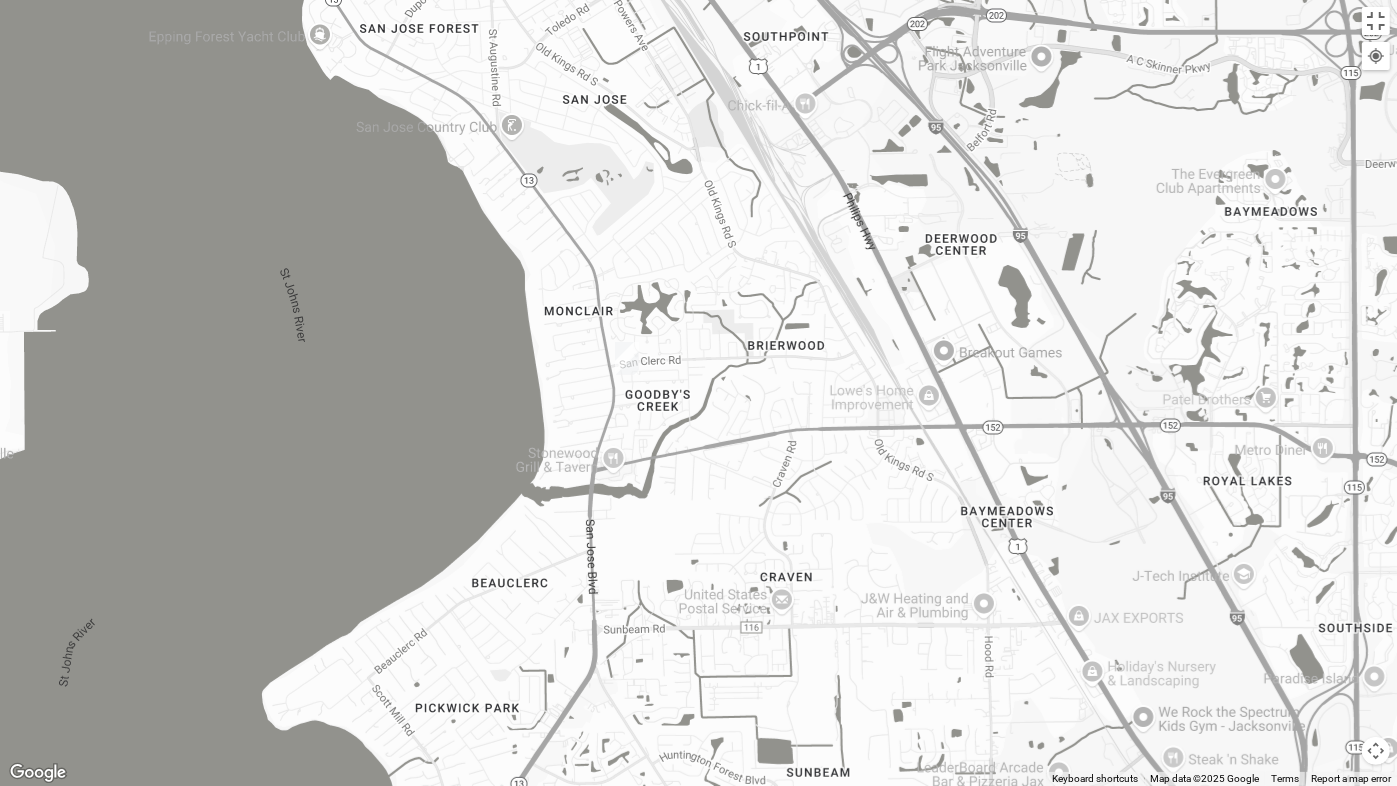 drag, startPoint x: 555, startPoint y: 352, endPoint x: 754, endPoint y: 444, distance: 219.23732 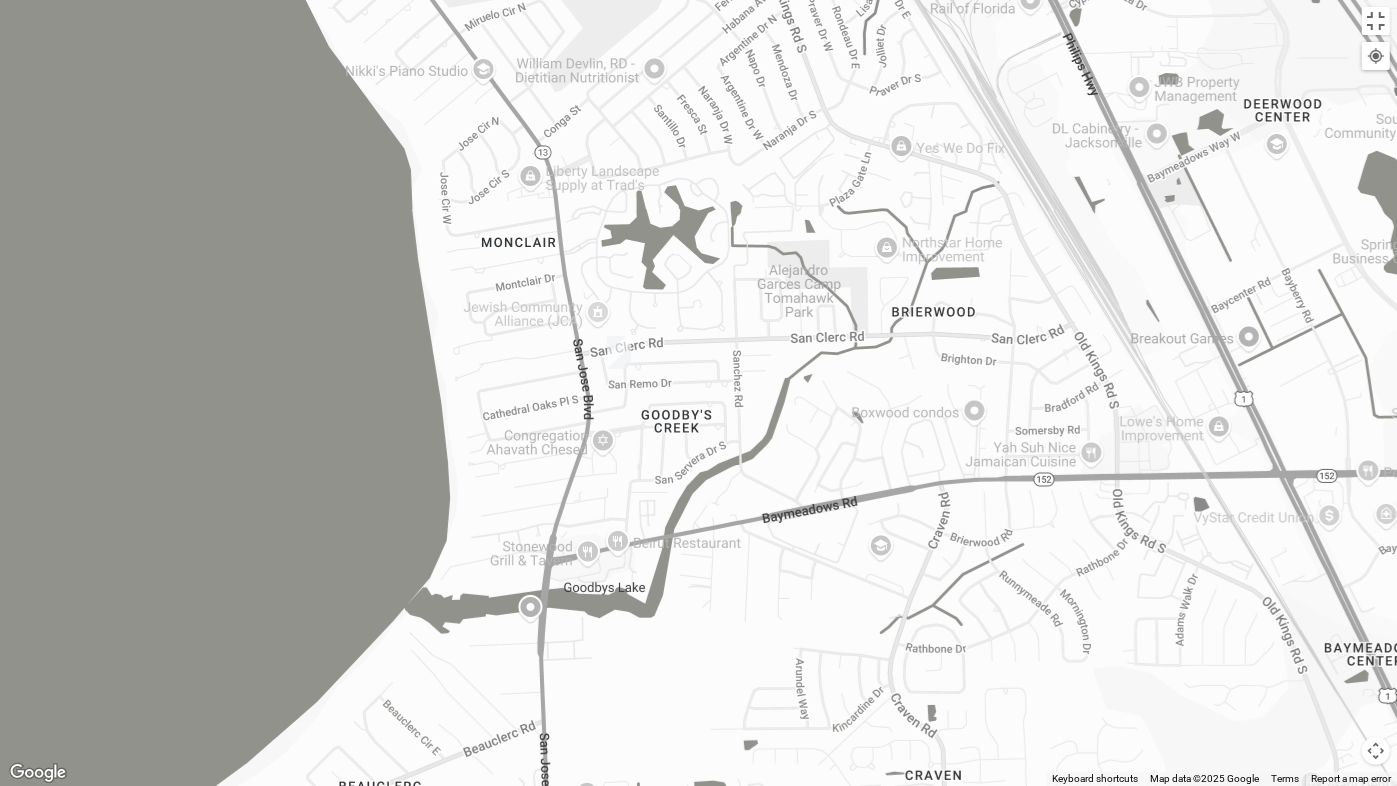 click at bounding box center [619, 352] 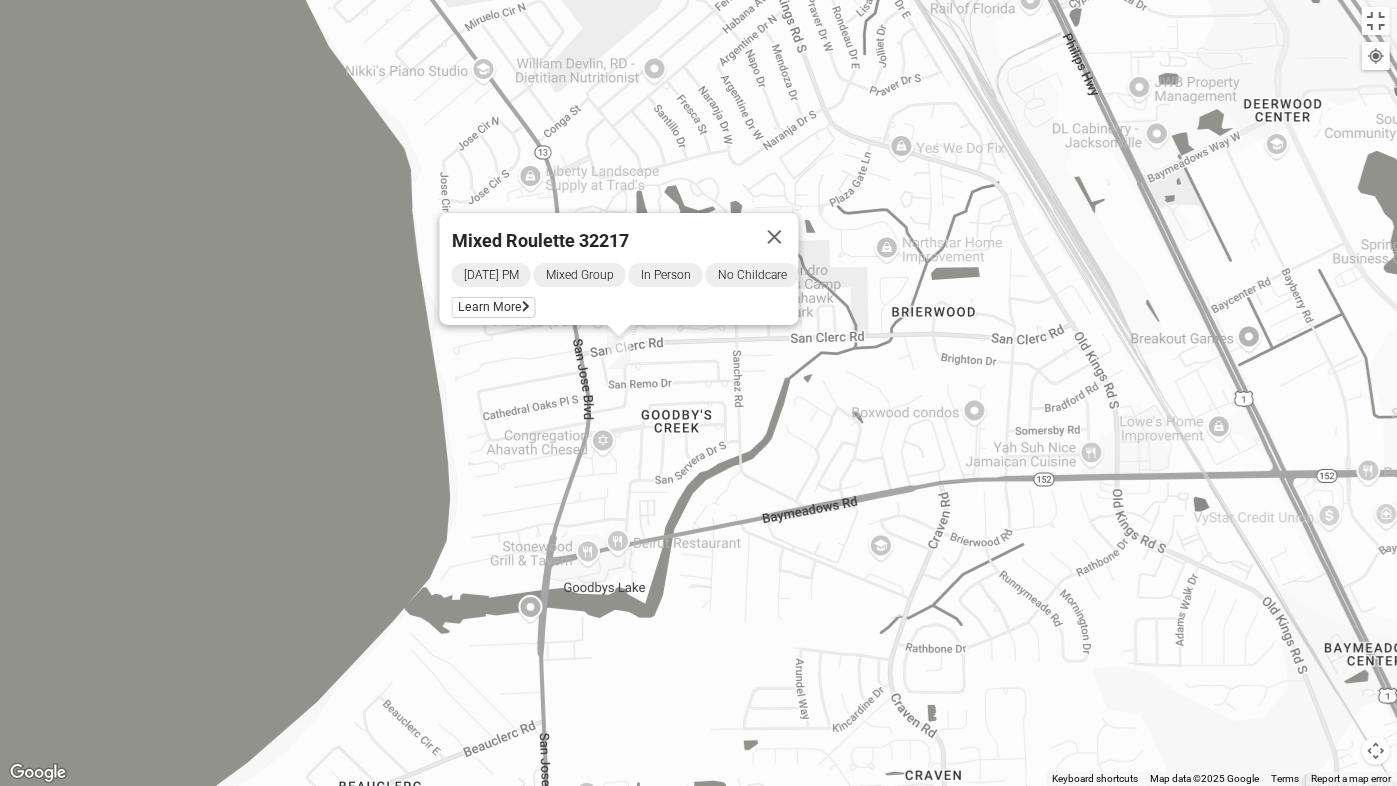 drag, startPoint x: 499, startPoint y: 293, endPoint x: 508, endPoint y: 371, distance: 78.51752 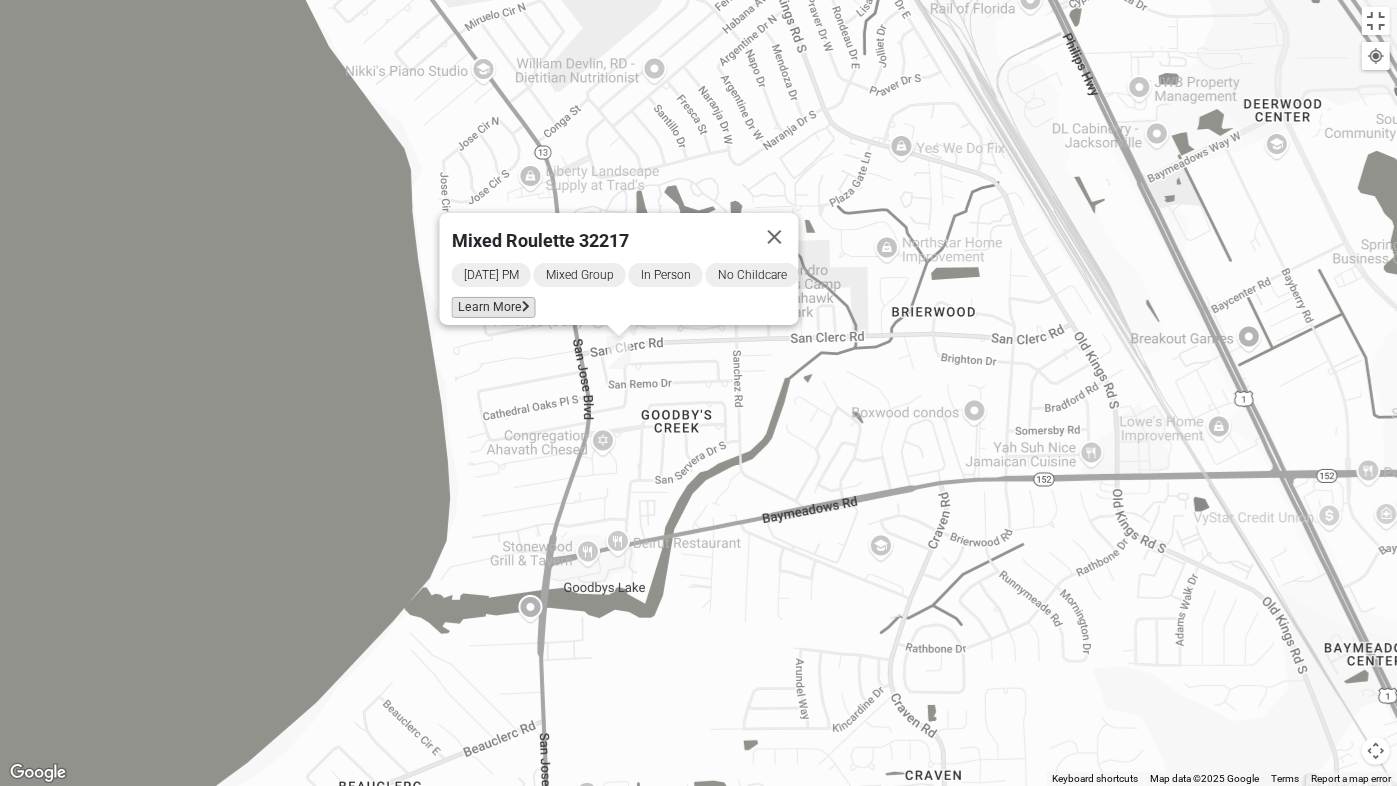 click on "Learn More" at bounding box center [493, 307] 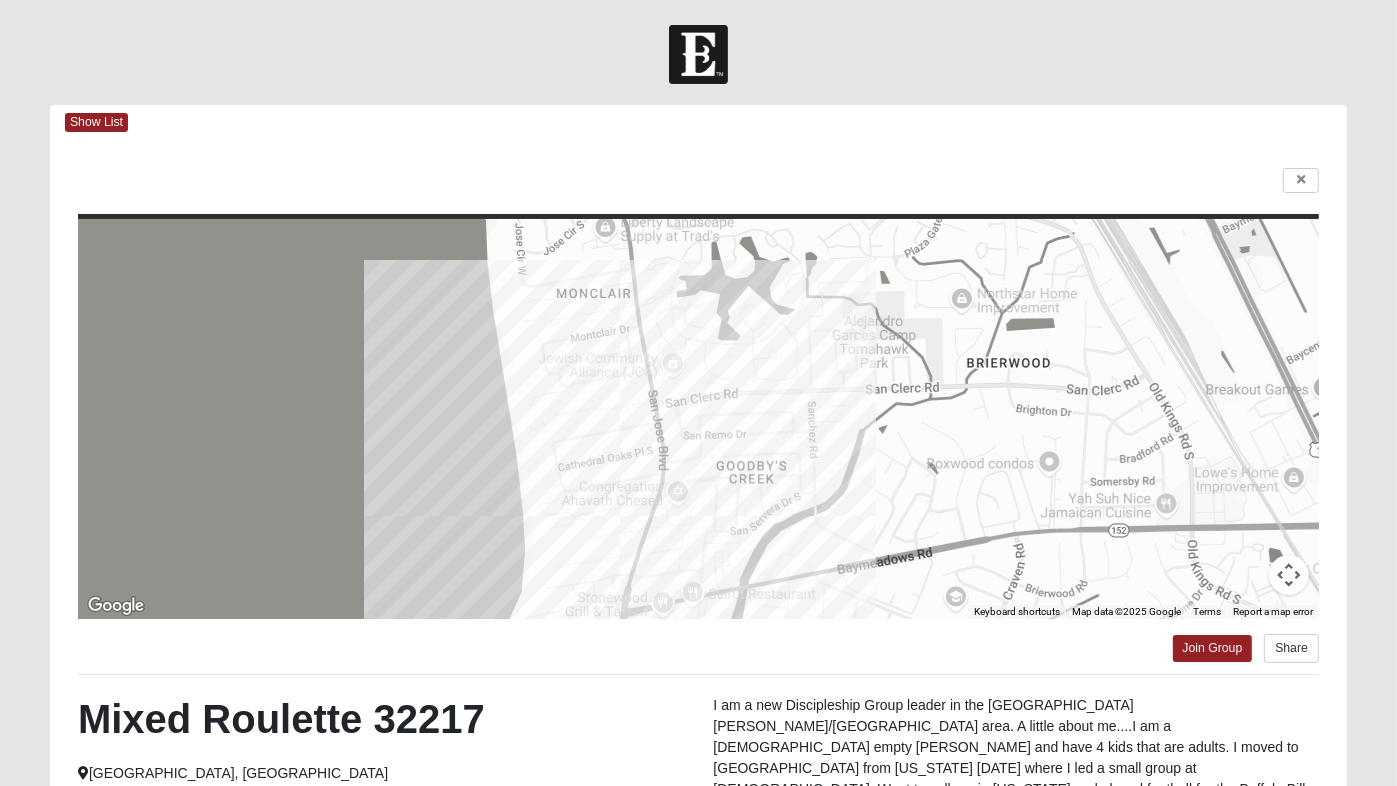 click on "Log In
Find A Group
Error
Show List
Loading Groups" at bounding box center [698, 588] 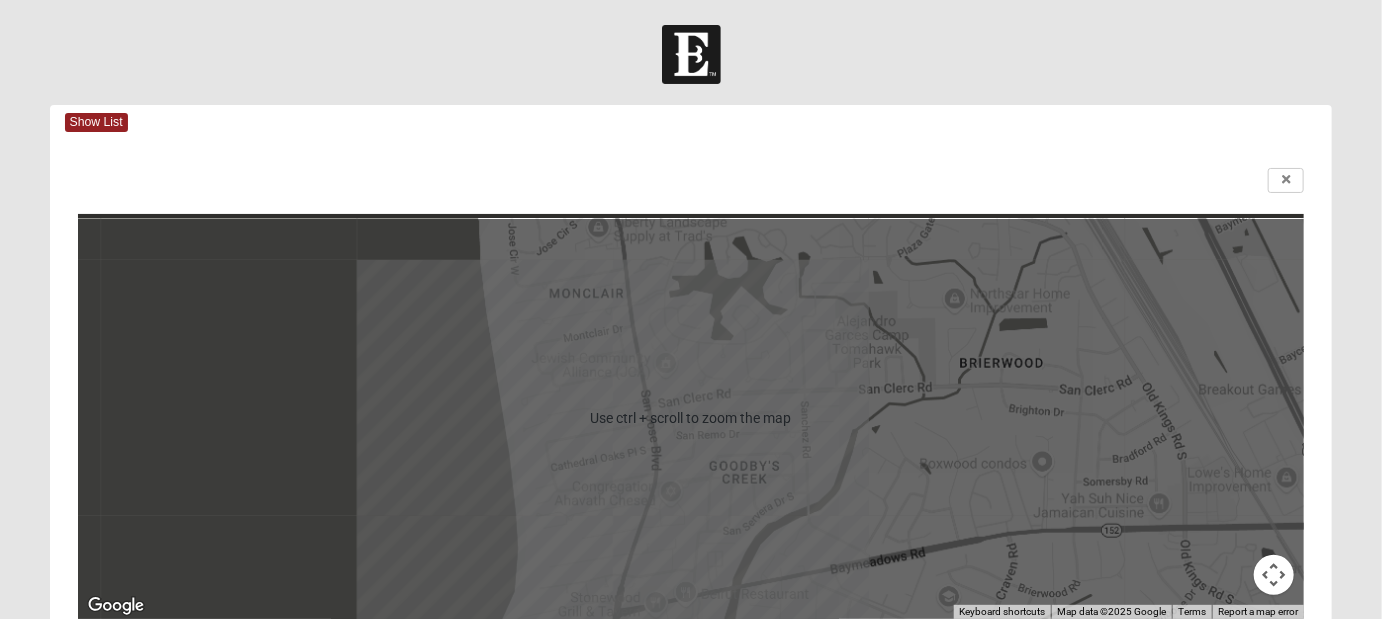 scroll, scrollTop: 100, scrollLeft: 0, axis: vertical 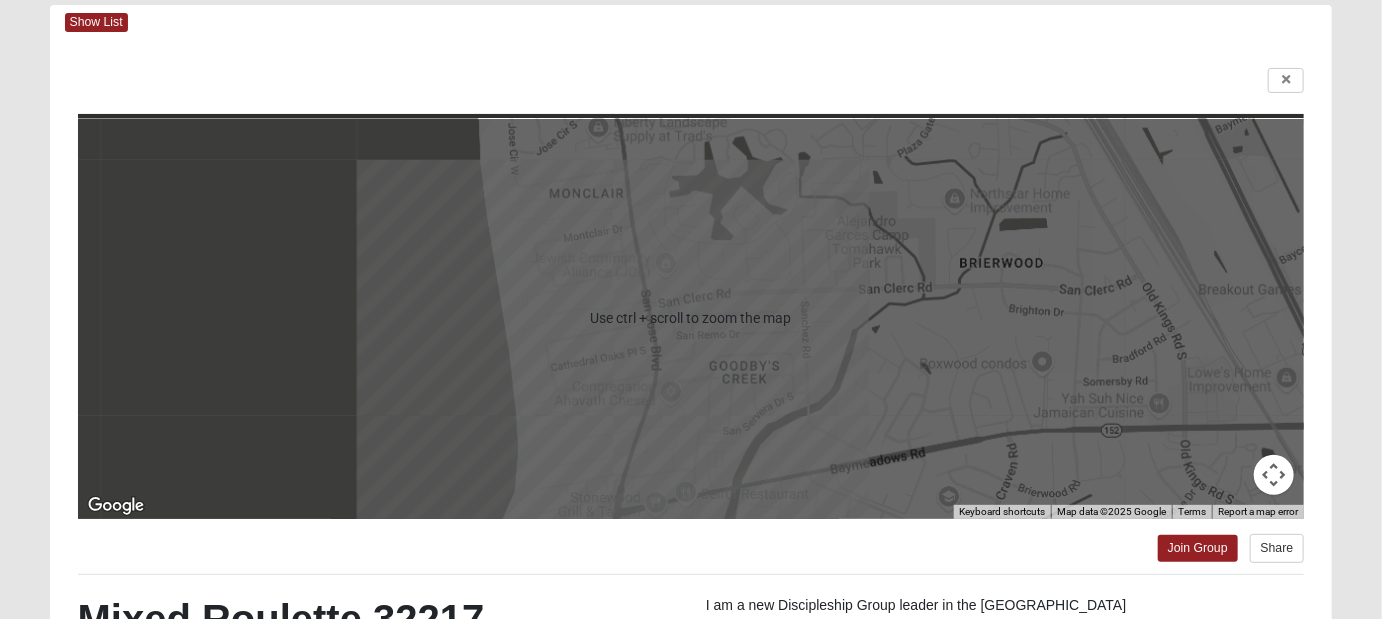 click at bounding box center [1274, 475] 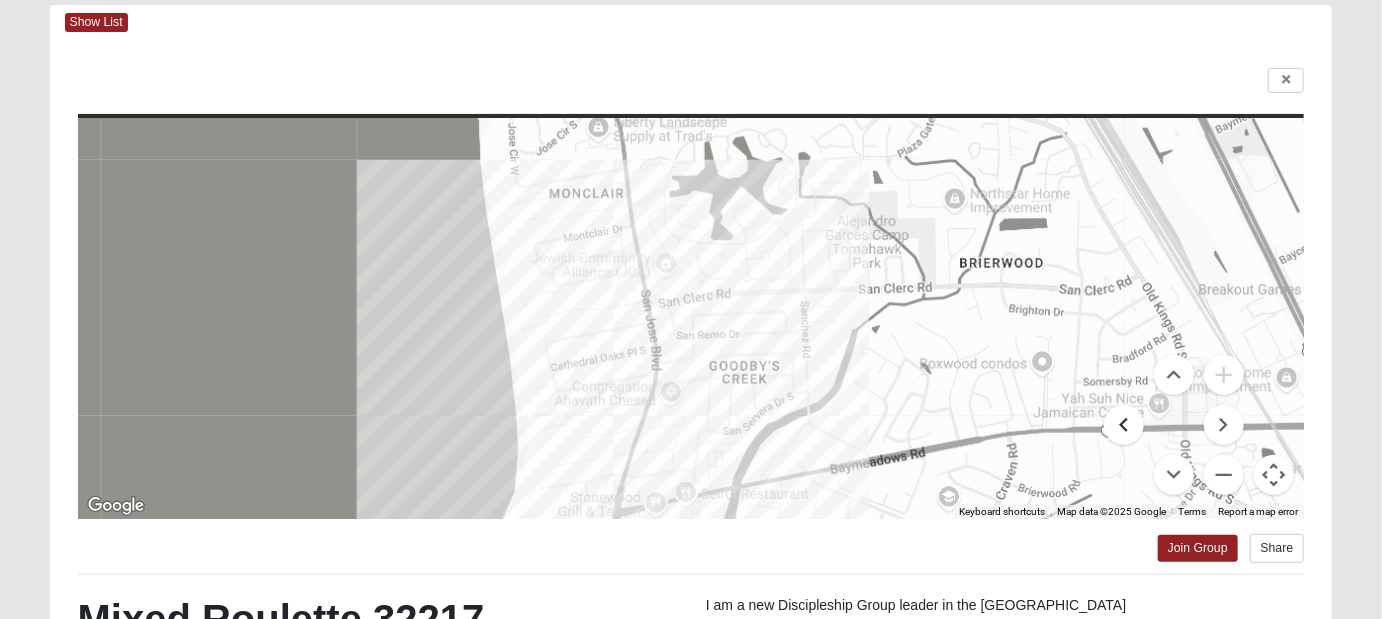 click at bounding box center [1124, 425] 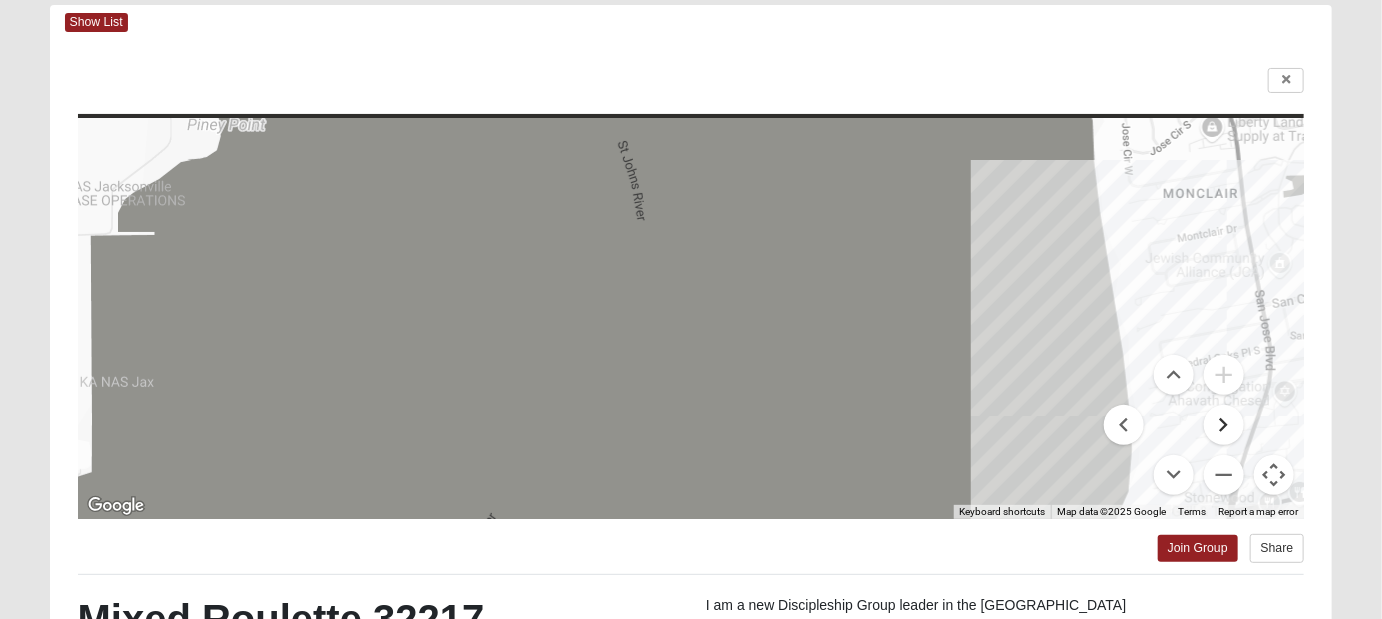 click at bounding box center (1224, 425) 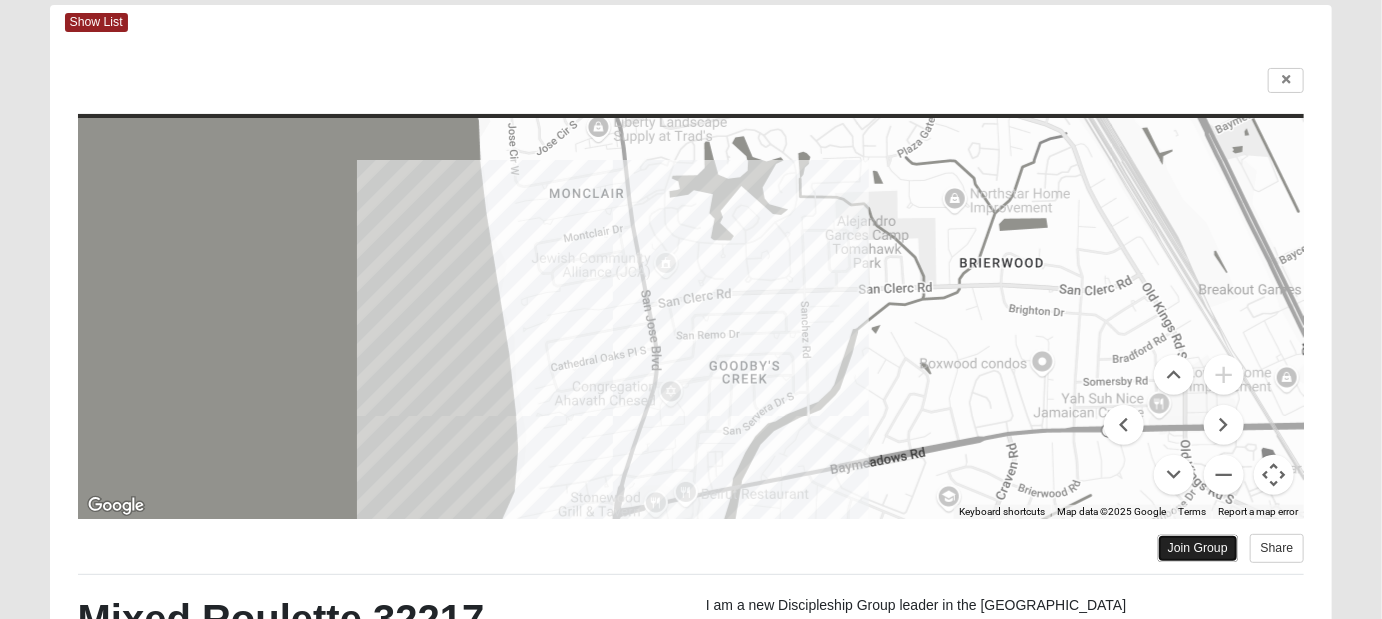 click on "Join Group" at bounding box center [1198, 548] 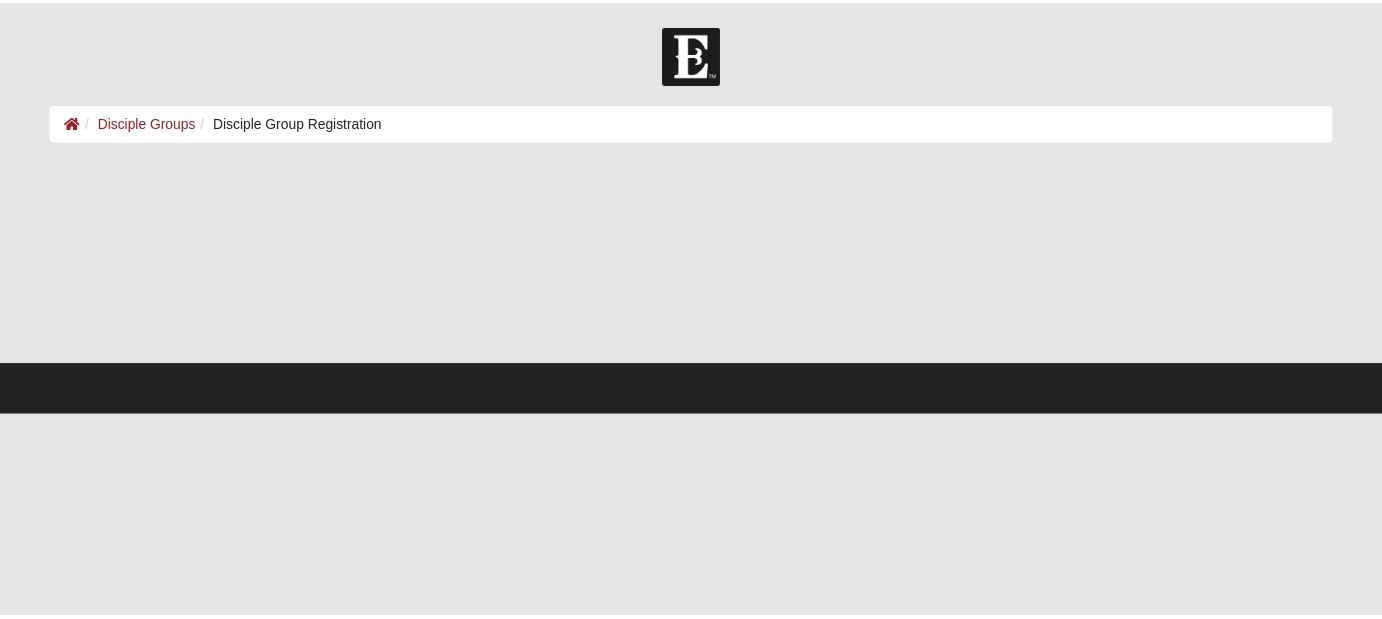 scroll, scrollTop: 0, scrollLeft: 0, axis: both 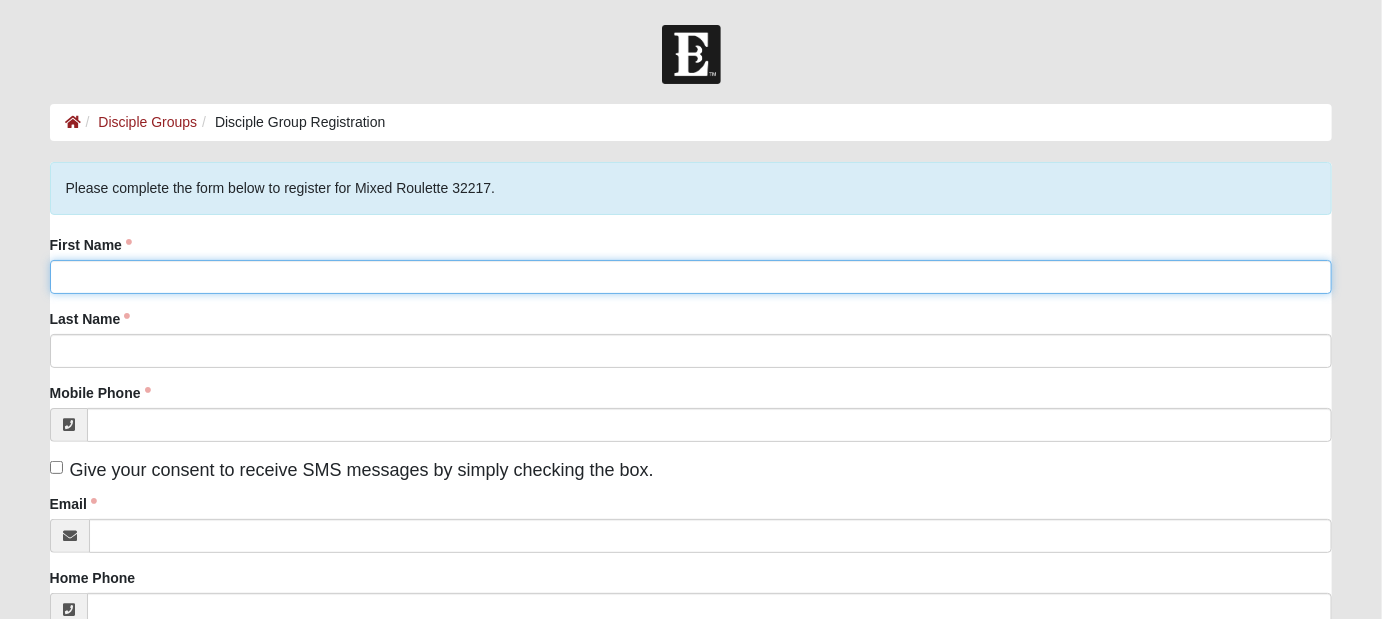 click on "First Name" 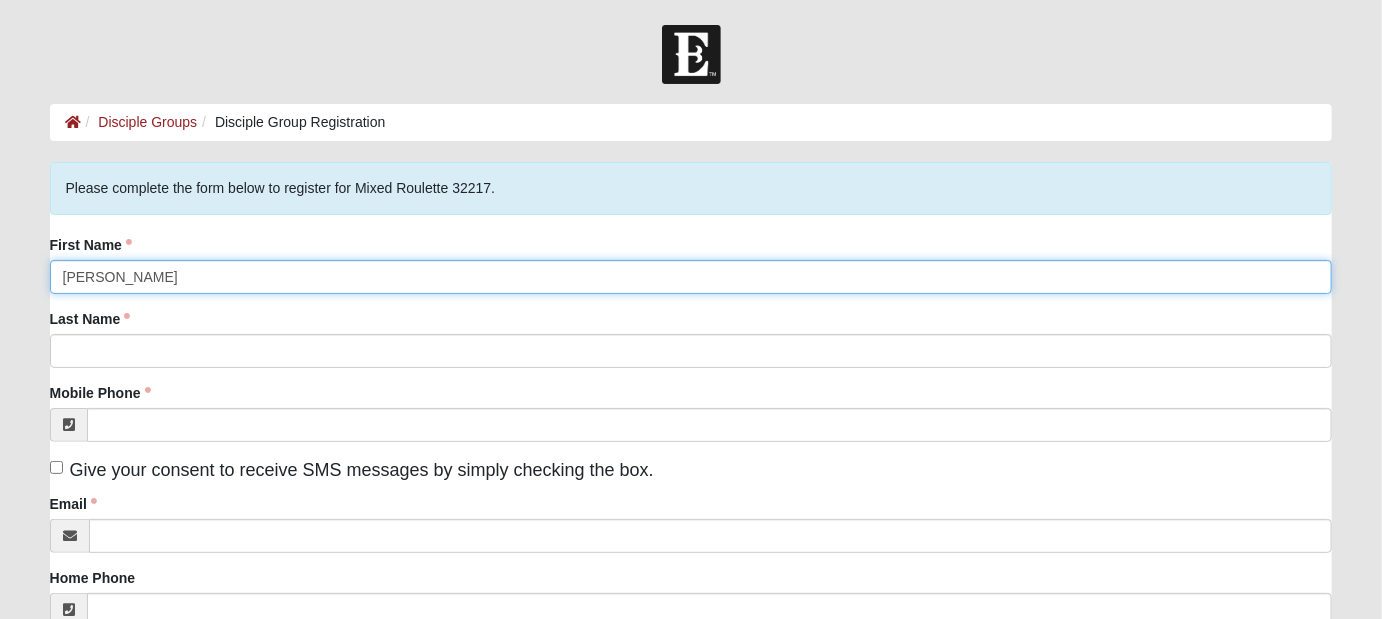 type on "Mills" 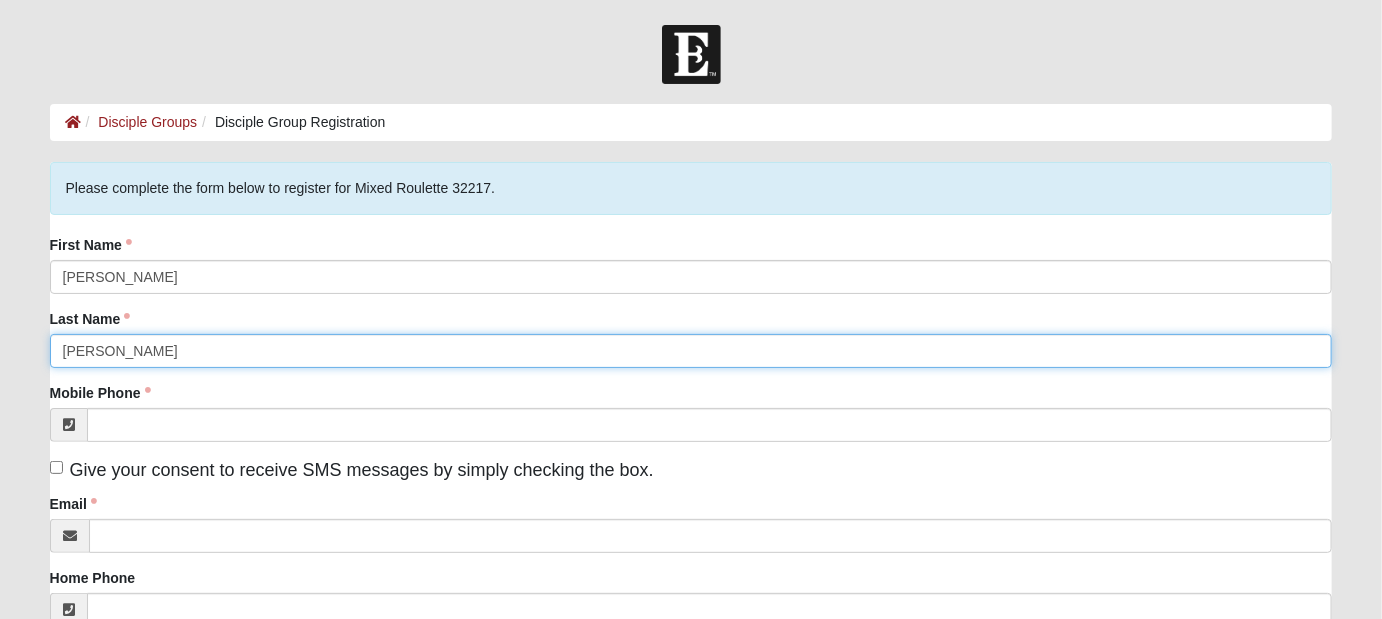 type on "Ramseur" 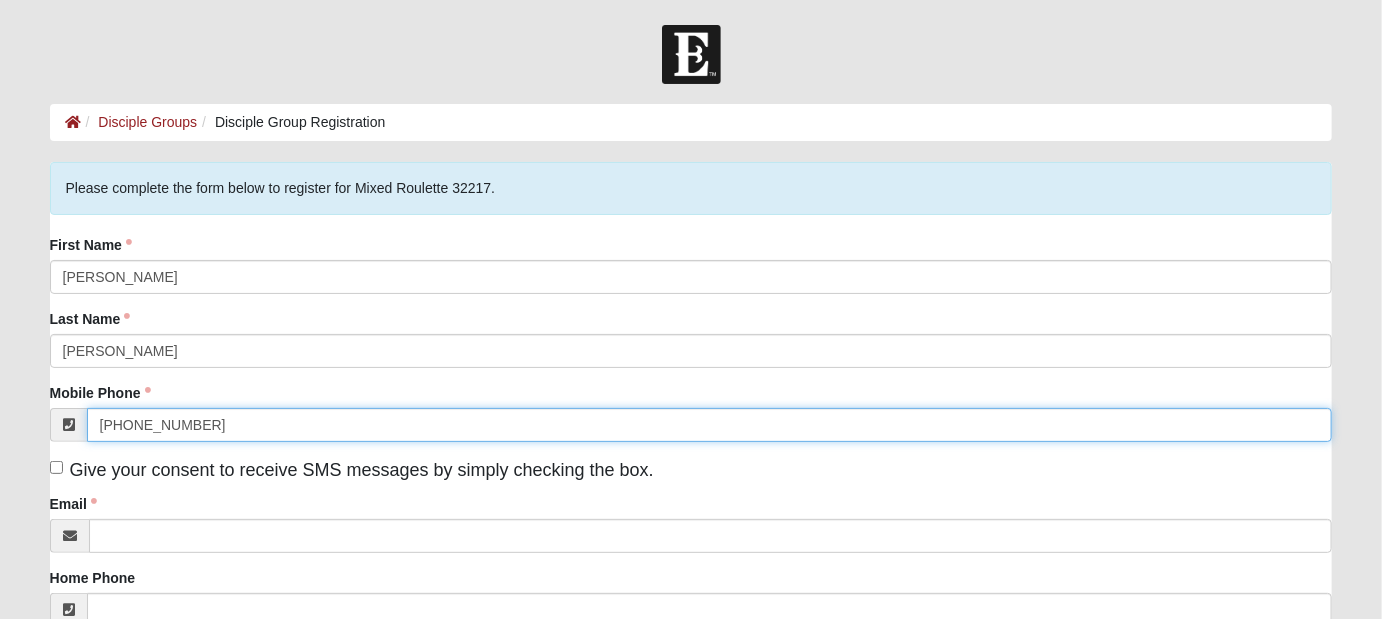 type on "(904) 504-9604" 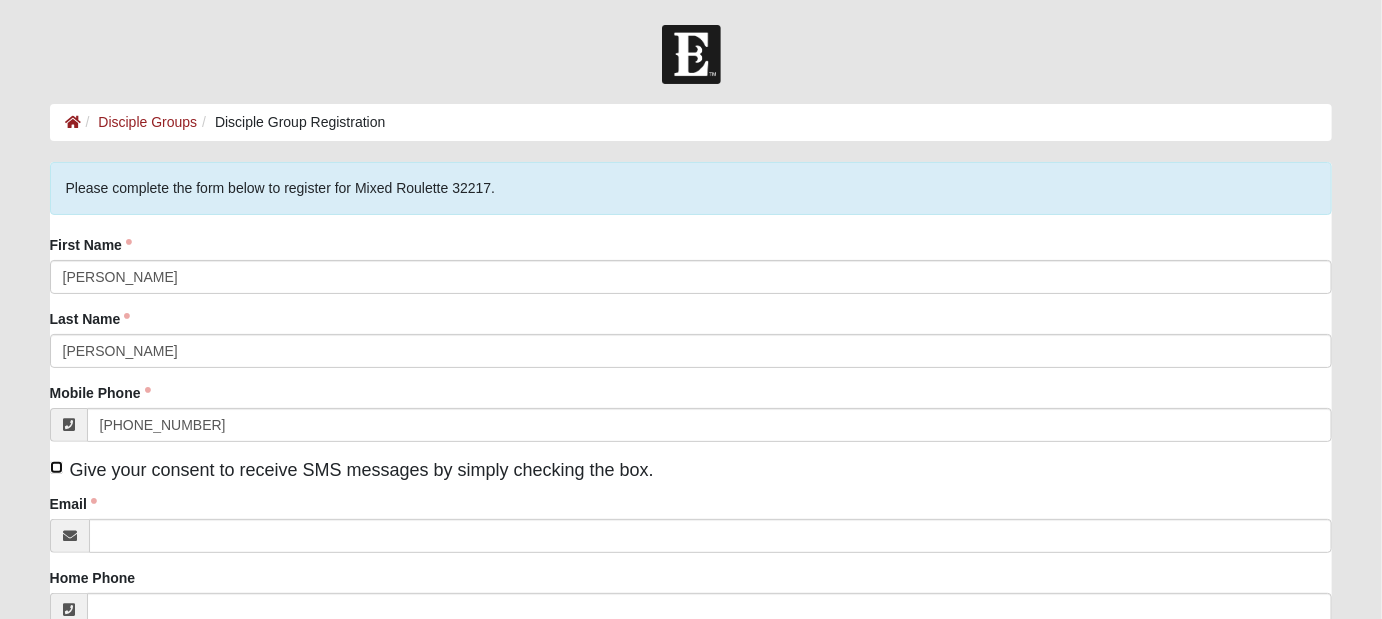 click on "Give your consent to receive SMS messages by simply checking the box." at bounding box center [56, 467] 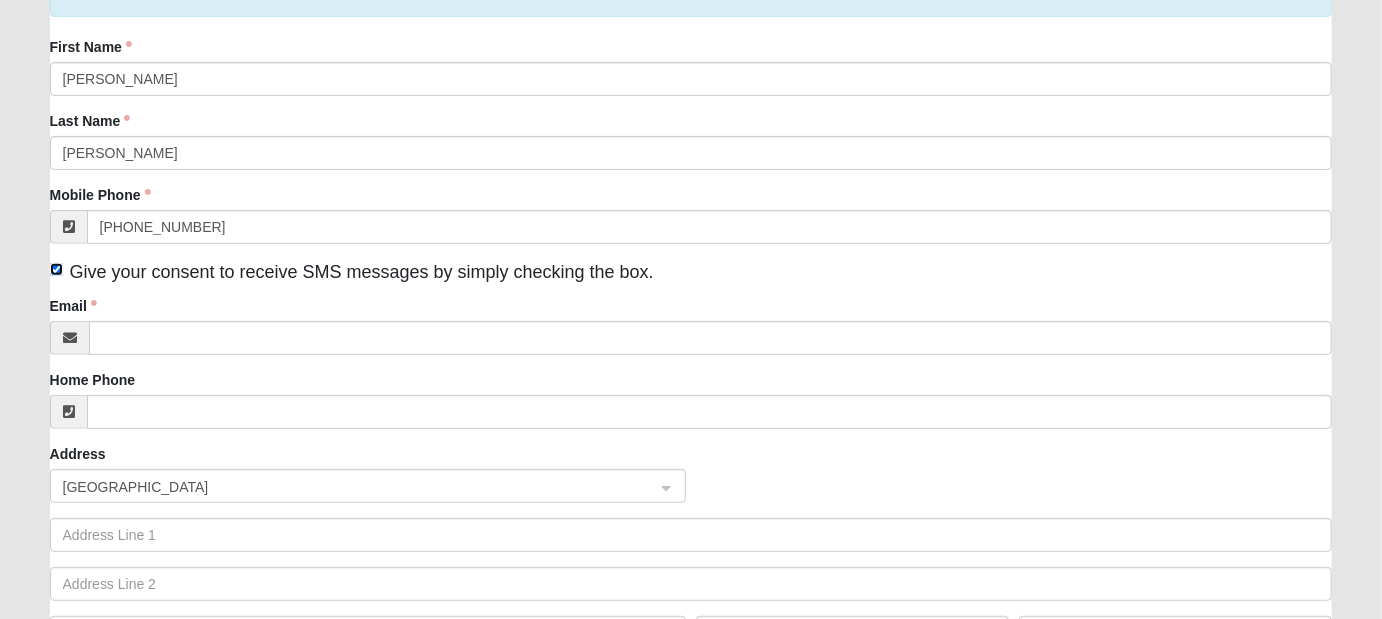 scroll, scrollTop: 199, scrollLeft: 0, axis: vertical 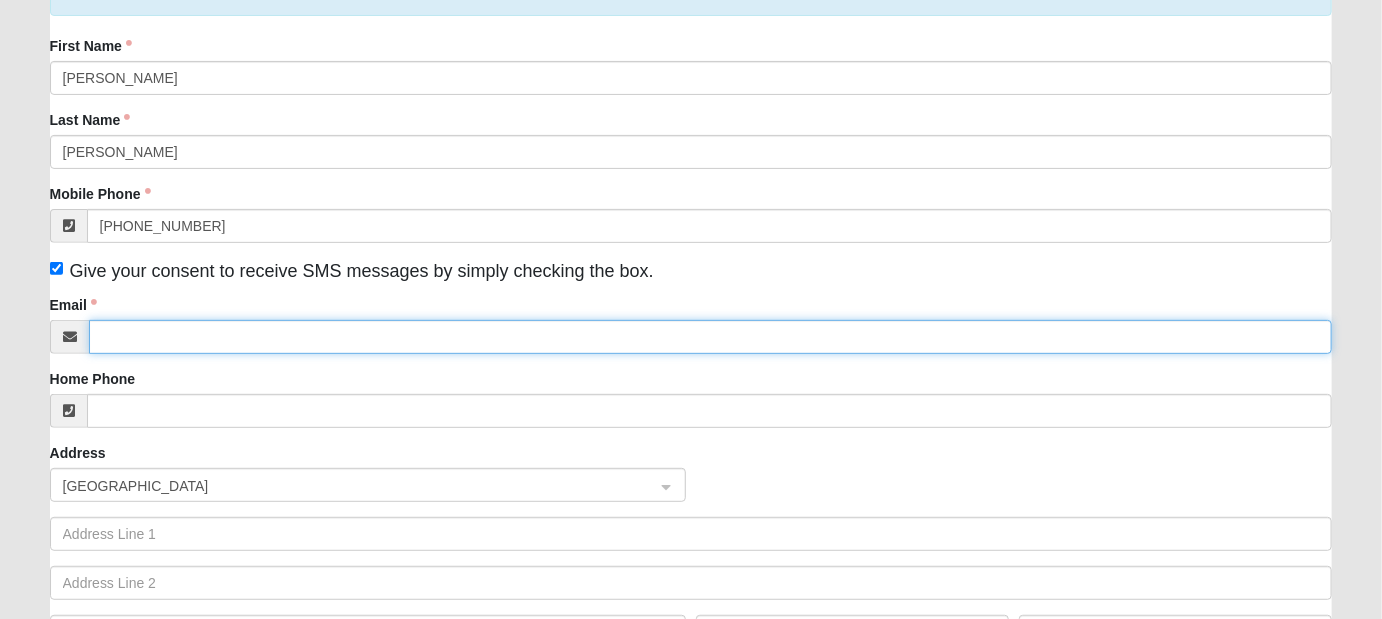 click on "Email" at bounding box center [711, 337] 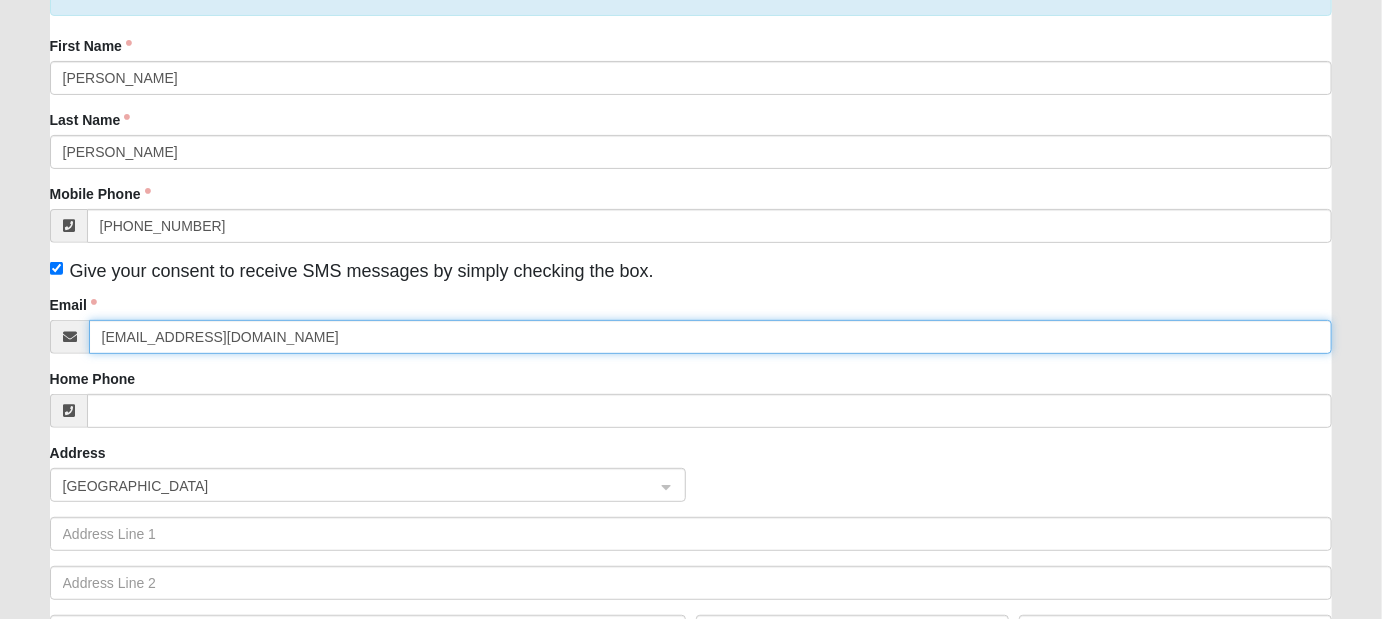 type on "dmramseur@gmail.com" 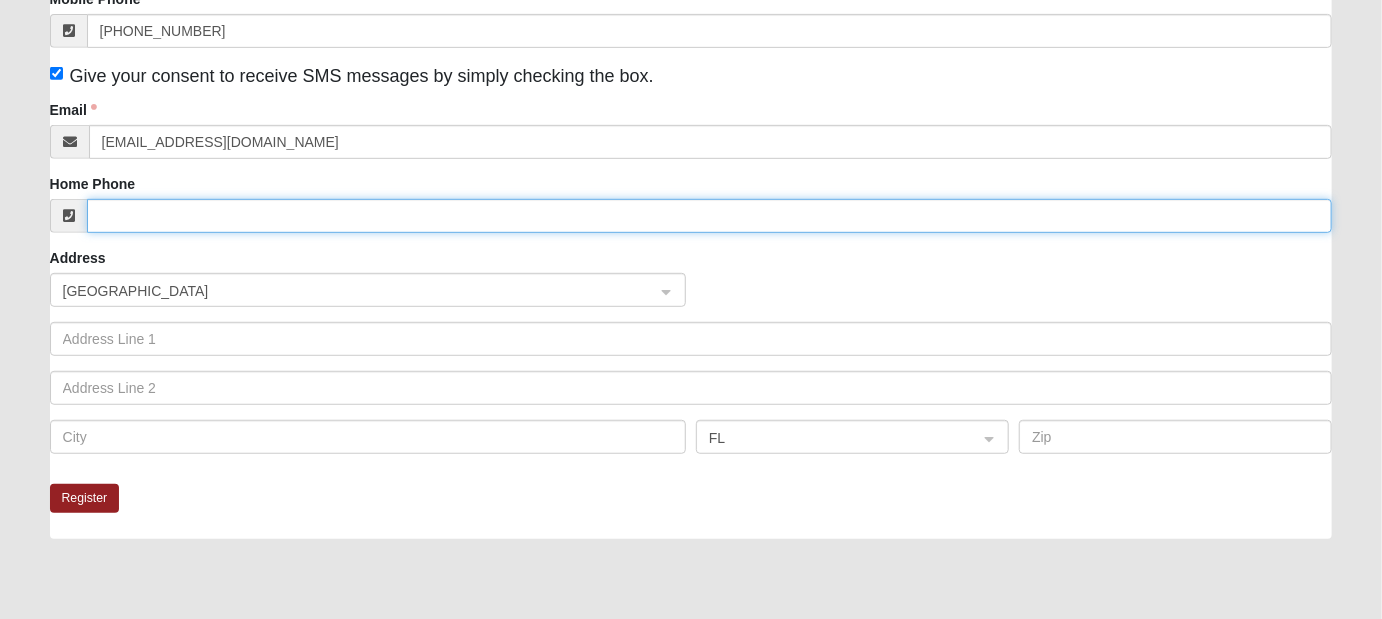 scroll, scrollTop: 399, scrollLeft: 0, axis: vertical 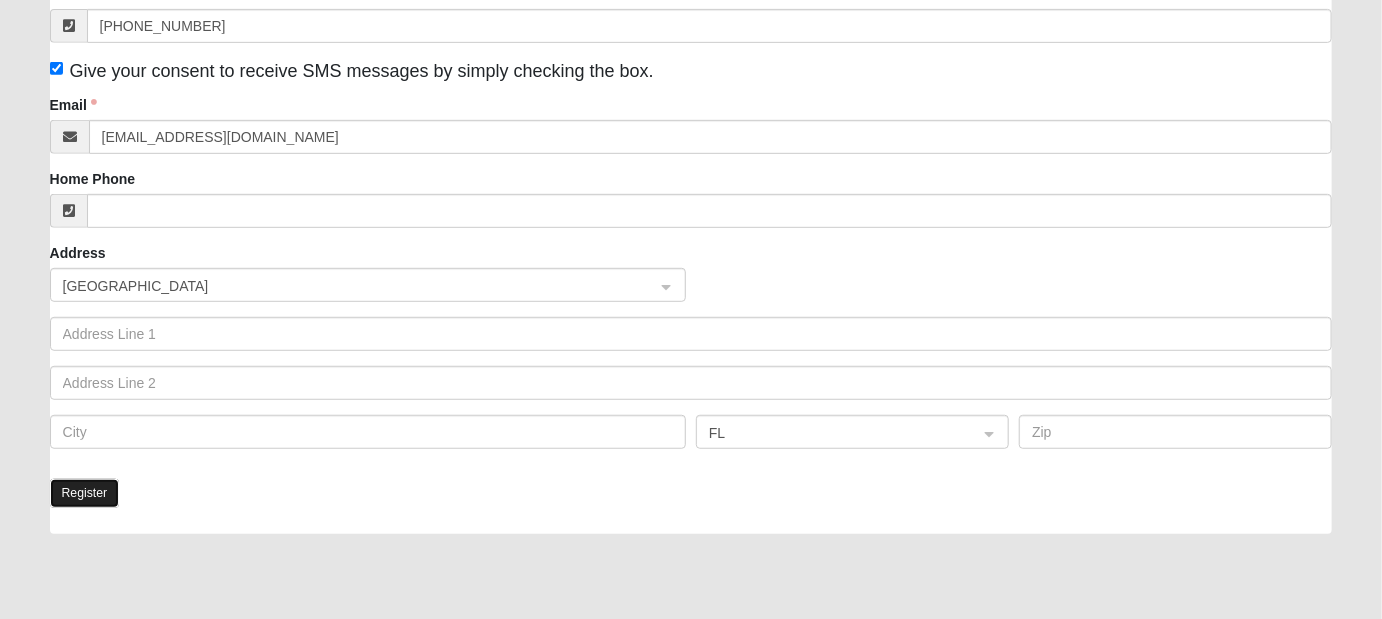 click on "Register" 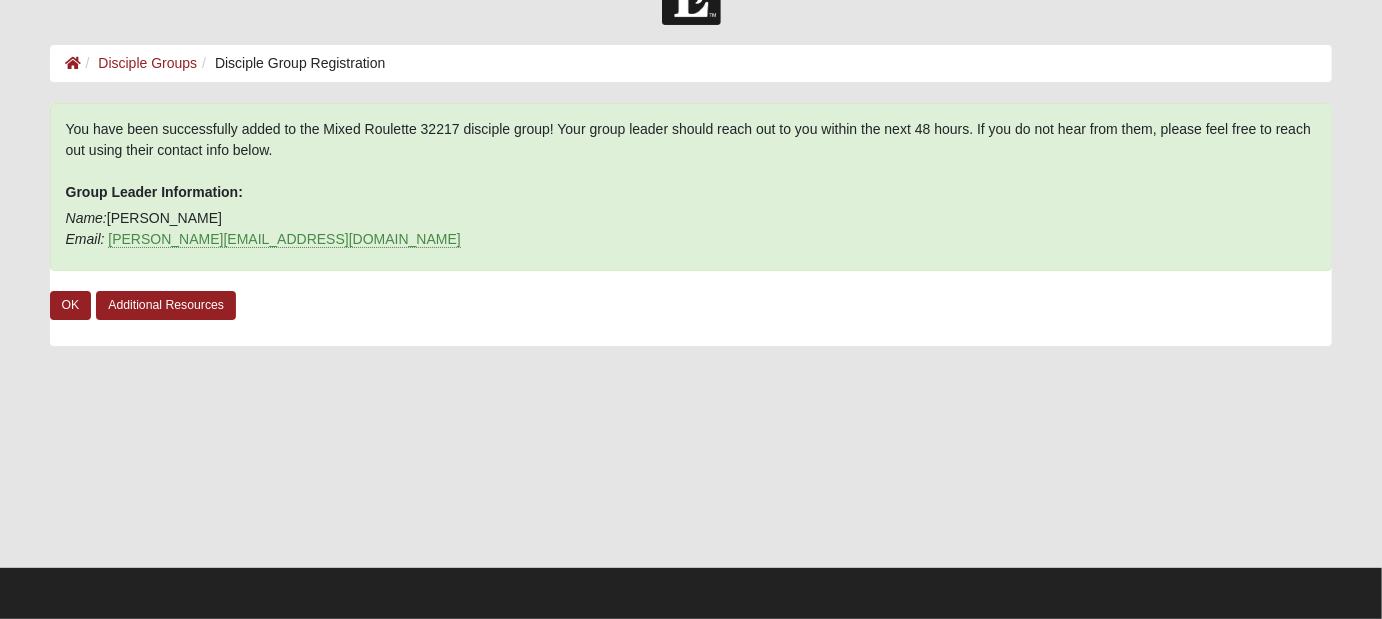 scroll, scrollTop: 58, scrollLeft: 0, axis: vertical 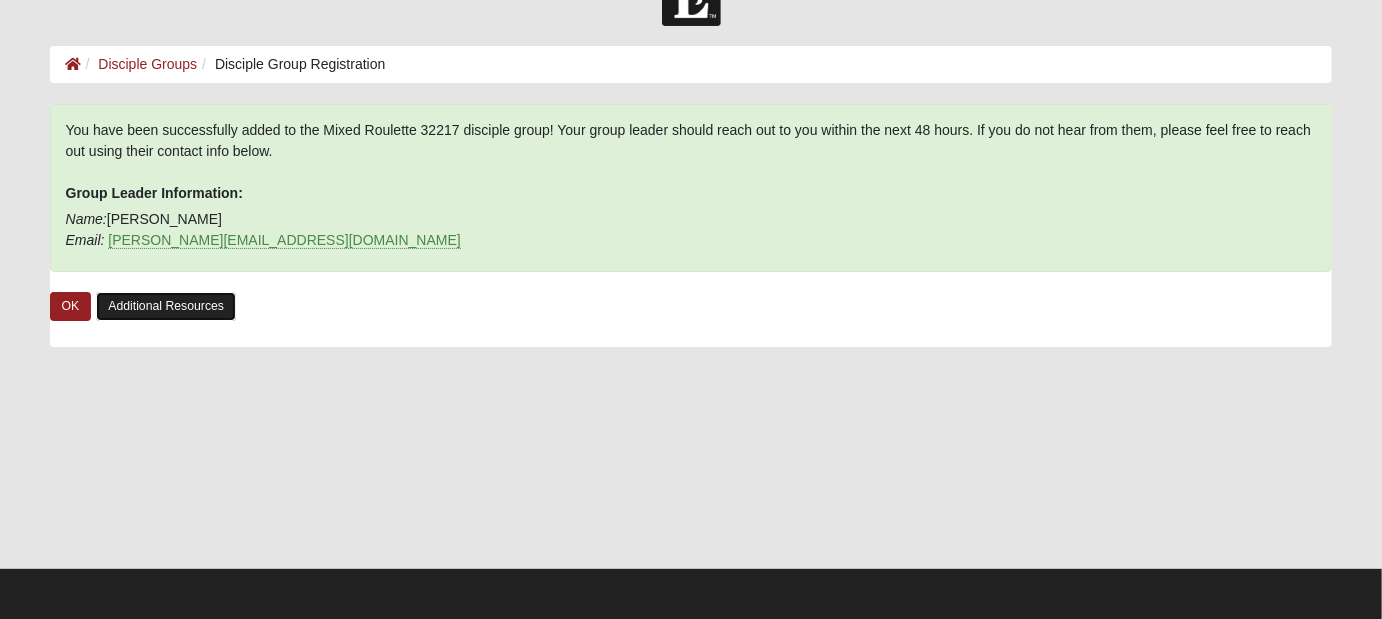 click on "Additional Resources" at bounding box center (166, 306) 